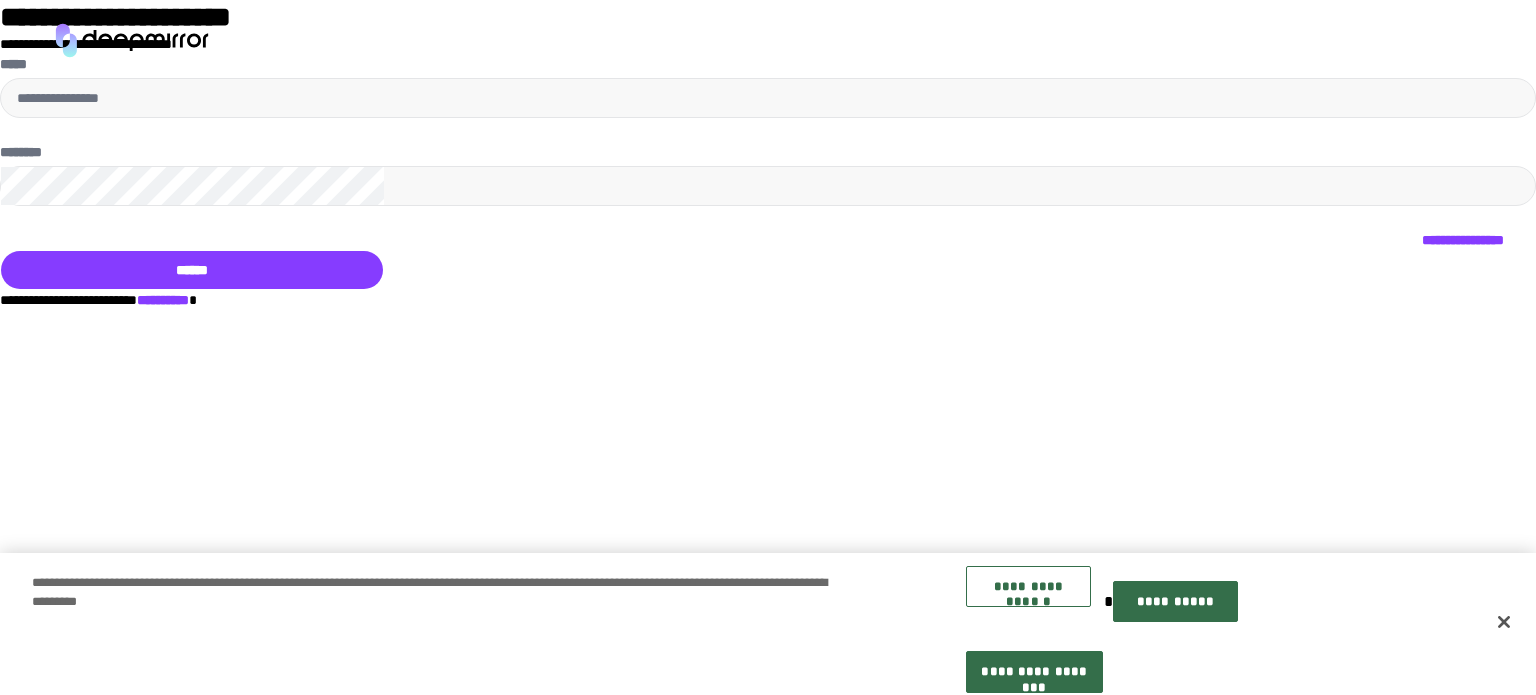 scroll, scrollTop: 0, scrollLeft: 0, axis: both 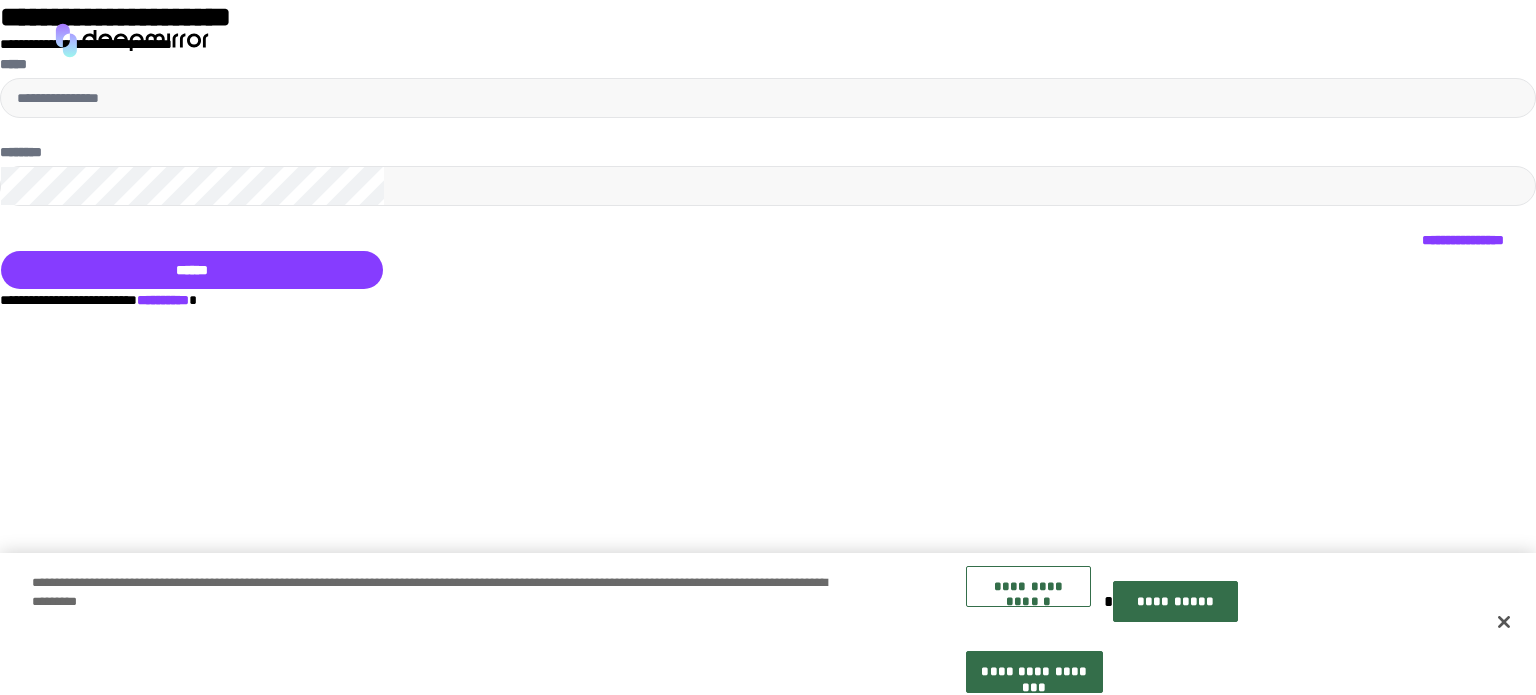 click on "[FIRST] [LAST] [BRAND] [PRODUCT]" at bounding box center (768, 172) 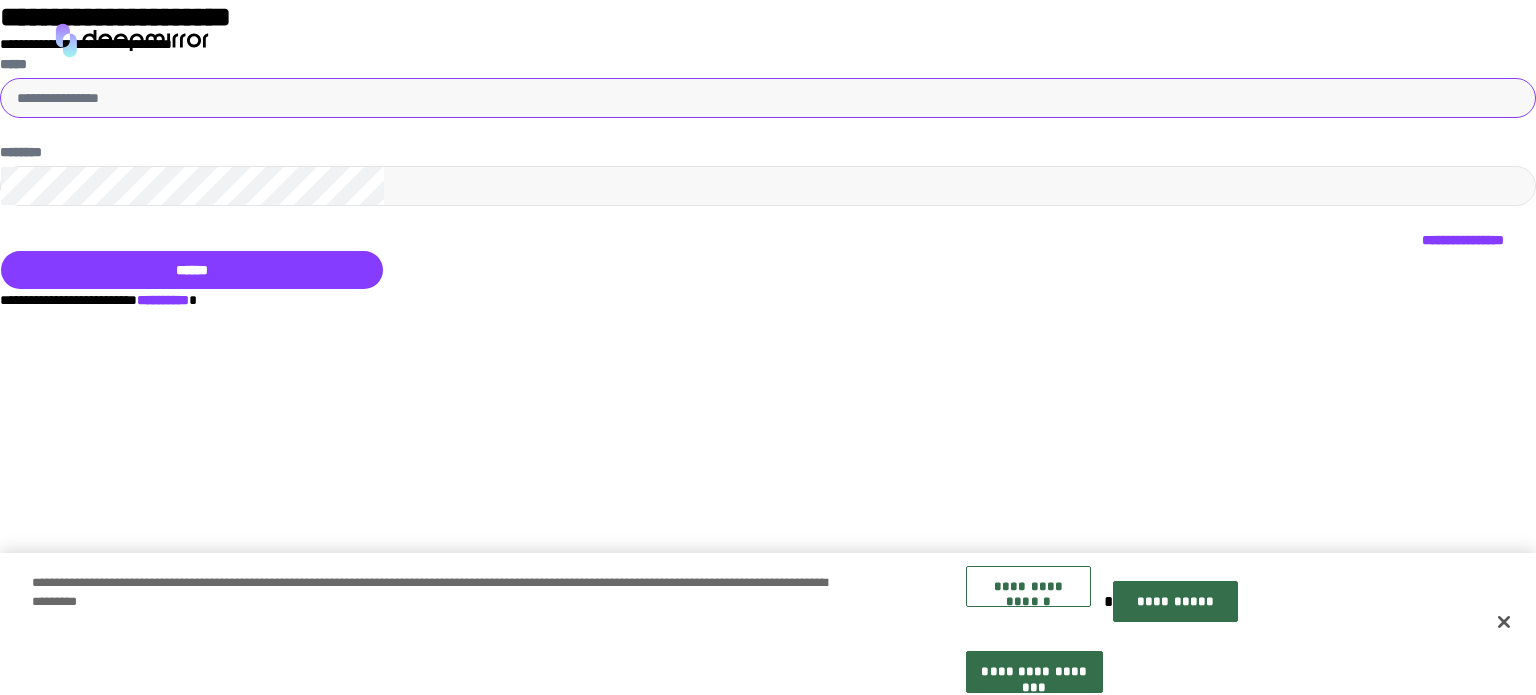 click on "*****" at bounding box center (768, 98) 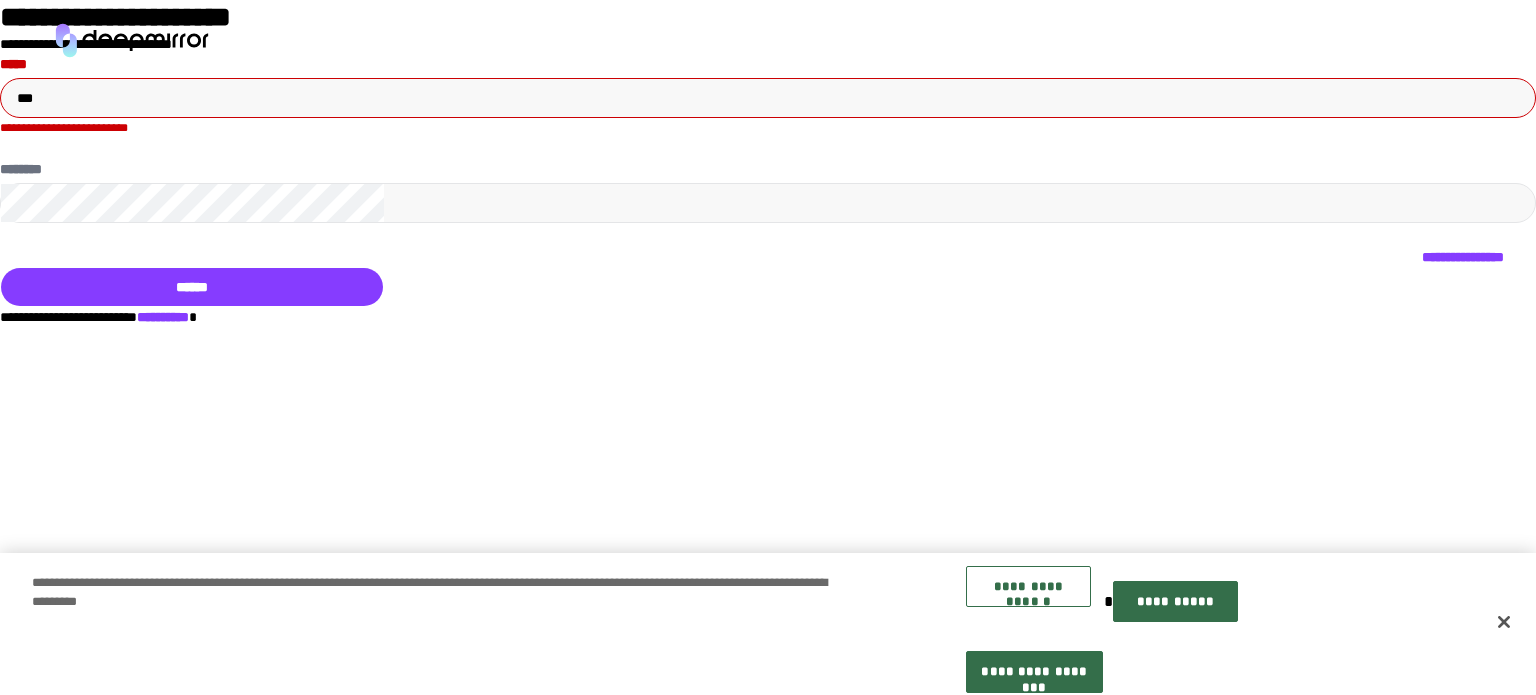 type on "[STREET] [CITY] [STATE] [ZIP]" 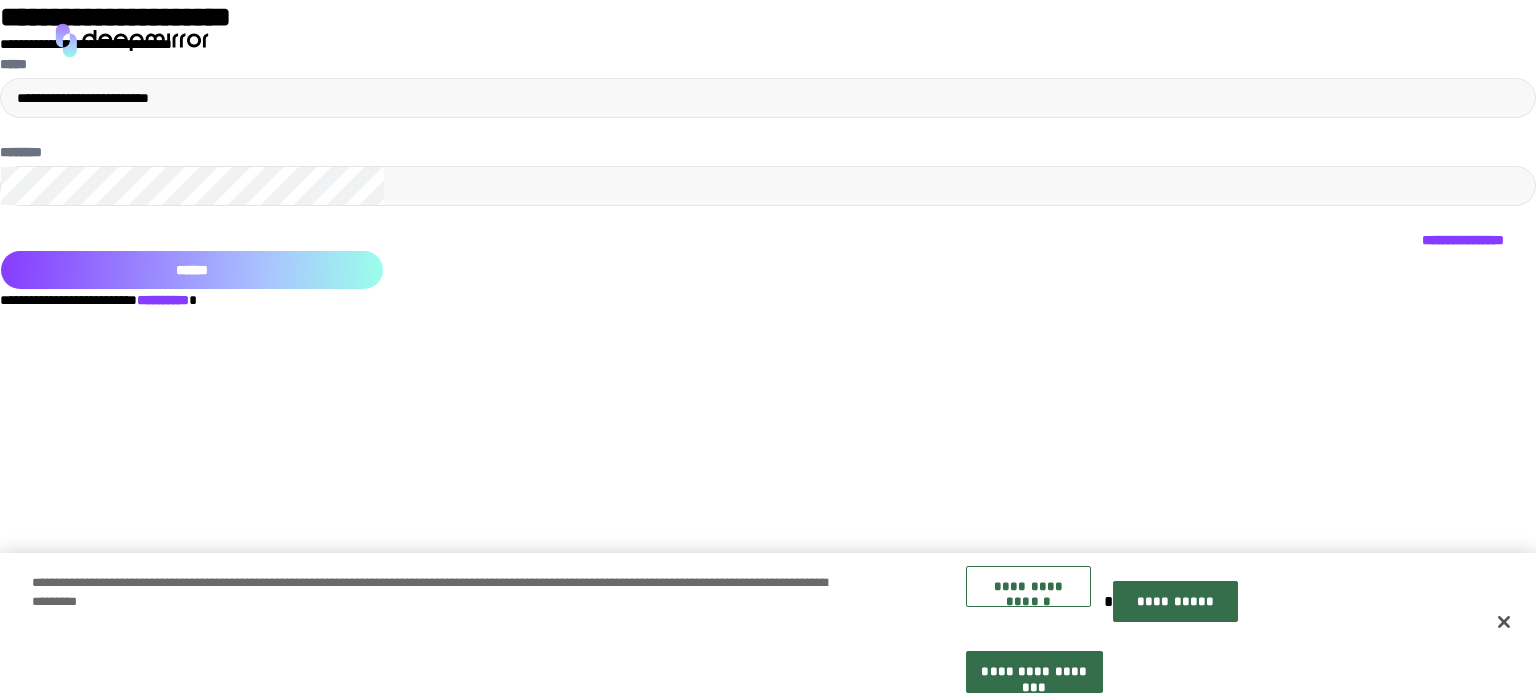 click on "******" at bounding box center [192, 270] 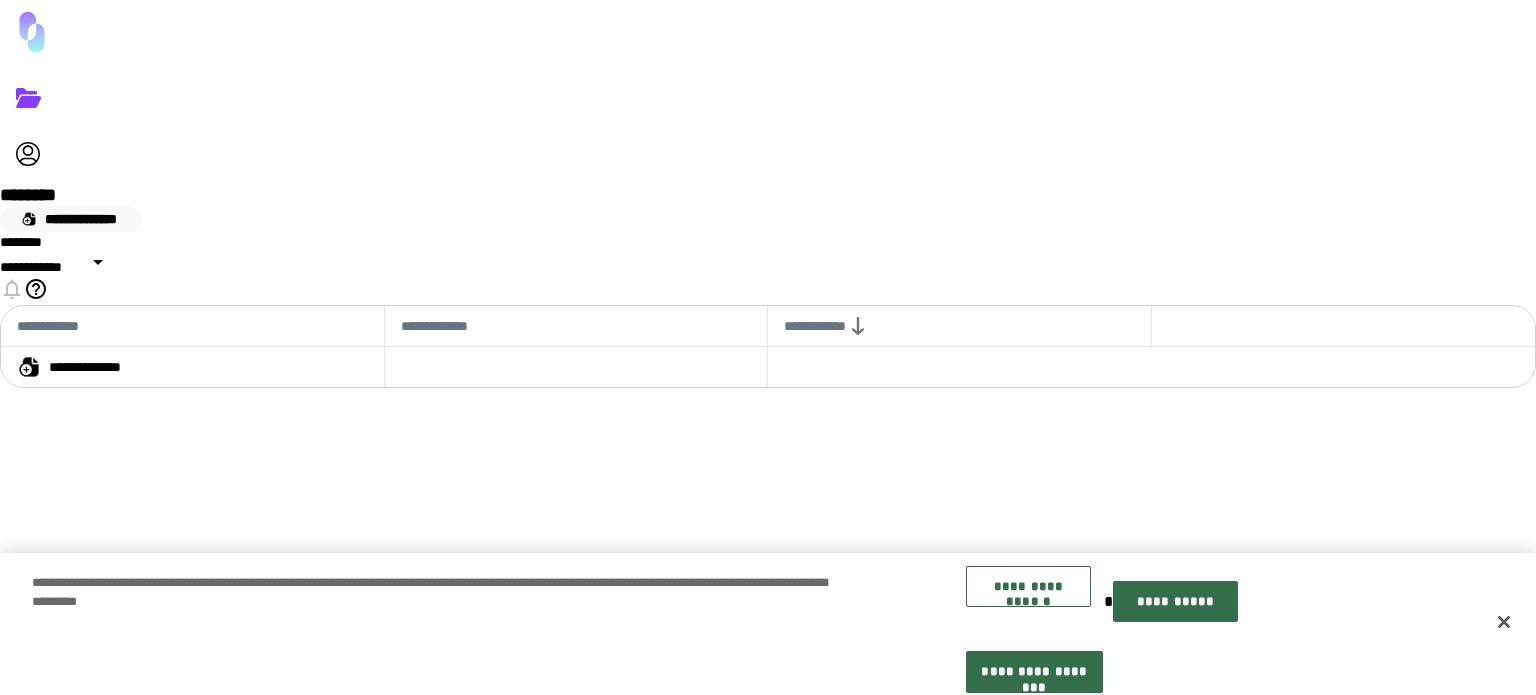 click on "**********" at bounding box center (71, 219) 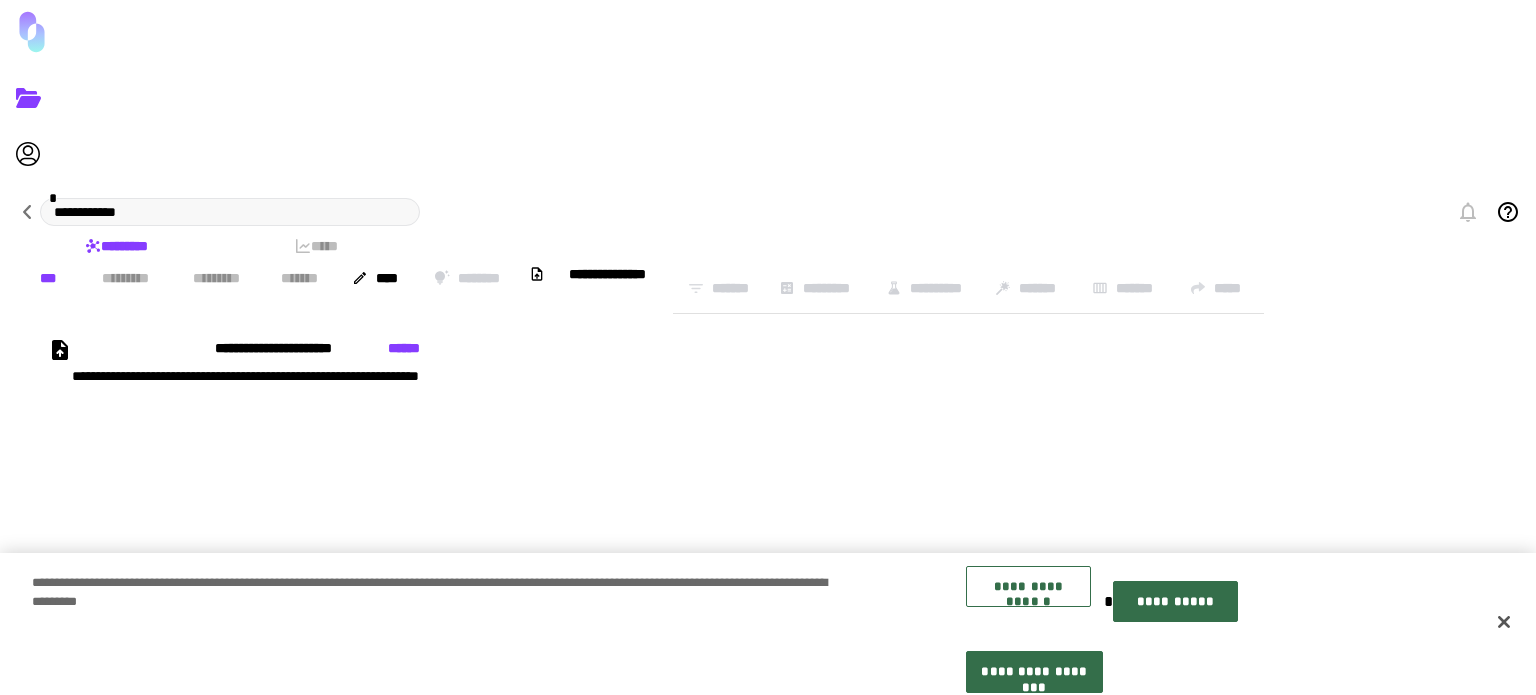 click on "[FIRST] [LAST]" at bounding box center [768, 246] 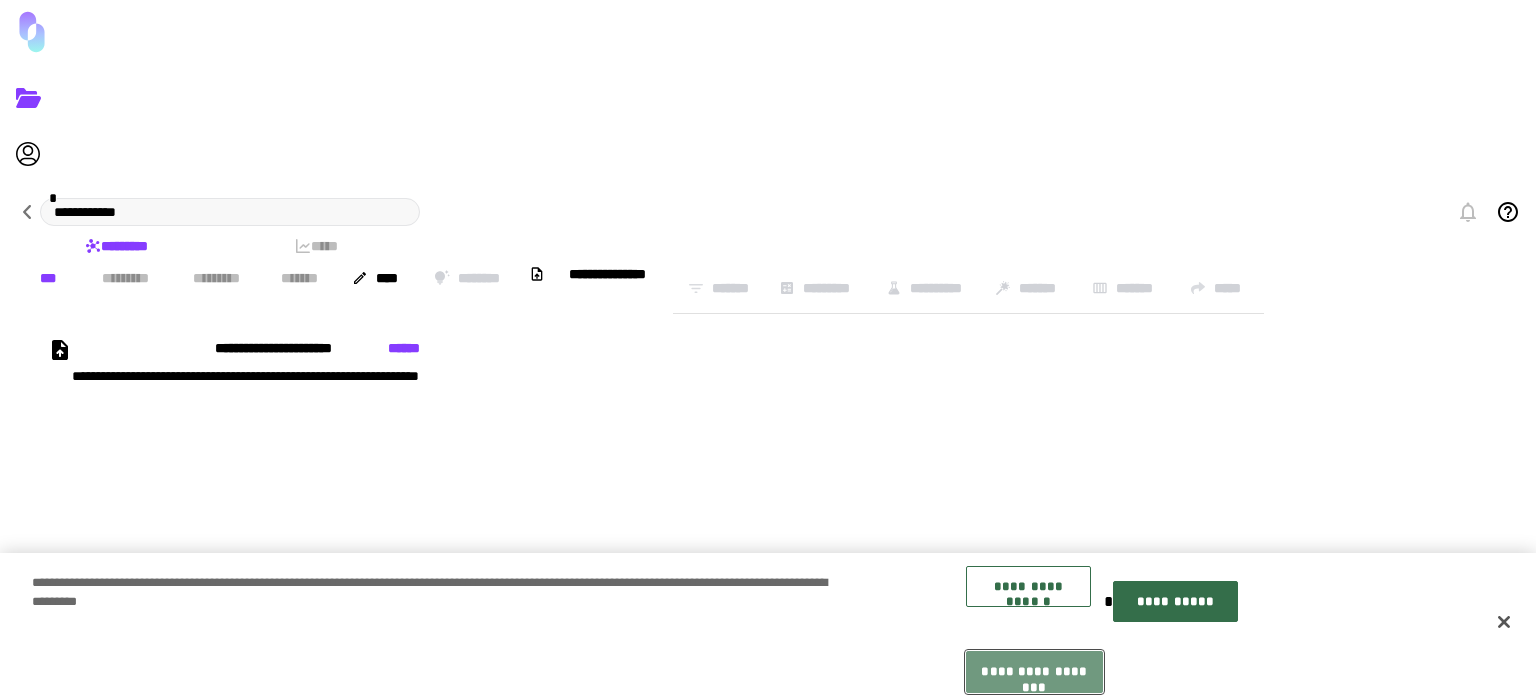 click on "**********" at bounding box center [1034, 671] 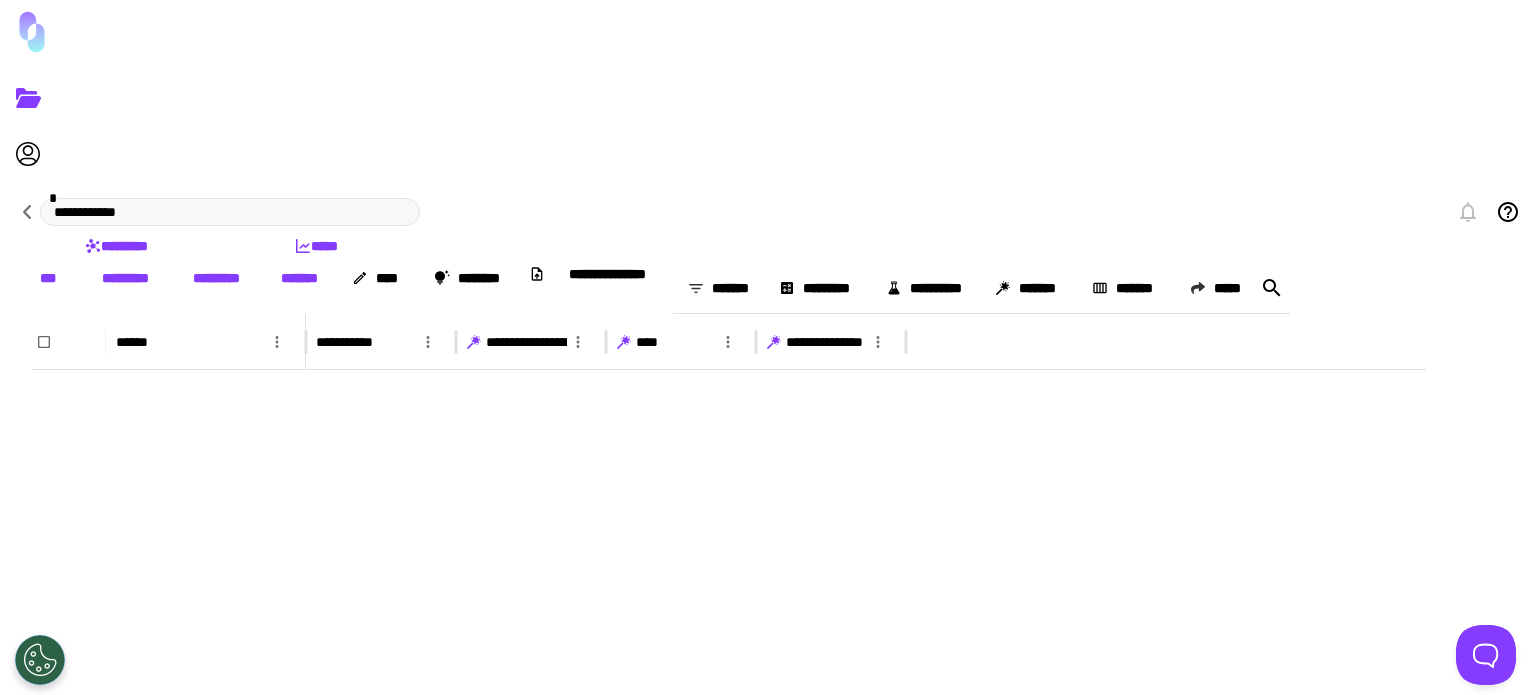 scroll, scrollTop: 2500, scrollLeft: 0, axis: vertical 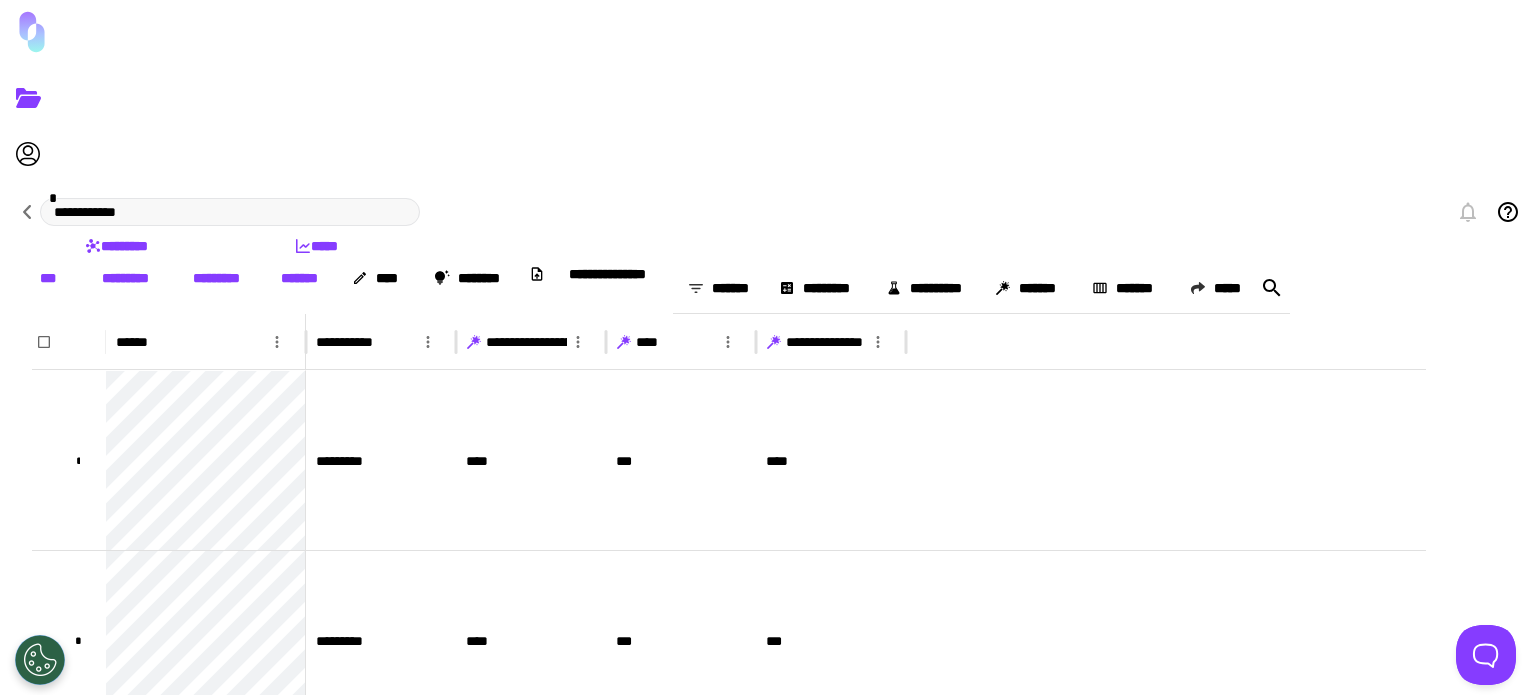 click on "*****" at bounding box center [316, 246] 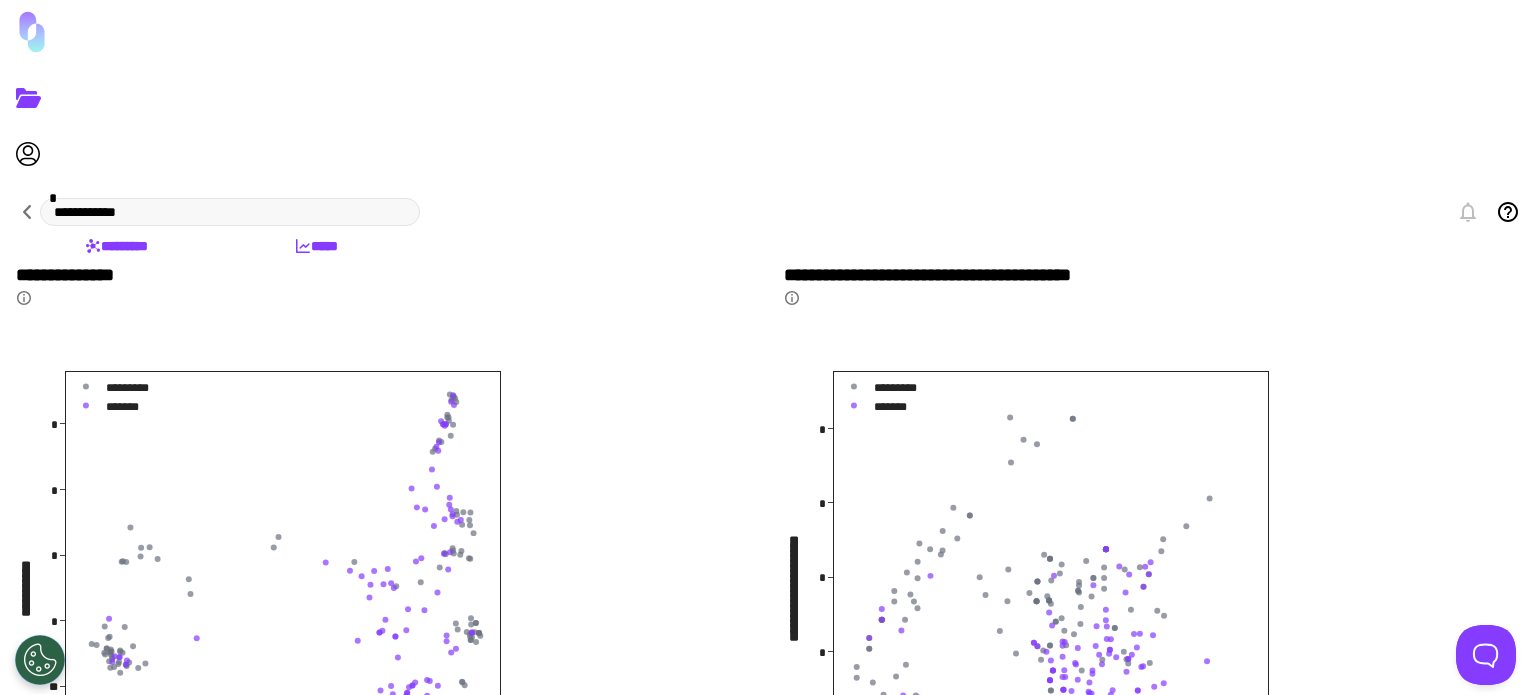 click on "*********" at bounding box center (116, 246) 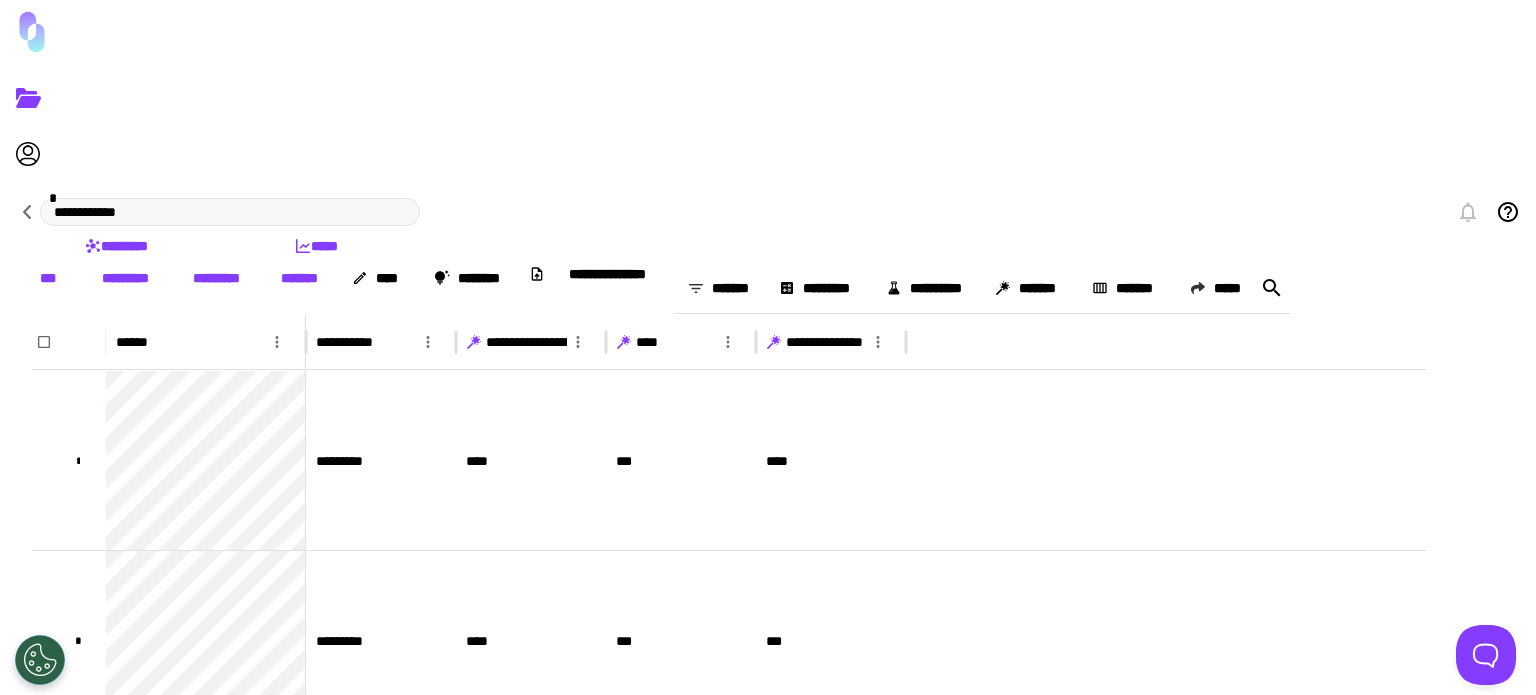 drag, startPoint x: 112, startPoint y: 92, endPoint x: 209, endPoint y: 120, distance: 100.96039 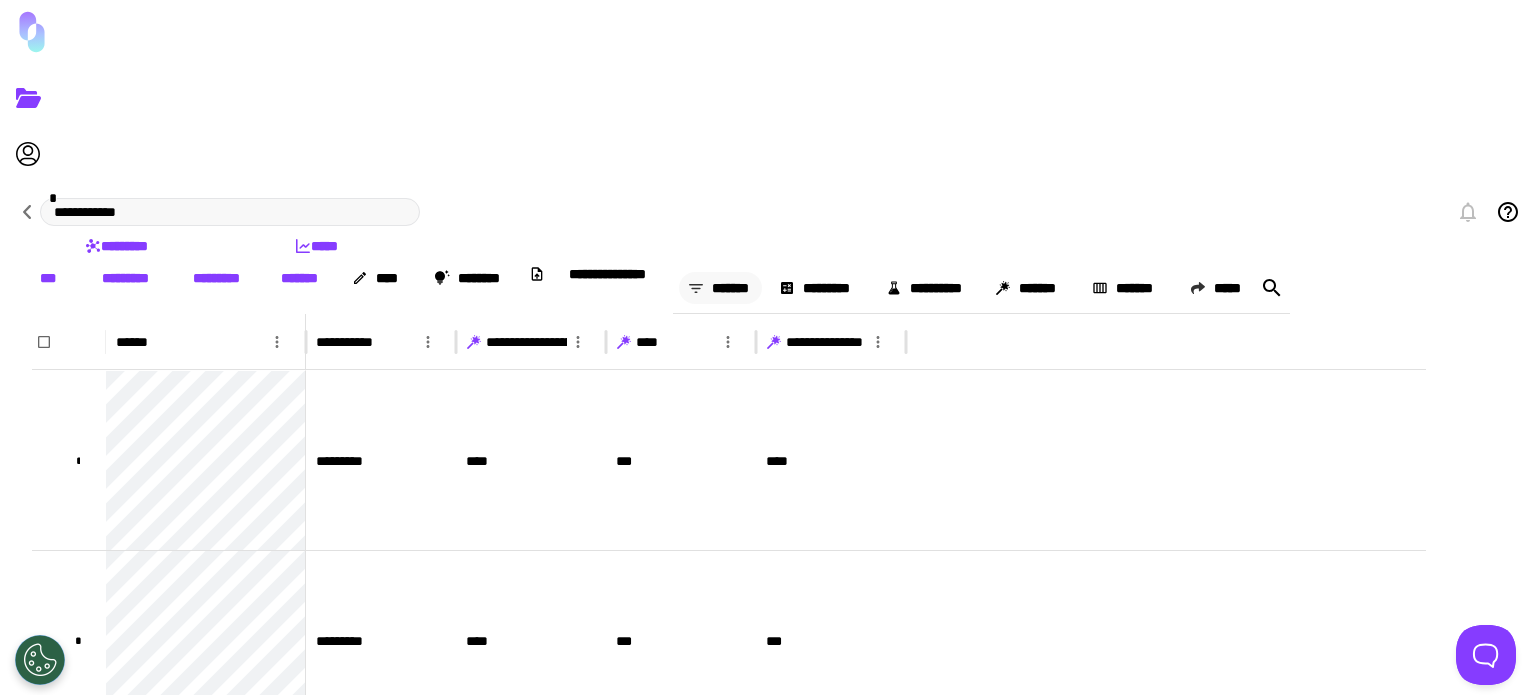 click on "*******" at bounding box center (720, 288) 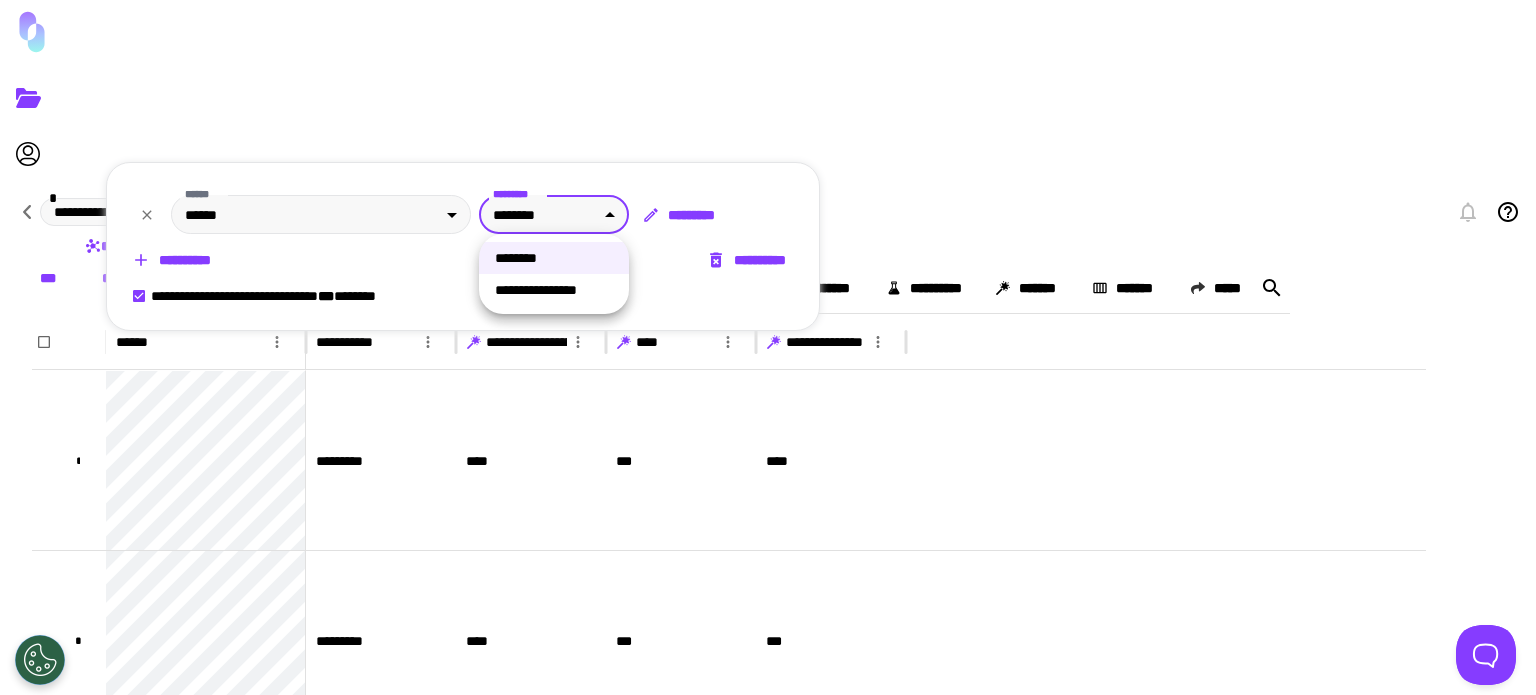 click on "[BRAND] [PRODUCT] [VERSION] [OS] [BUILD] [ARCHITECTURE] [LANGUAGE] [COUNTRY] [TIMEZONE] [USER_AGENT] [BROWSER] [DEVICE] [SCREEN_RESOLUTION] [OS_VERSION] [CPU] [MEMORY] [GRAPHICS_CARD] [DRIVER_VERSION] [NETWORK_ADAPTER] [IP_ADDRESS] [MAC_ADDRESS] [HOSTNAME] [USERNAME] [USER_ID] [SESSION_ID] [COOKIES] [REFERRER] [USER_AGENT_STRING] [BROWSER_VERSION] [OS_DETAILS] [DEVICE_MODEL] [SCREEN_SIZE] [GRAPHICS_CARD_MODEL] [NETWORK_SPEED] [CONNECTION_TYPE] [LANGUAGE_PACK] [TIME_REFERENCE] [DATE_REFERENCE] [BIRTH_DATE] [AGE] [PERSONAL_GEO] [POSTAL_CODE] [COORDINATES] [HOME_ADDRESS] [WORK_ADDRESS] [PHONE_NUMBER] [EMAIL_ADDRESS] [SOCIAL_SECURITY_NUMBER] [PASSPORT_NUMBER] [DRIVER_LICENSE_NUMBER] [CREDIT_CARD_NUMBER] [EXPIRY_DATE] [CVV] [CARDHOLDER_NAME]" at bounding box center (768, 347) 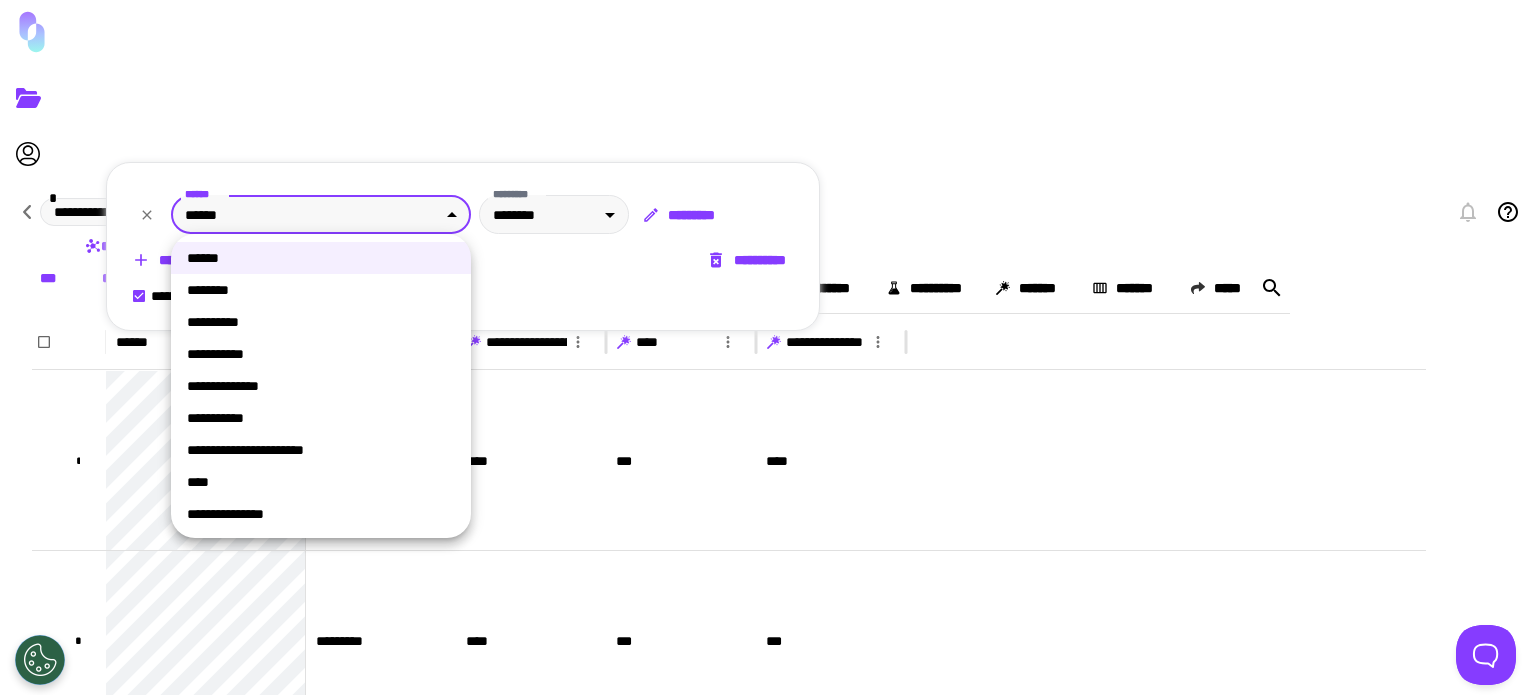 click on "[BRAND] [PRODUCT] [VERSION] [OS] [BUILD] [ARCHITECTURE] [LANGUAGE] [COUNTRY] [TIMEZONE] [USER_AGENT] [BROWSER] [DEVICE] [SCREEN_RESOLUTION] [OS_VERSION] [CPU] [MEMORY] [GRAPHICS_CARD] [DRIVER_VERSION] [NETWORK_ADAPTER] [IP_ADDRESS] [MAC_ADDRESS] [HOSTNAME] [USERNAME] [USER_ID] [SESSION_ID] [COOKIES] [REFERRER] [USER_AGENT_STRING] [BROWSER_VERSION] [OS_DETAILS] [DEVICE_MODEL] [SCREEN_SIZE] [GRAPHICS_CARD_MODEL] [NETWORK_SPEED] [CONNECTION_TYPE] [LANGUAGE_PACK] [TIME_REFERENCE] [DATE_REFERENCE] [BIRTH_DATE] [AGE] [PERSONAL_GEO] [POSTAL_CODE] [COORDINATES] [HOME_ADDRESS] [WORK_ADDRESS] [PHONE_NUMBER] [EMAIL_ADDRESS] [SOCIAL_SECURITY_NUMBER] [PASSPORT_NUMBER] [DRIVER_LICENSE_NUMBER] [CREDIT_CARD_NUMBER] [EXPIRY_DATE] [CVV] [CARDHOLDER_NAME]" at bounding box center (768, 347) 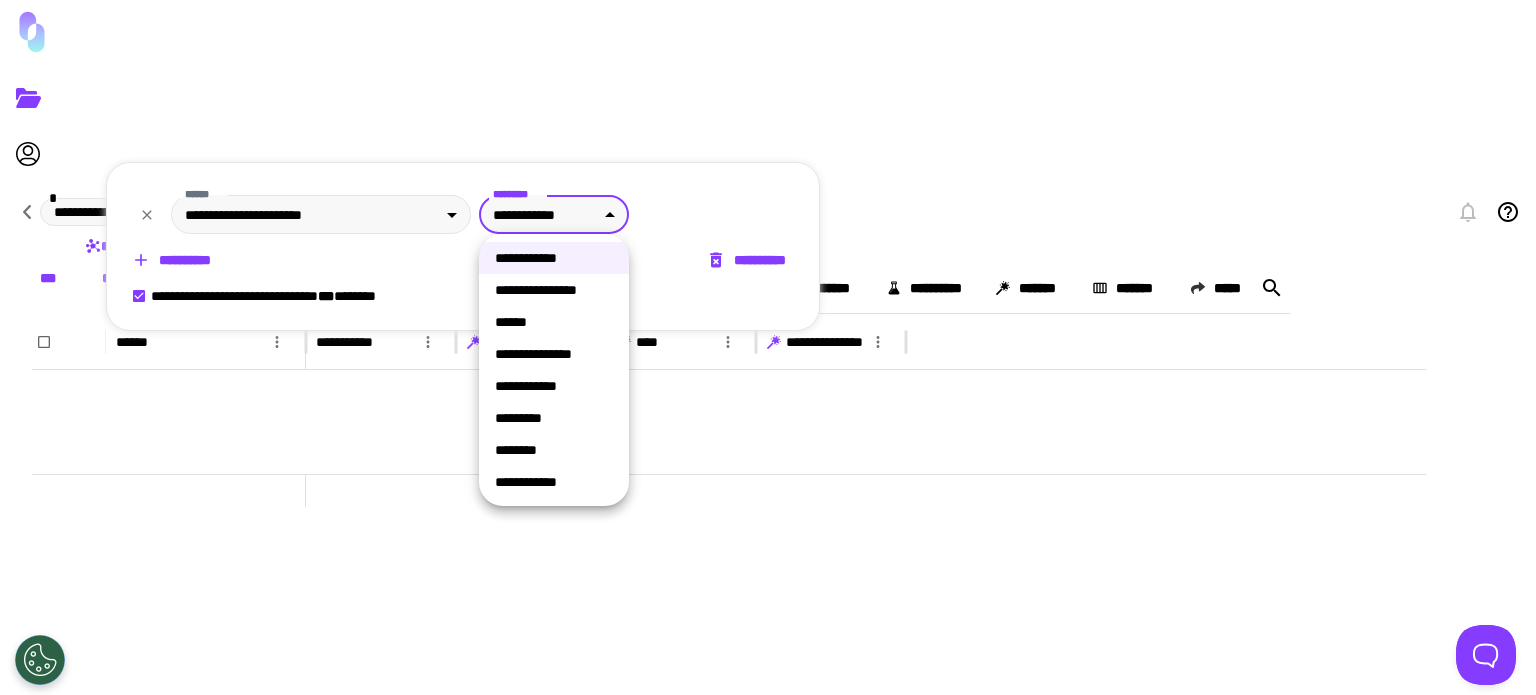 click on "[BRAND] [PRODUCT] [VERSION] [OS] [BUILD] [ARCHITECTURE] [LANGUAGE] [COUNTRY] [TIMEZONE] [USER_AGENT] [BROWSER] [DEVICE] [SCREEN_RESOLUTION] [OS_VERSION] [CPU] [MEMORY] [GRAPHICS_CARD] [DRIVER_VERSION] [NETWORK_ADAPTER] [IP_ADDRESS] [MAC_ADDRESS] [HOSTNAME] [USERNAME] [USER_ID] [SESSION_ID] [COOKIES] [REFERRER] [USER_AGENT_STRING] [BROWSER_VERSION] [OS_DETAILS] [DEVICE_MODEL] [SCREEN_SIZE] [GRAPHICS_CARD_MODEL] [NETWORK_SPEED] [CONNECTION_TYPE] [LANGUAGE_PACK] [TIME_REFERENCE] [DATE_REFERENCE] [BIRTH_DATE] [AGE] [PERSONAL_GEO] [POSTAL_CODE] [COORDINATES] [HOME_ADDRESS] [WORK_ADDRESS] [PHONE_NUMBER] [EMAIL_ADDRESS] [SOCIAL_SECURITY_NUMBER] [PASSPORT_NUMBER] [DRIVER_LICENSE_NUMBER] [CREDIT_CARD_NUMBER] [EXPIRY_DATE] [CVV] [CARDHOLDER_NAME] [FIRST] [LAST] [STREET] [CITY] [STATE] [ZIP] [COUNTRY] [PHONE] [EMAIL] [SSN] [CREDIT_CARD] [PASSPORT] [DRIVER_LICENSE]" at bounding box center [768, 347] 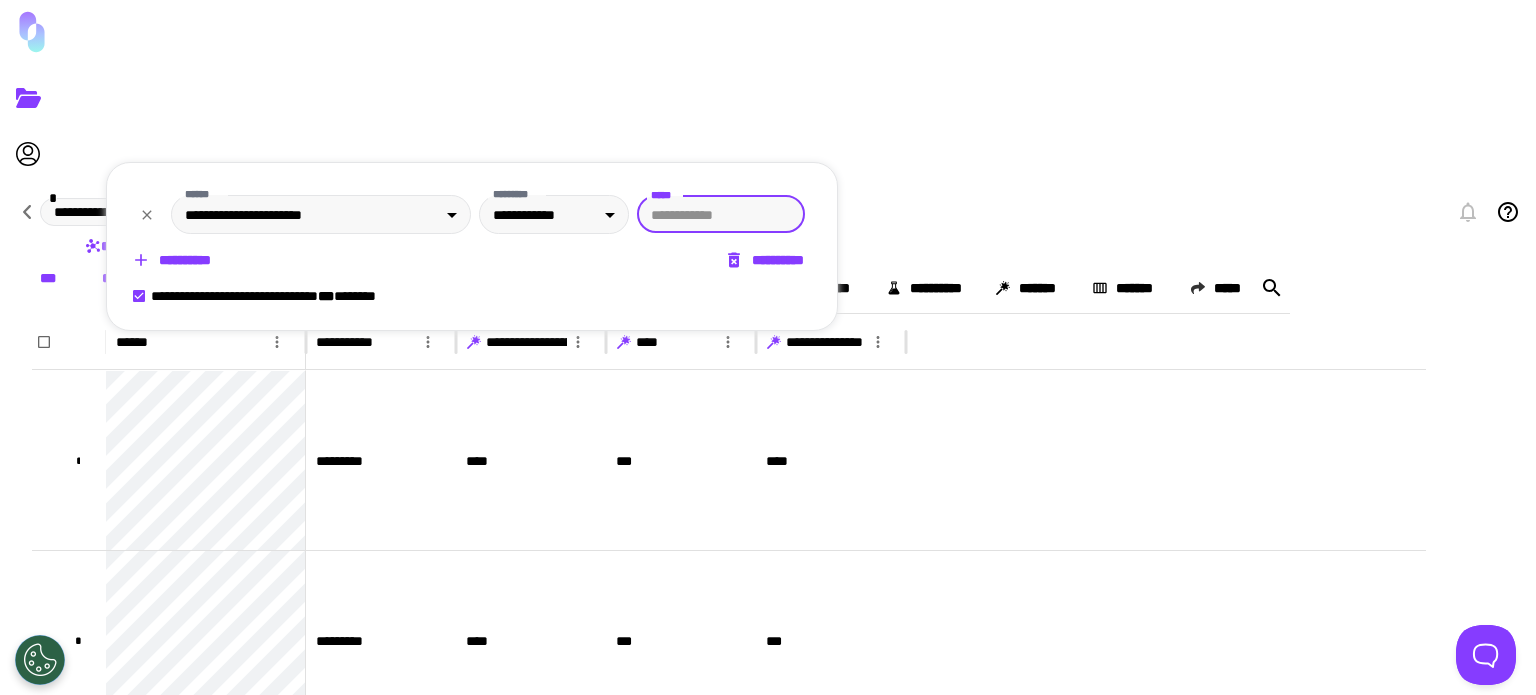 click on "*****" at bounding box center [721, 214] 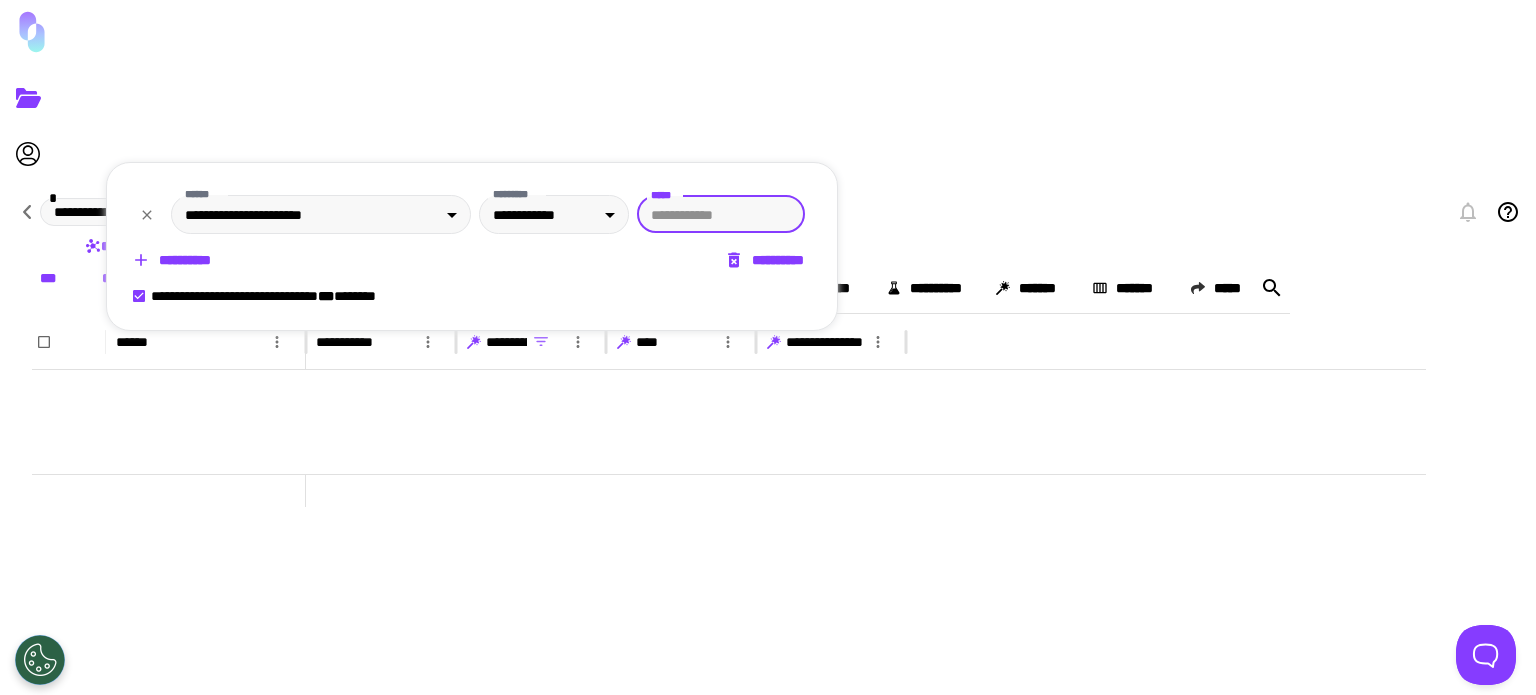type on "**" 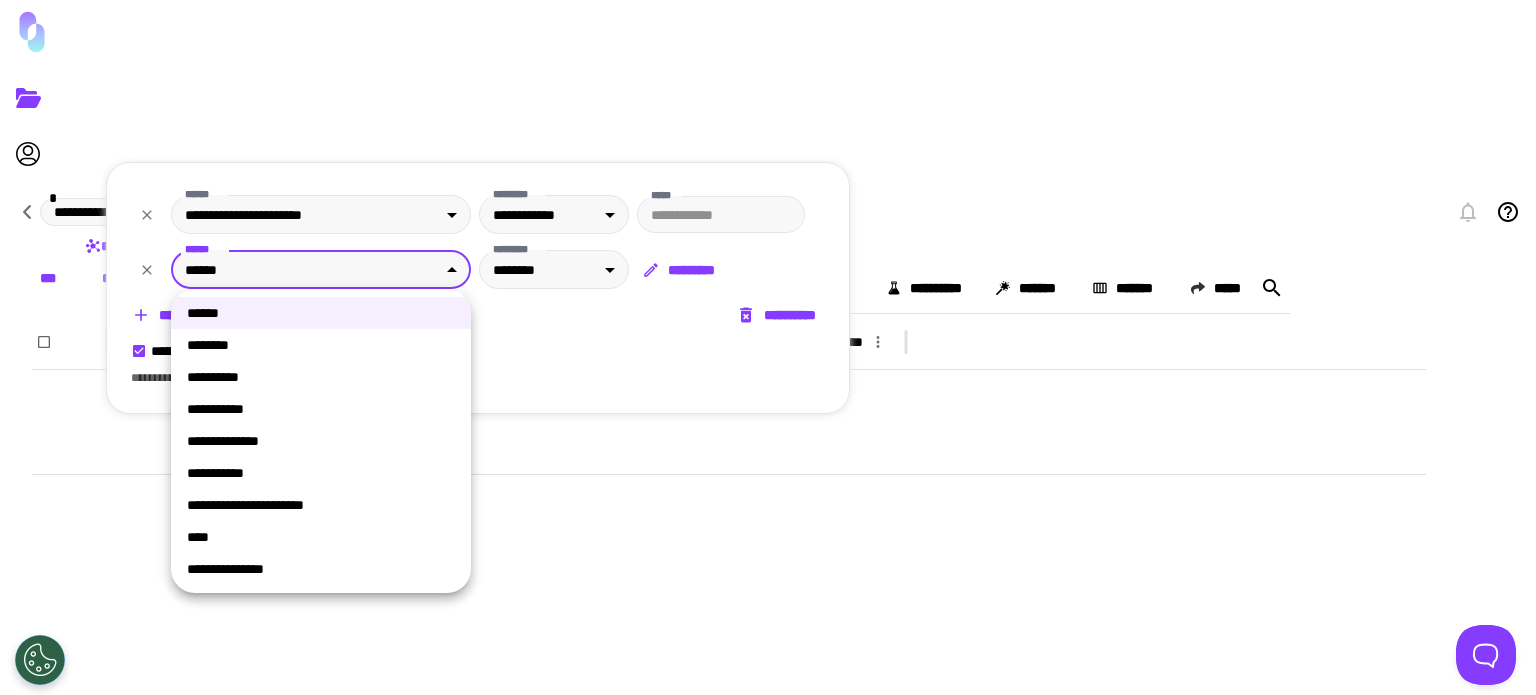 click on "[BRAND] [PRODUCT] [VERSION] [OS] [BUILD] [ARCHITECTURE] [LANGUAGE] [COUNTRY] [TIMEZONE] [USER_AGENT] [BROWSER] [DEVICE] [SCREEN_RESOLUTION] [OS_VERSION] [CPU] [MEMORY] [GRAPHICS_CARD] [DRIVER_VERSION] [NETWORK_ADAPTER] [IP_ADDRESS] [MAC_ADDRESS] [HOSTNAME] [USERNAME] [USER_ID] [SESSION_ID] [COOKIES] [REFERRER] [USER_AGENT_STRING] [BROWSER_VERSION] [OS_DETAILS] [DEVICE_MODEL] [SCREEN_SIZE] [GRAPHICS_CARD_MODEL] [NETWORK_SPEED] [CONNECTION_TYPE] [LANGUAGE_PACK] [TIME_REFERENCE] [DATE_REFERENCE] [BIRTH_DATE] [AGE] [PERSONAL_GEO] [POSTAL_CODE] [COORDINATES] [HOME_ADDRESS] [WORK_ADDRESS] [PHONE_NUMBER] [EMAIL_ADDRESS] [SOCIAL_SECURITY_NUMBER] [PASSPORT_NUMBER] [DRIVER_LICENSE_NUMBER] [CREDIT_CARD_NUMBER] [EXPIRY_DATE] [CVV] [CARDHOLDER_NAME] [FIRST] [LAST] [STREET] [CITY] [STATE] [ZIP] [COUNTRY] [PHONE] [EMAIL] [SSN] [CREDIT_CARD] [PASSPORT] [DRIVER_LICENSE]" at bounding box center [768, 347] 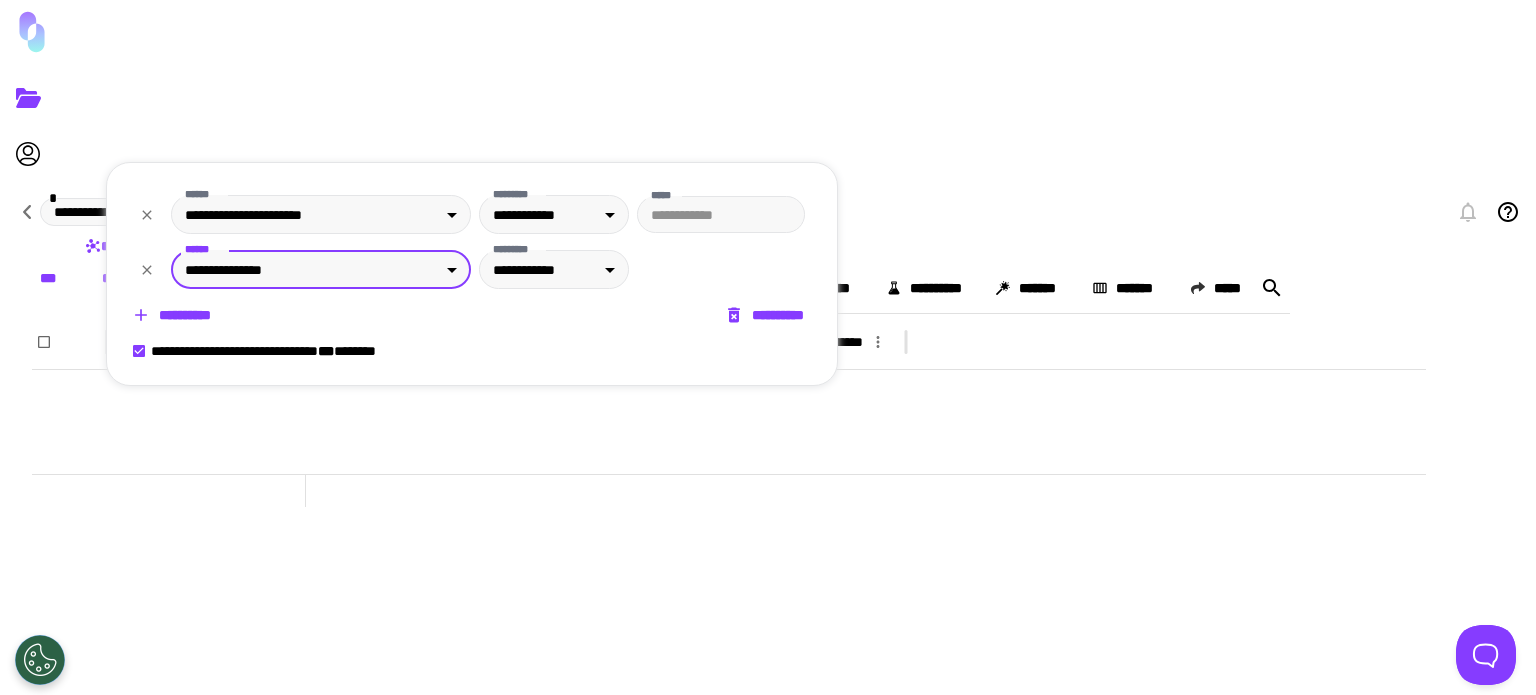 click at bounding box center (768, 347) 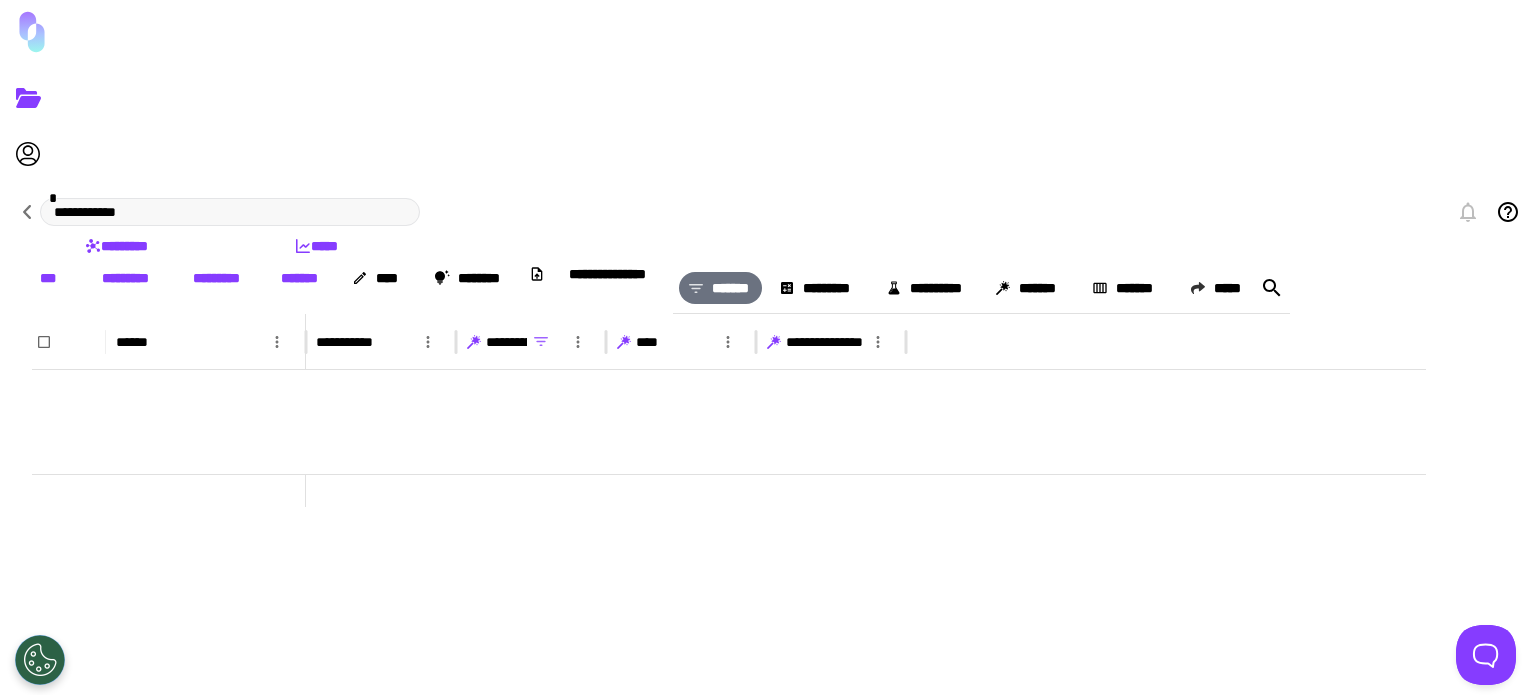 click on "*******" at bounding box center (720, 288) 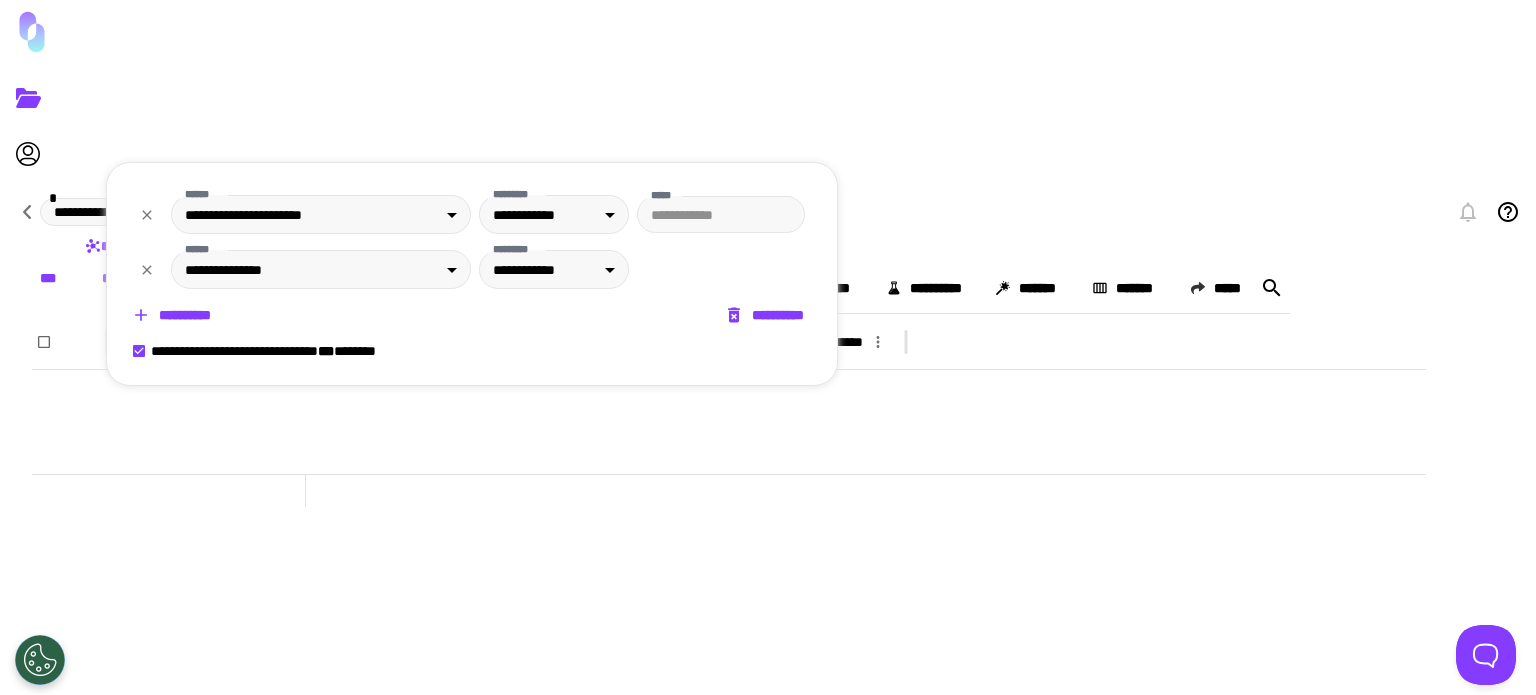 click at bounding box center (146, 214) 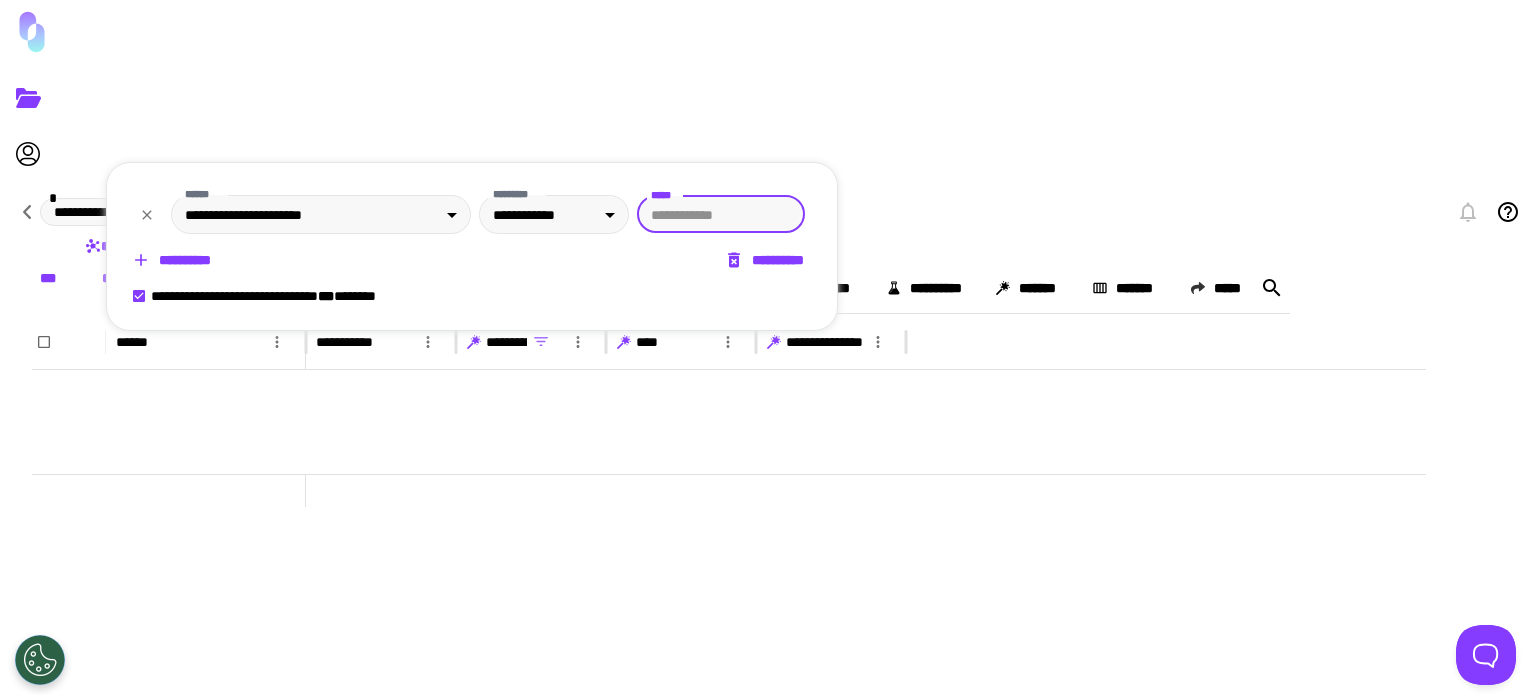 click at bounding box center [768, 347] 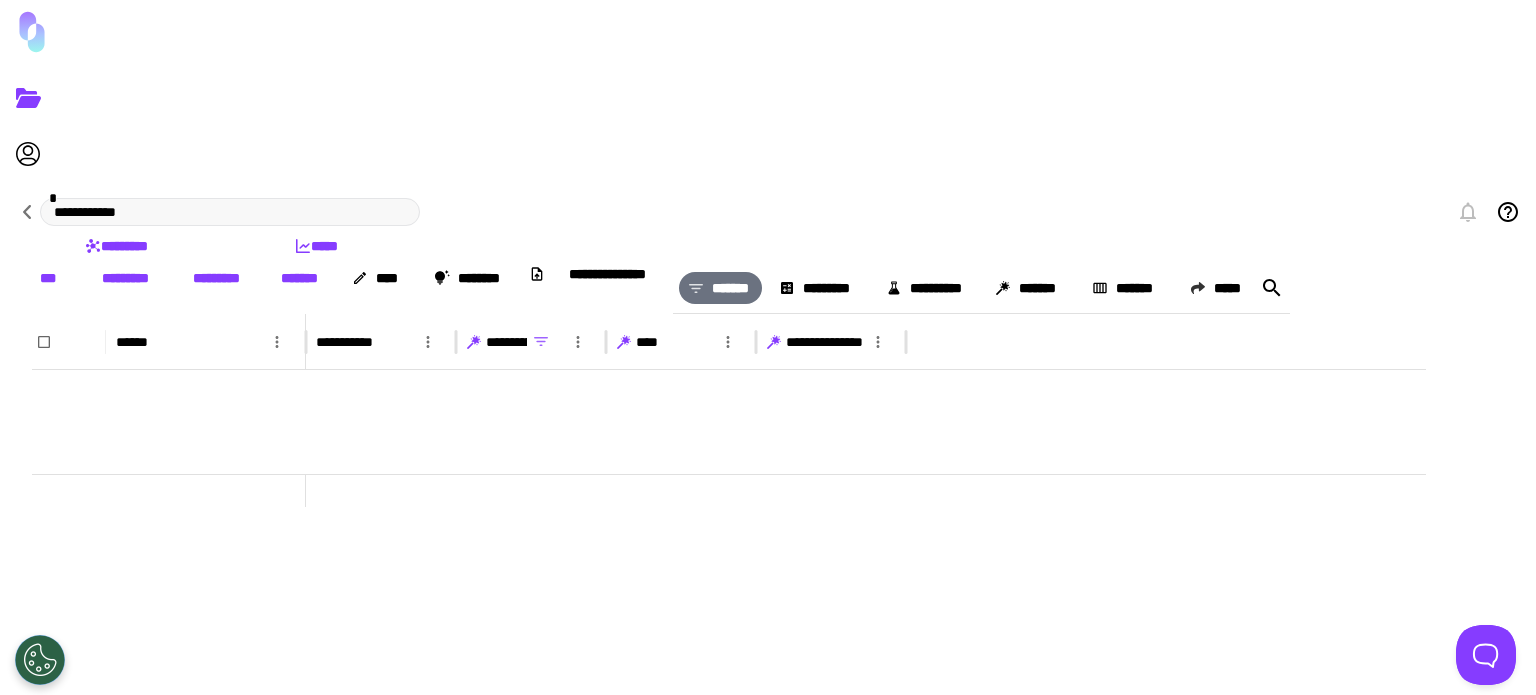 click on "*******" at bounding box center [720, 288] 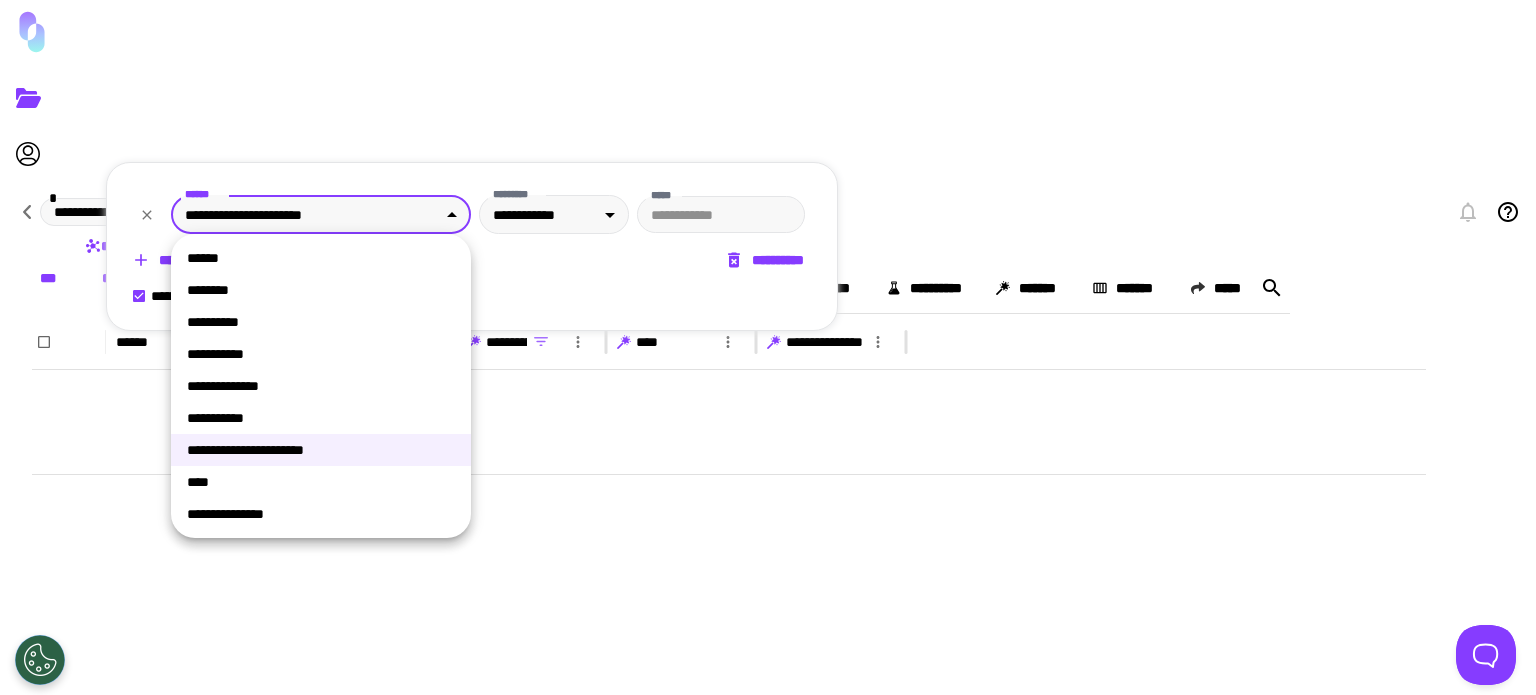 click on "[BRAND] [PRODUCT] [VERSION] [OS] [BUILD] [ARCHITECTURE] [LANGUAGE] [COUNTRY] [TIMEZONE] [USER_AGENT] [BROWSER] [DEVICE] [SCREEN_RESOLUTION] [OS_VERSION] [CPU] [MEMORY] [GRAPHICS_CARD] [DRIVER_VERSION] [NETWORK_ADAPTER] [IP_ADDRESS] [MAC_ADDRESS] [HOSTNAME] [USERNAME] [USER_ID] [SESSION_ID] [COOKIES] [REFERRER] [USER_AGENT_STRING] [BROWSER_VERSION] [OS_DETAILS] [DEVICE_MODEL] [SCREEN_SIZE] [GRAPHICS_CARD_MODEL] [NETWORK_SPEED] [CONNECTION_TYPE] [LANGUAGE_PACK] [TIME_REFERENCE] [DATE_REFERENCE] [BIRTH_DATE] [AGE] [PERSONAL_GEO] [POSTAL_CODE] [COORDINATES] [HOME_ADDRESS] [WORK_ADDRESS] [PHONE_NUMBER] [EMAIL_ADDRESS] [SOCIAL_SECURITY_NUMBER] [PASSPORT_NUMBER] [DRIVER_LICENSE_NUMBER] [CREDIT_CARD_NUMBER] [EXPIRY_DATE] [CVV] [CARDHOLDER_NAME] [FIRST] [LAST] [STREET] [CITY] [STATE] [ZIP] [COUNTRY] [PHONE] [EMAIL] [SSN] [CREDIT_CARD] [PASSPORT] [DRIVER_LICENSE]" at bounding box center [768, 347] 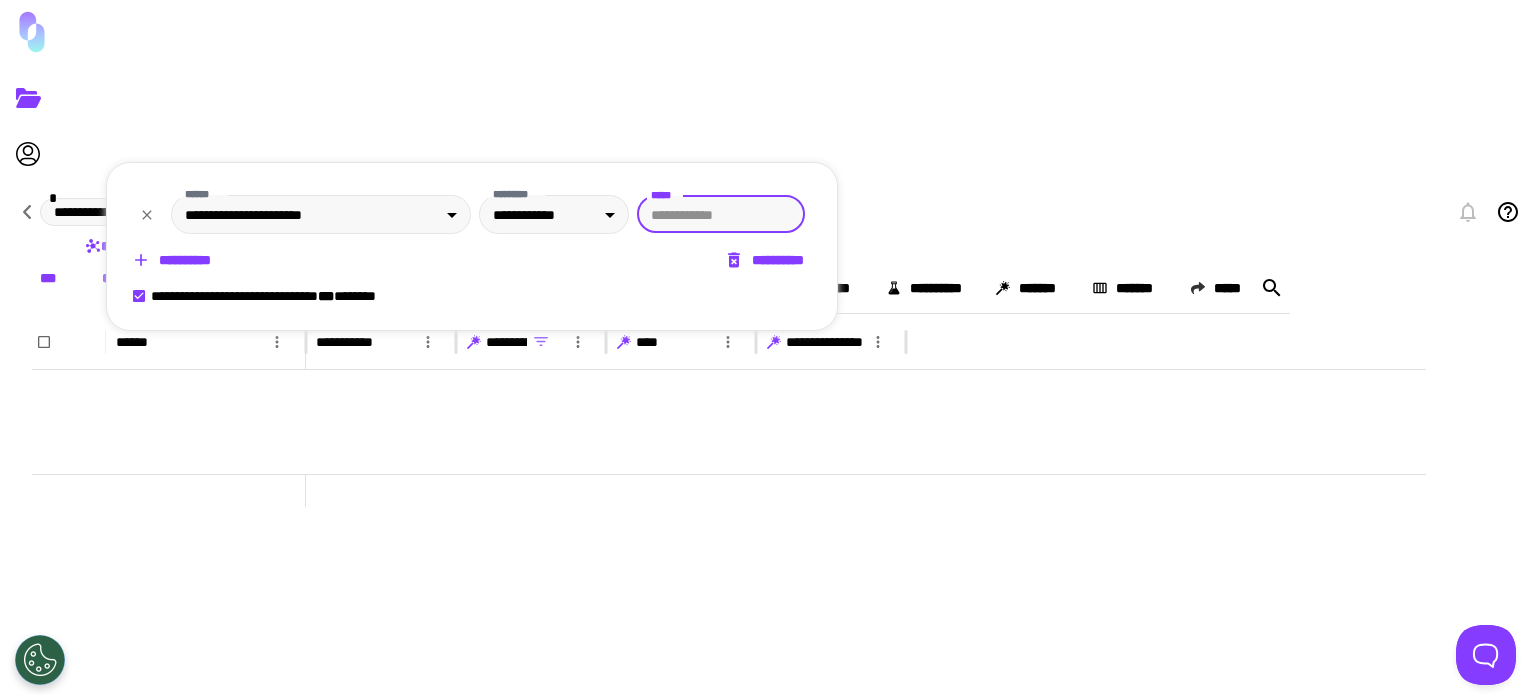 click on "**" at bounding box center [721, 214] 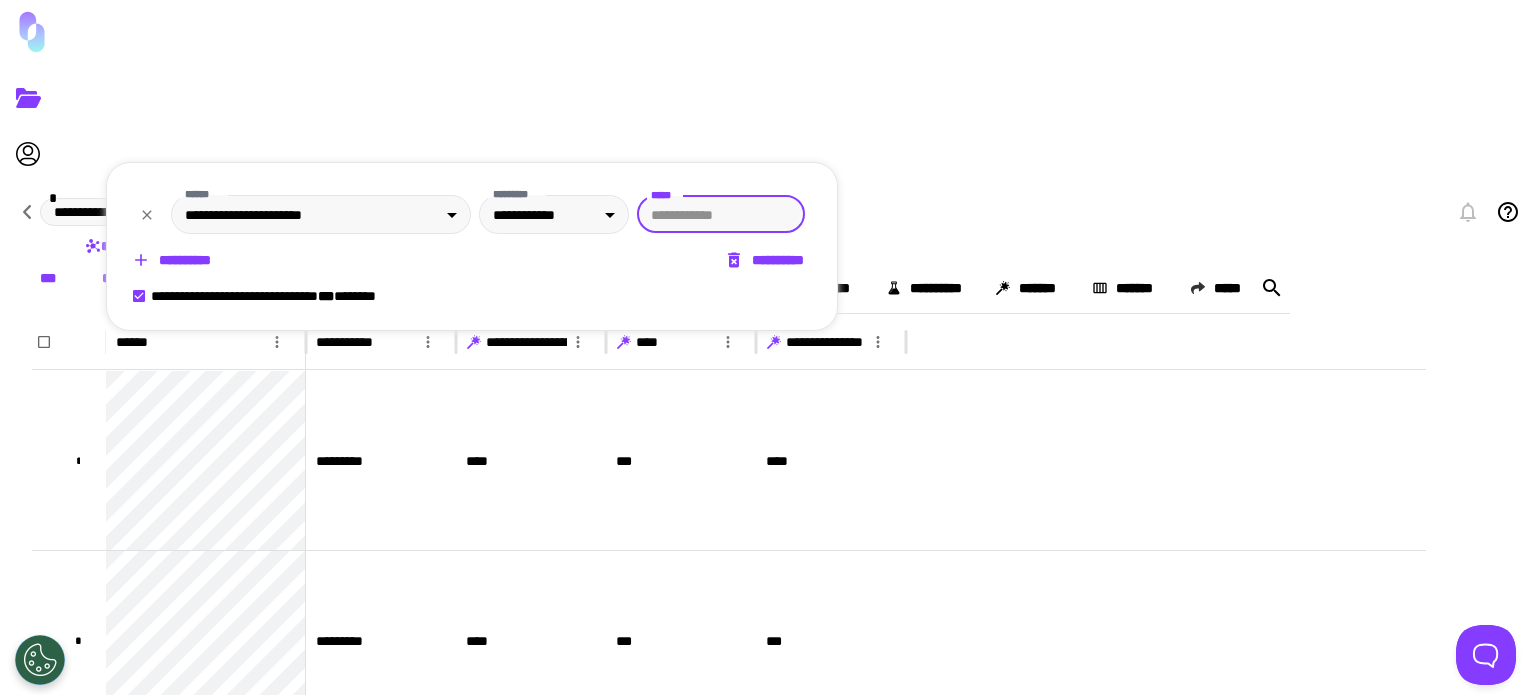 type 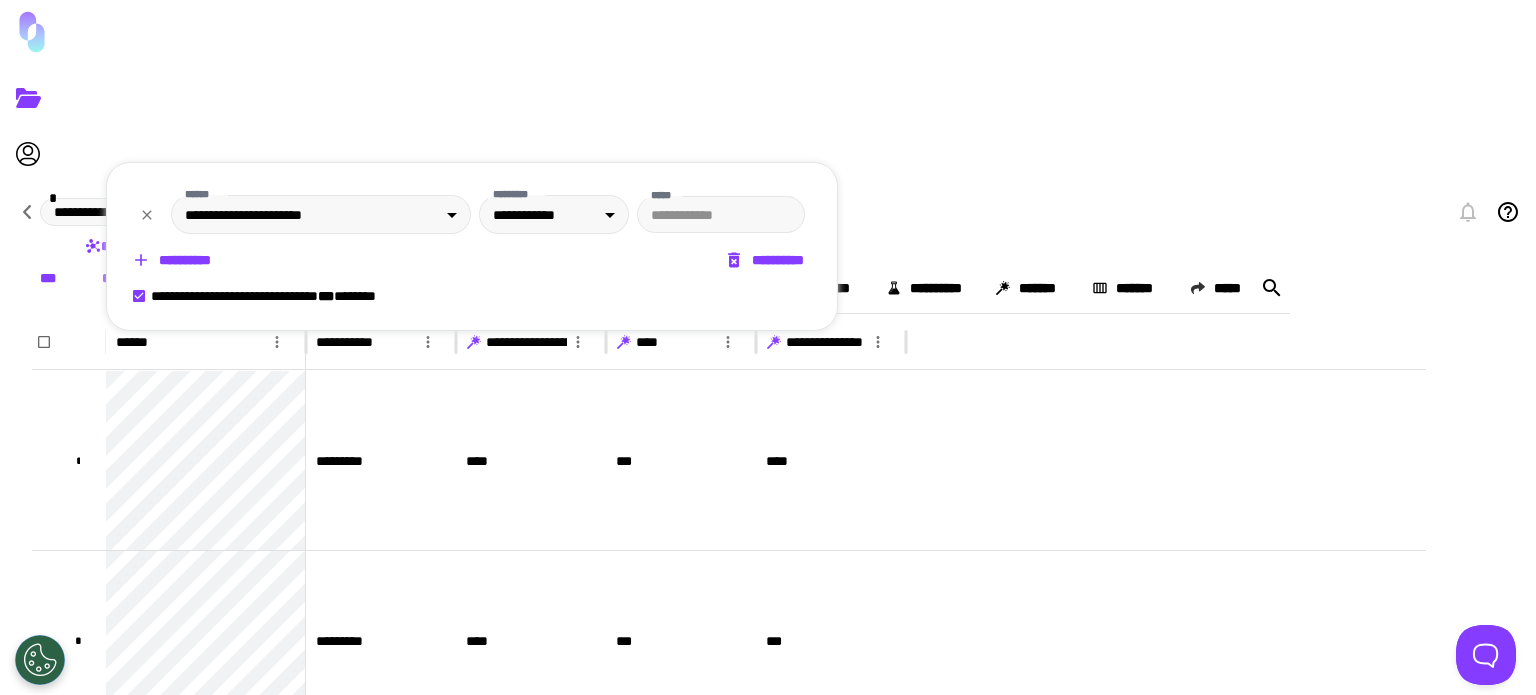 click at bounding box center [147, 215] 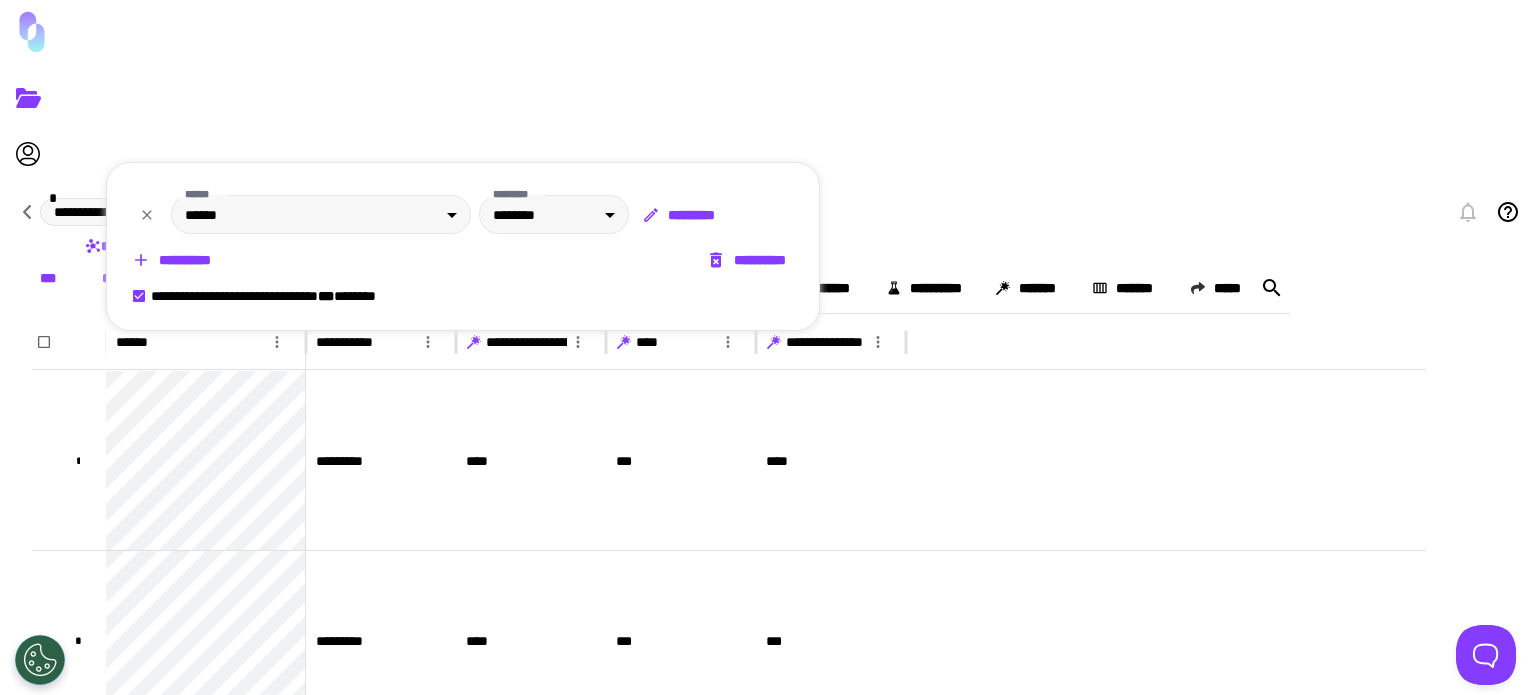 click at bounding box center (147, 215) 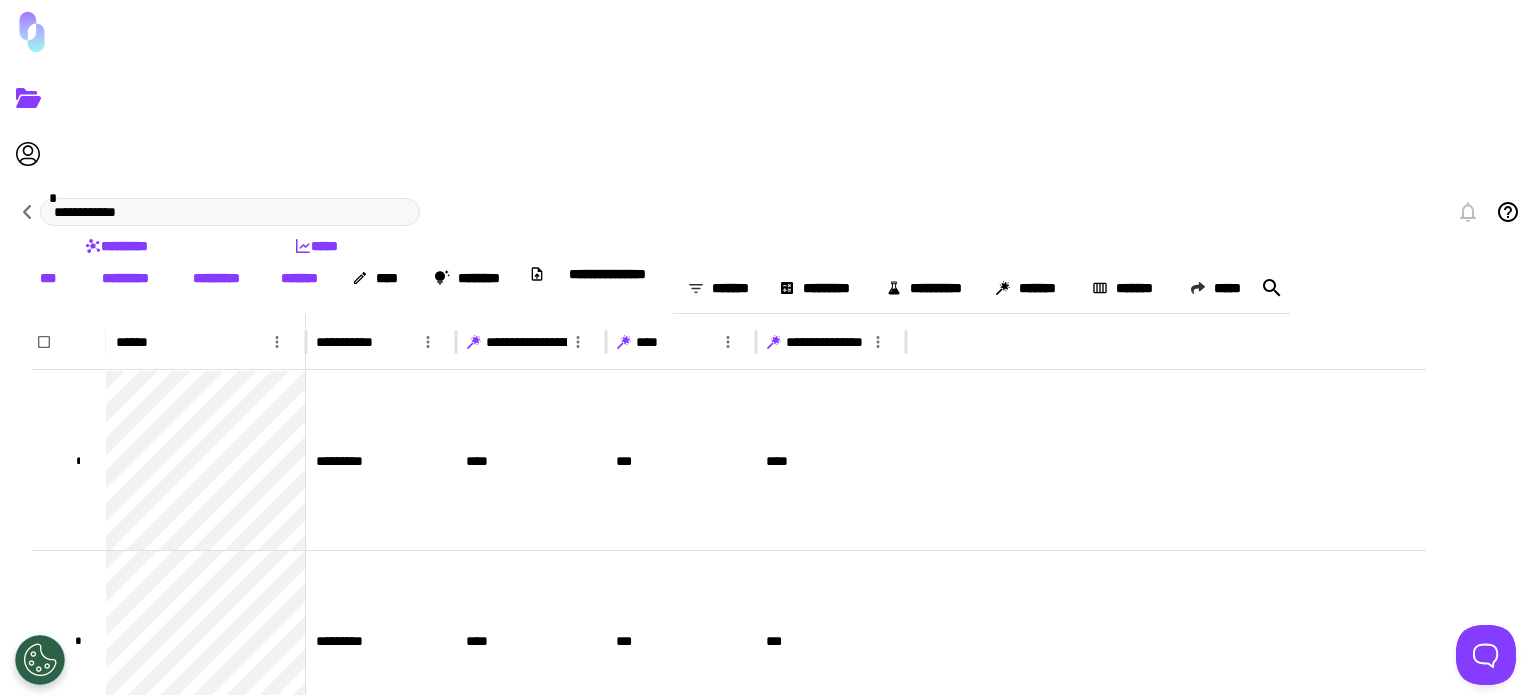 click at bounding box center [768, 695] 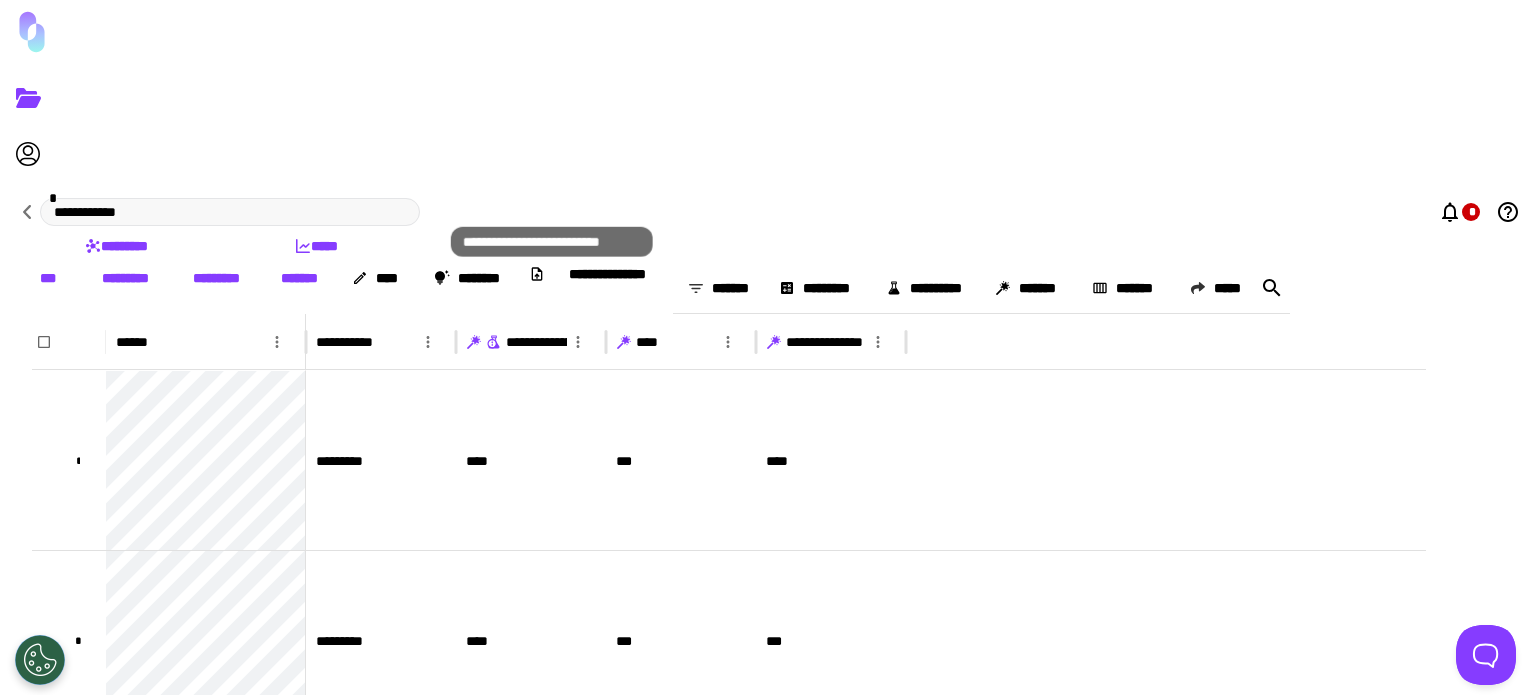 click at bounding box center (475, 339) 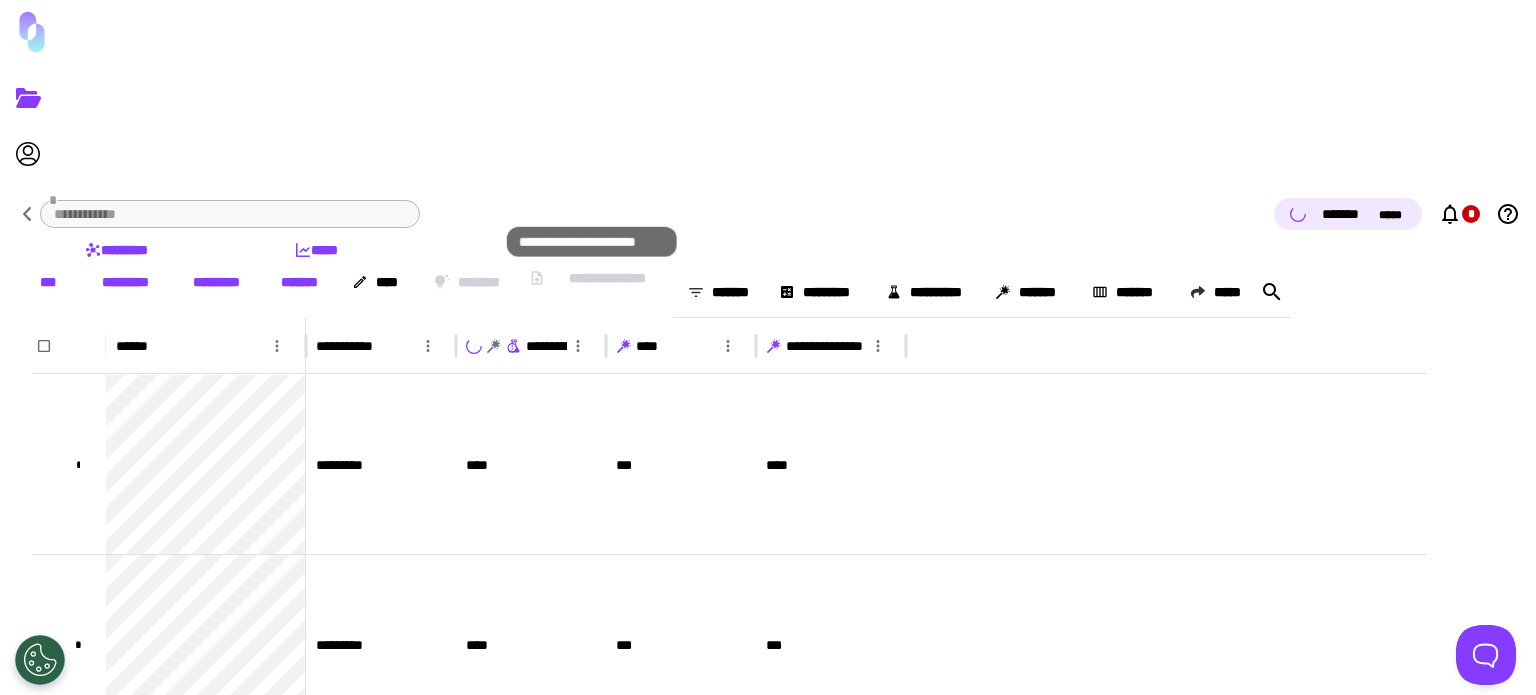 click at bounding box center (514, 346) 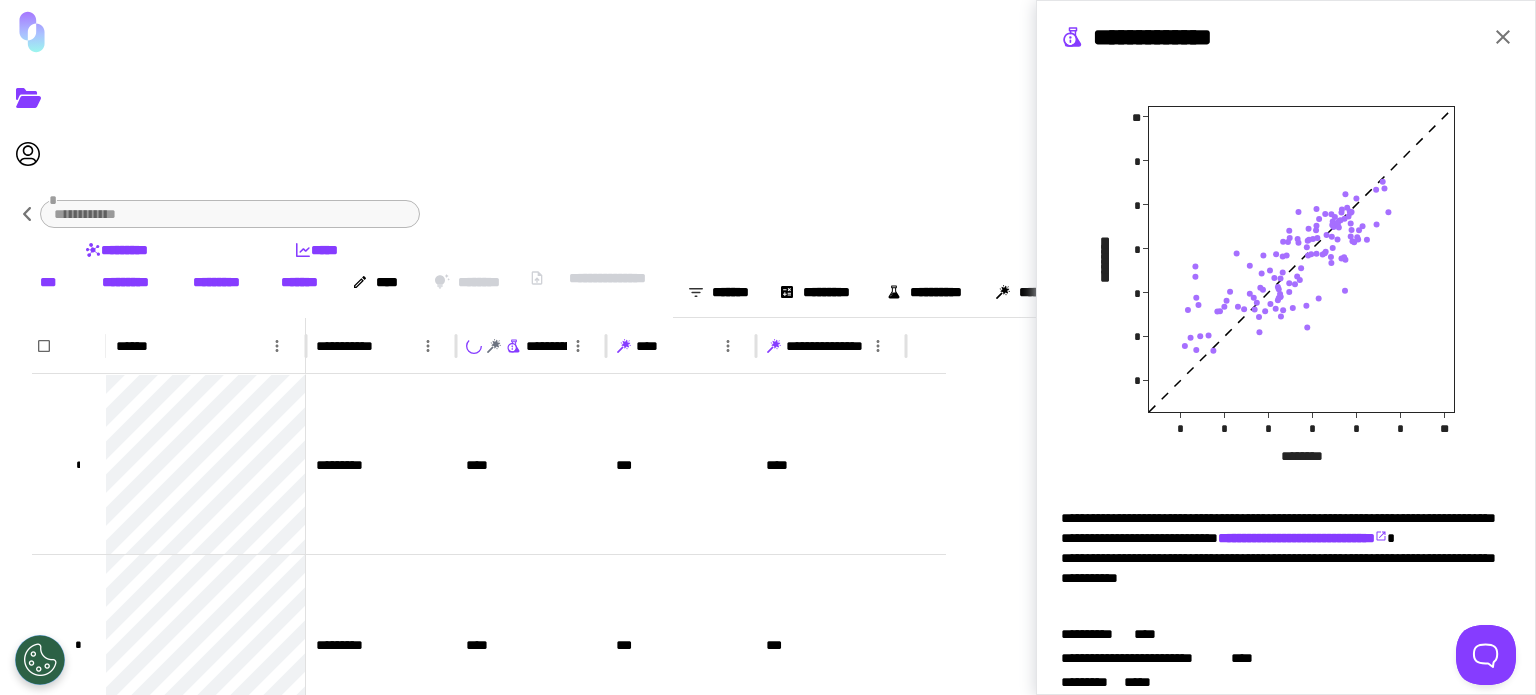 scroll, scrollTop: 383, scrollLeft: 0, axis: vertical 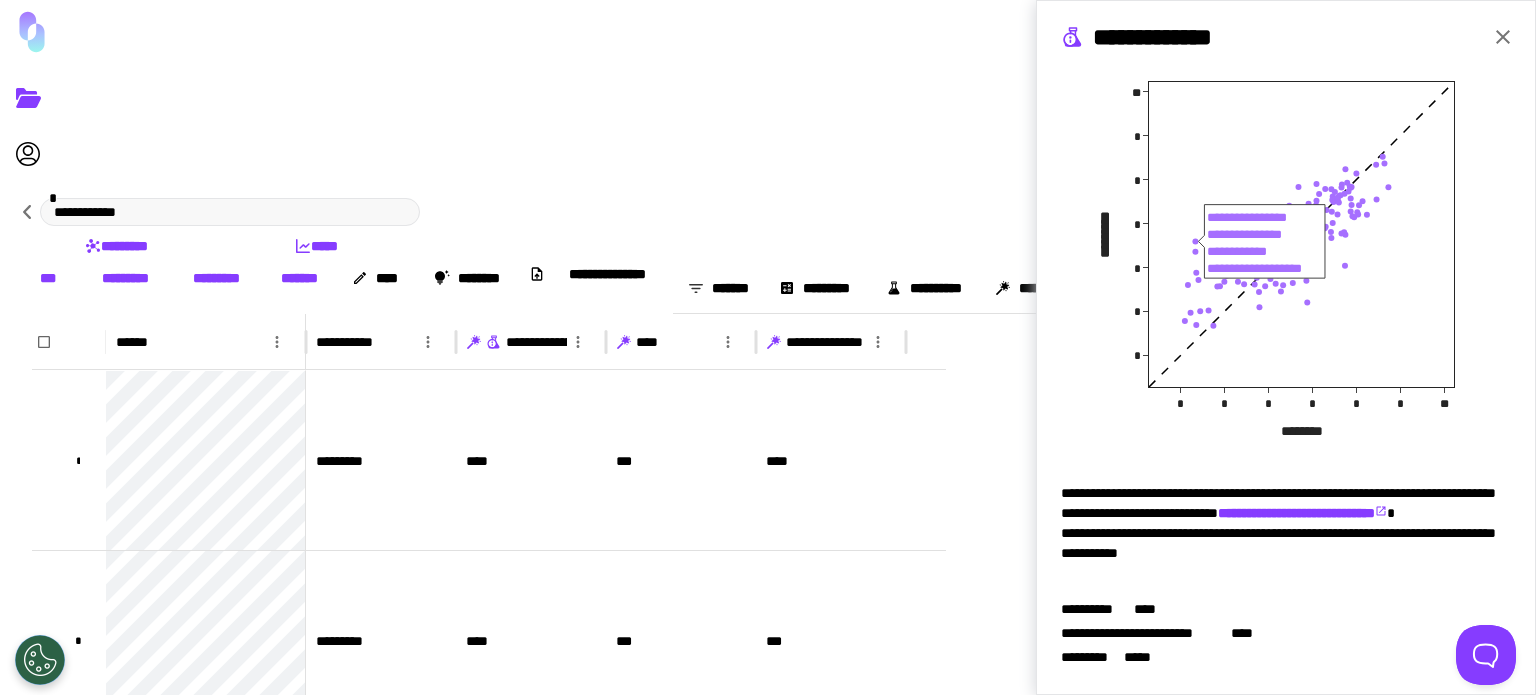 drag, startPoint x: 1181, startPoint y: 241, endPoint x: 1276, endPoint y: 272, distance: 99.92998 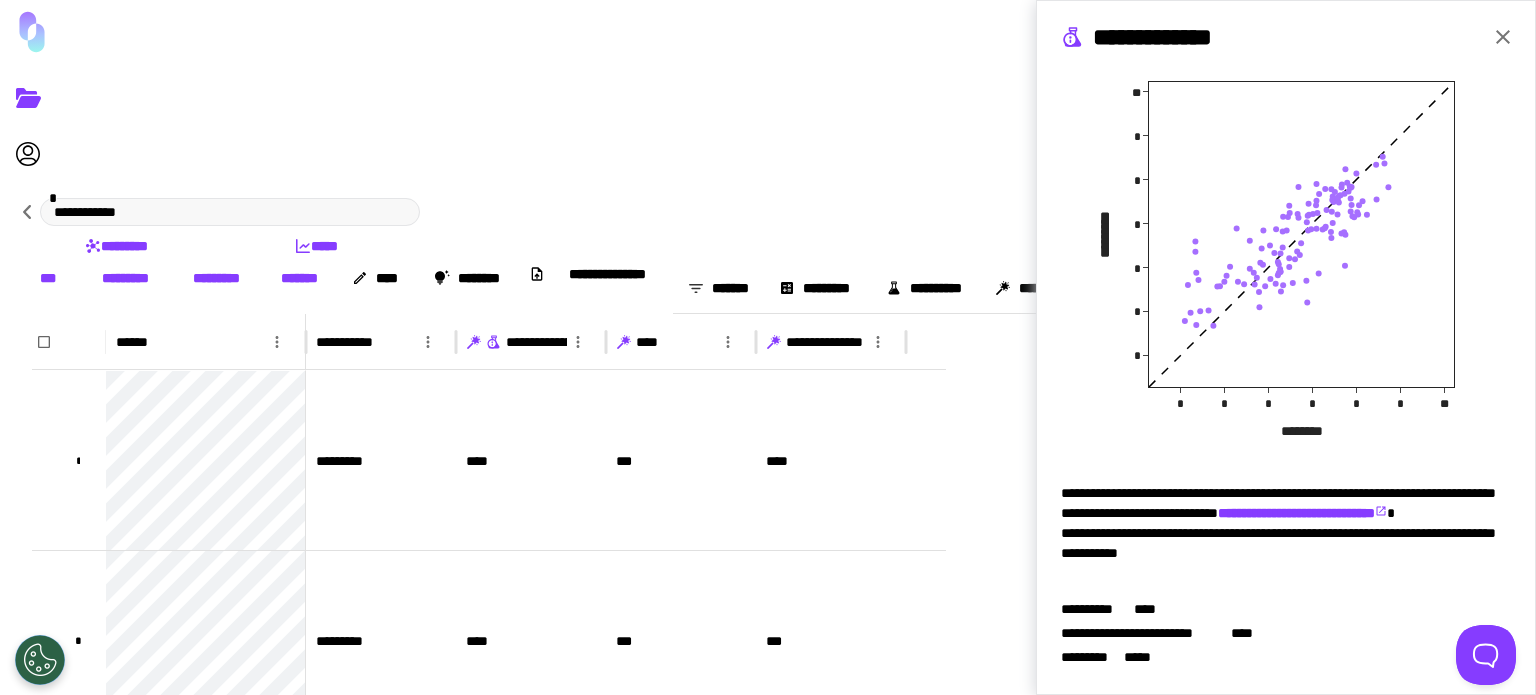 click at bounding box center (1503, 37) 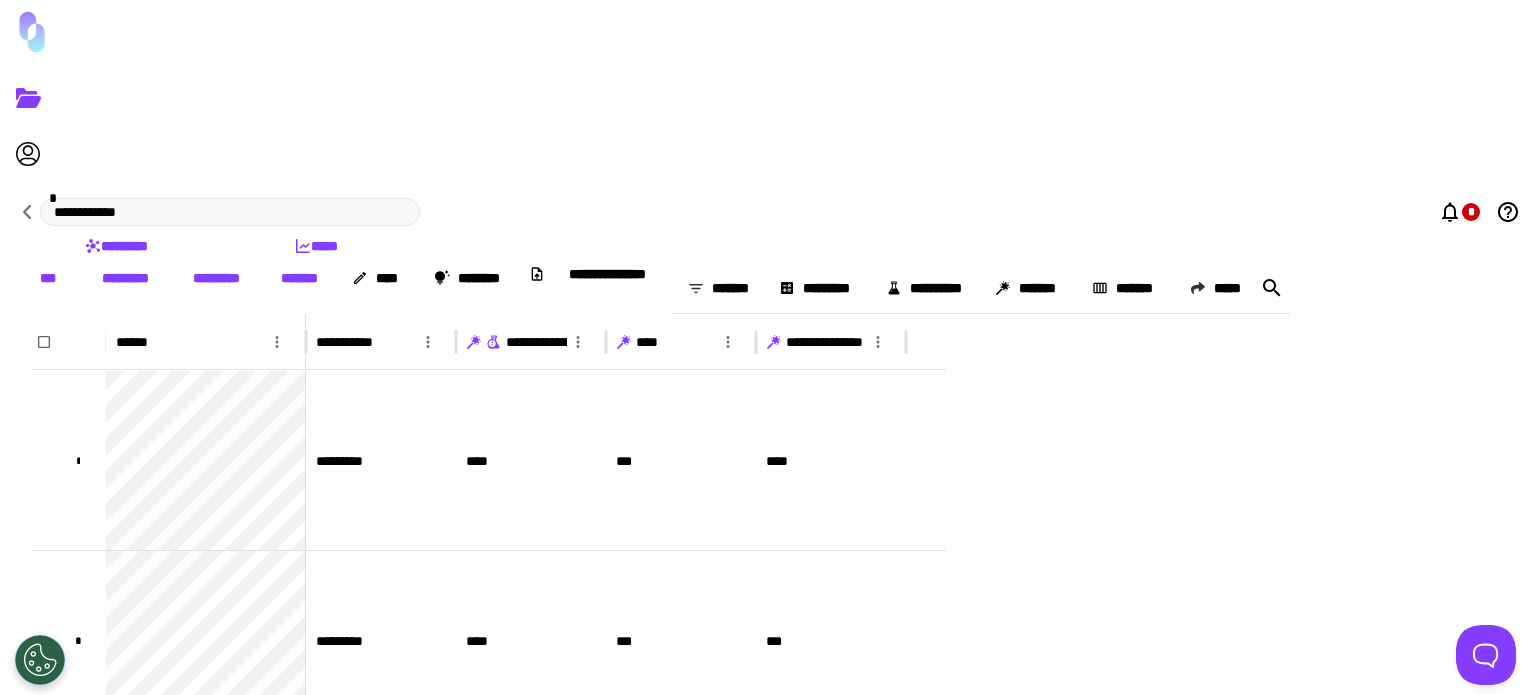 scroll, scrollTop: 0, scrollLeft: 0, axis: both 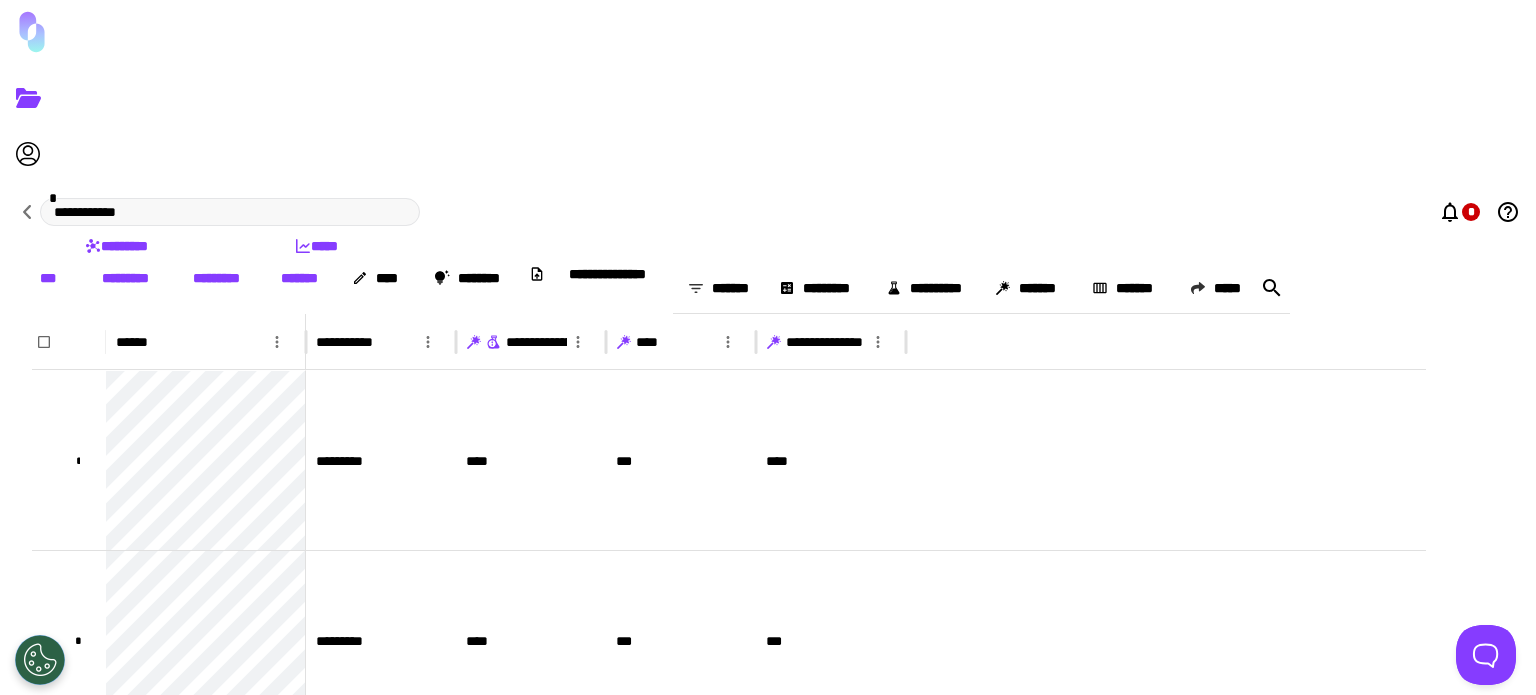 click at bounding box center (775, 339) 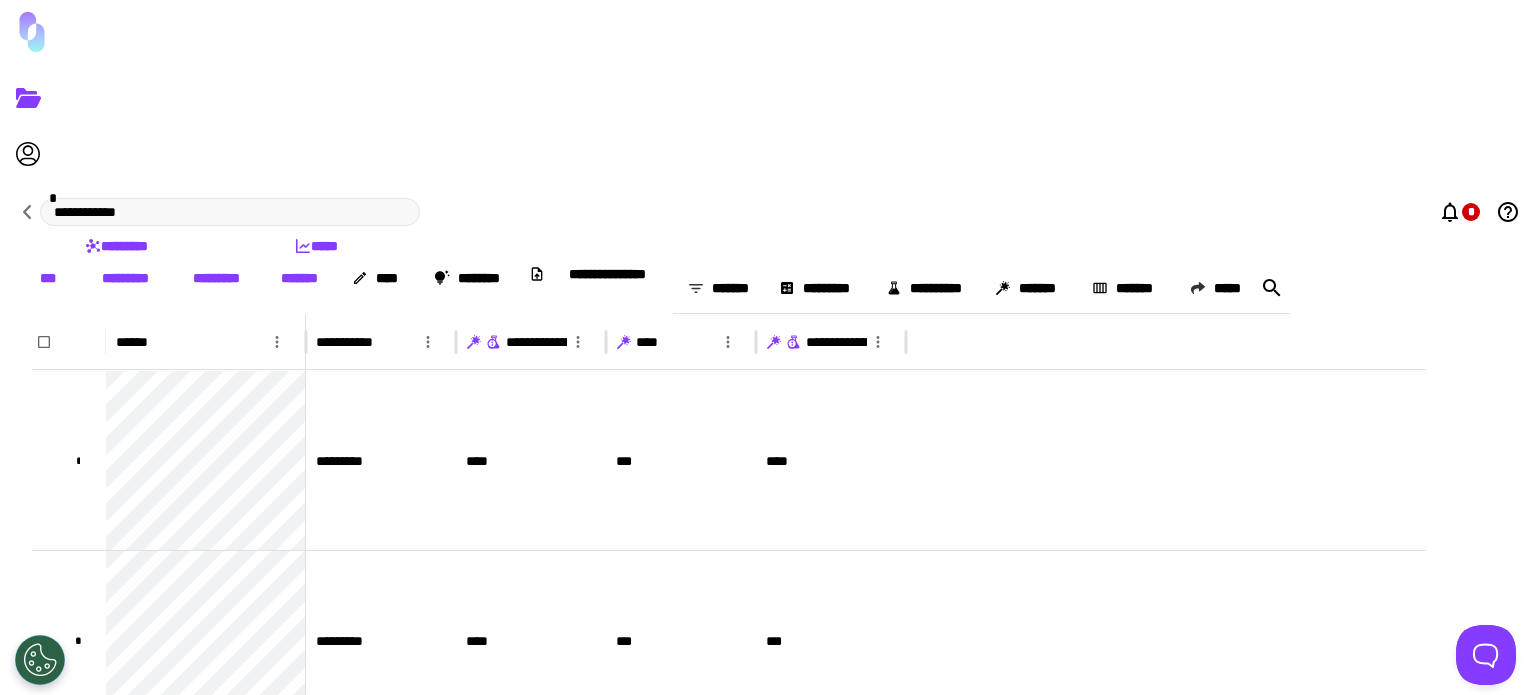 click on "•••••••••" at bounding box center (125, 278) 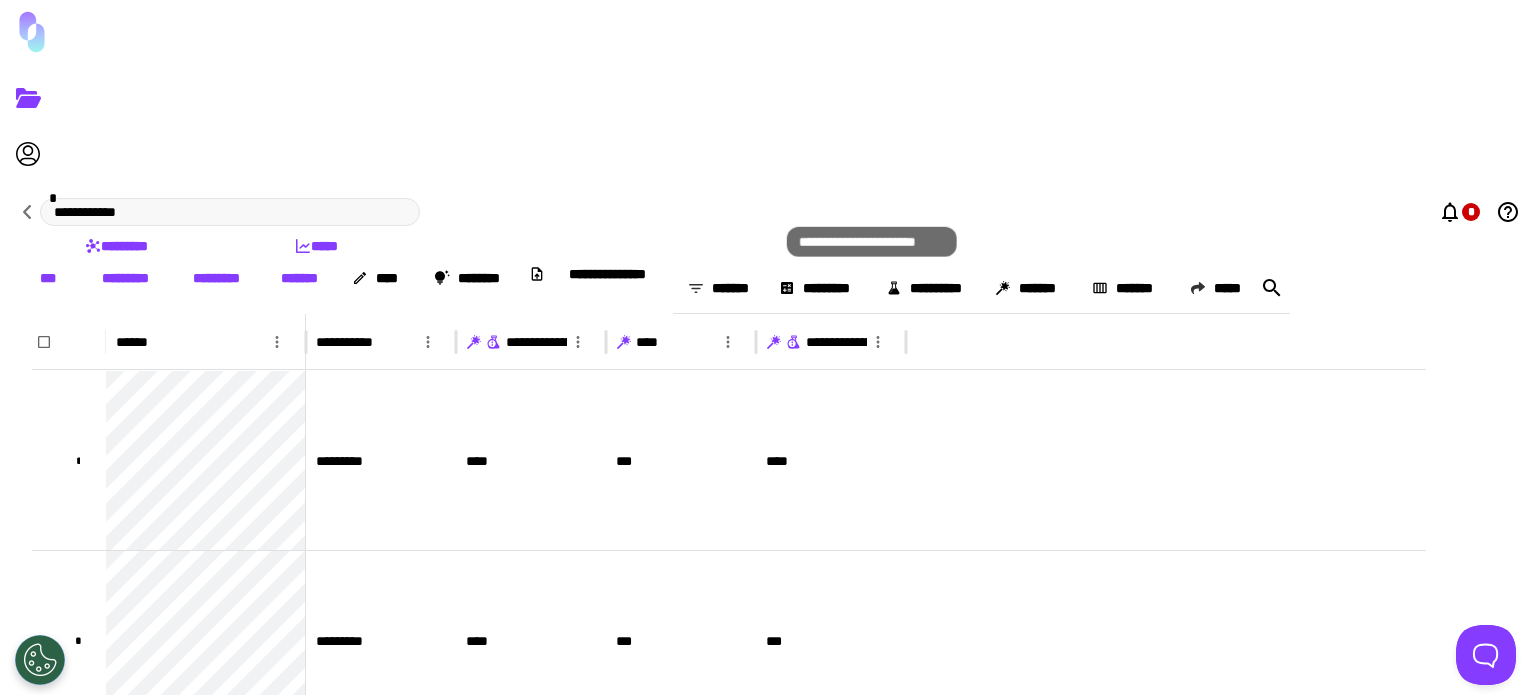 click at bounding box center [794, 342] 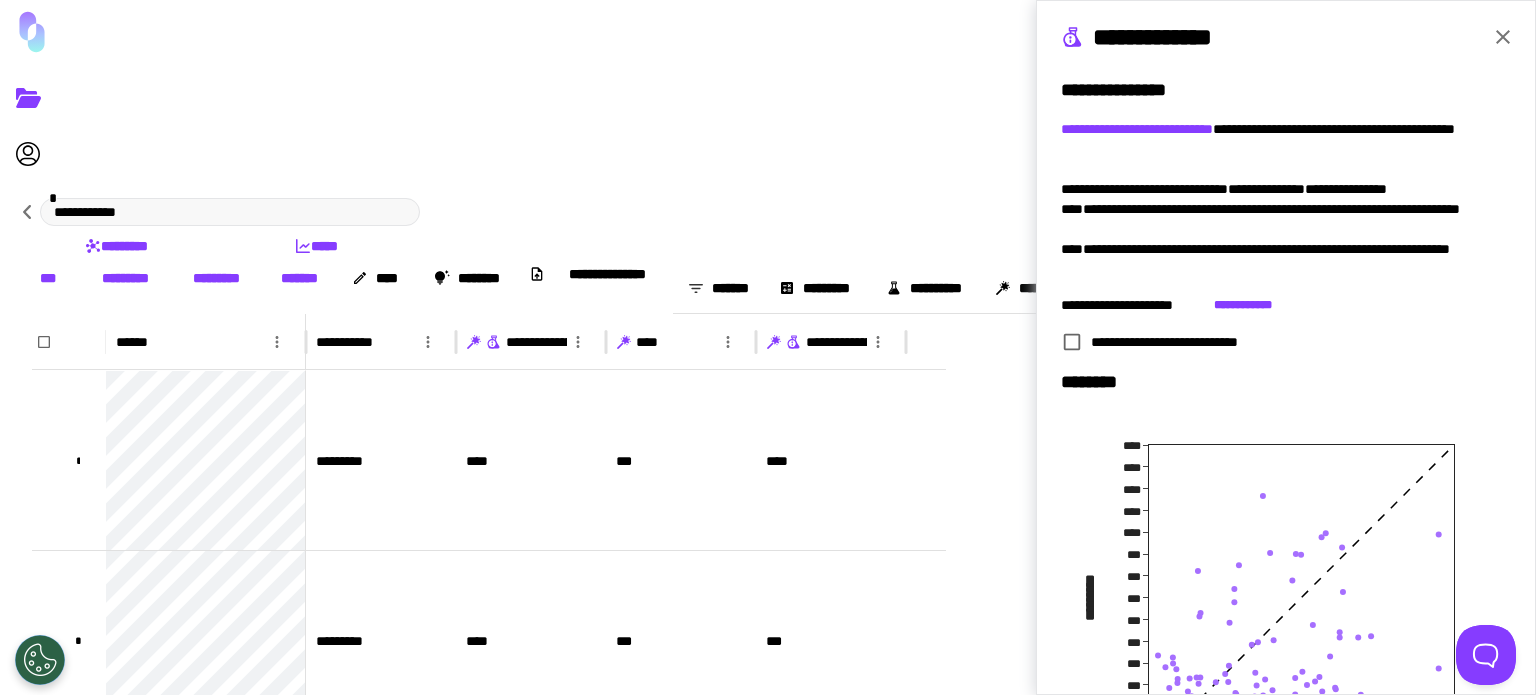 click at bounding box center [1503, 37] 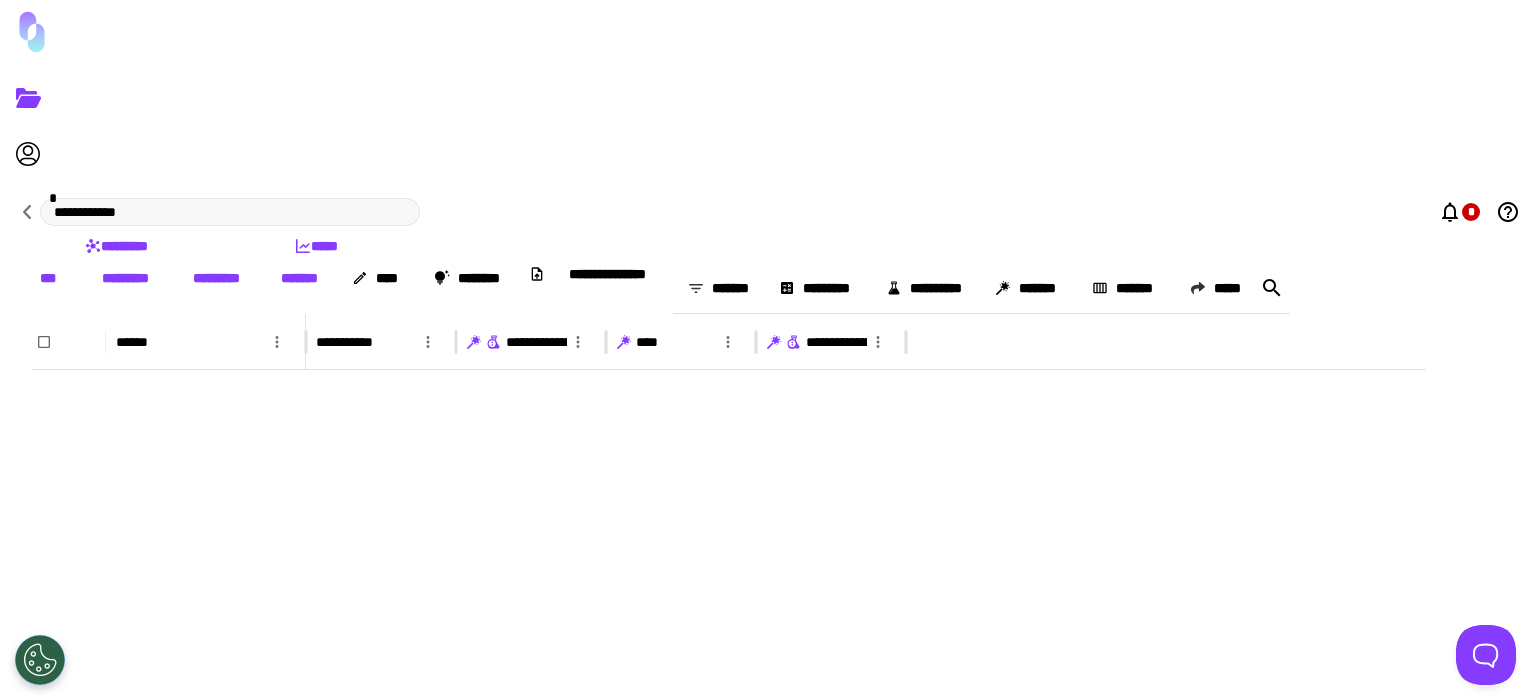 scroll, scrollTop: 2050, scrollLeft: 0, axis: vertical 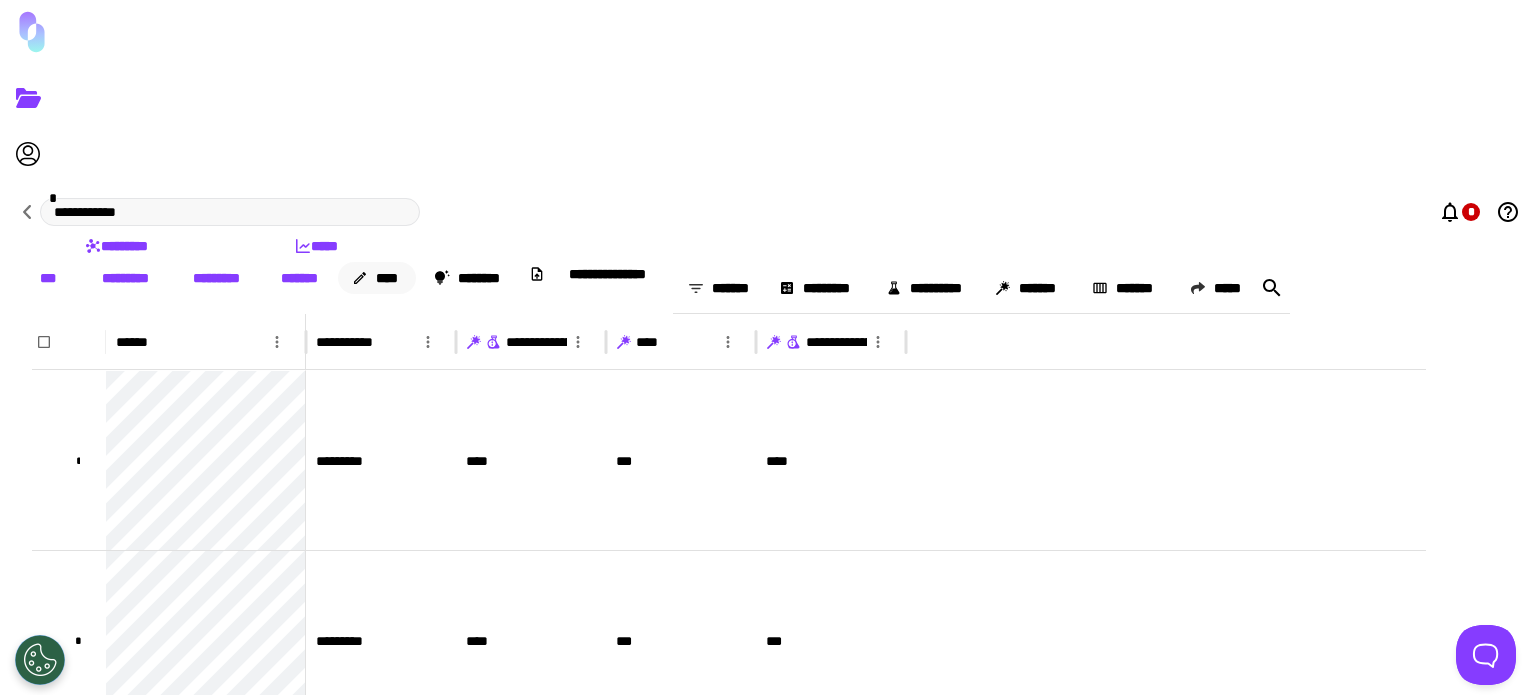 click at bounding box center [360, 278] 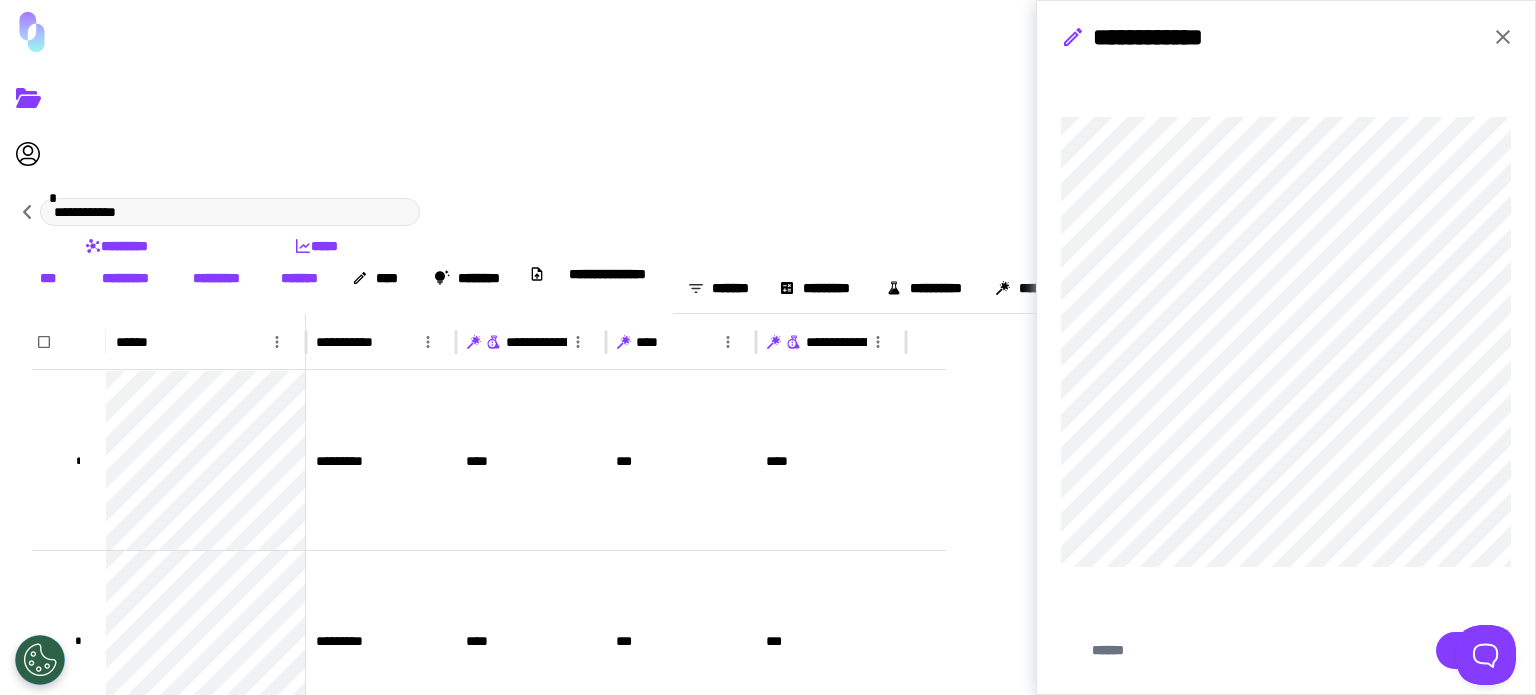 click at bounding box center [1503, 37] 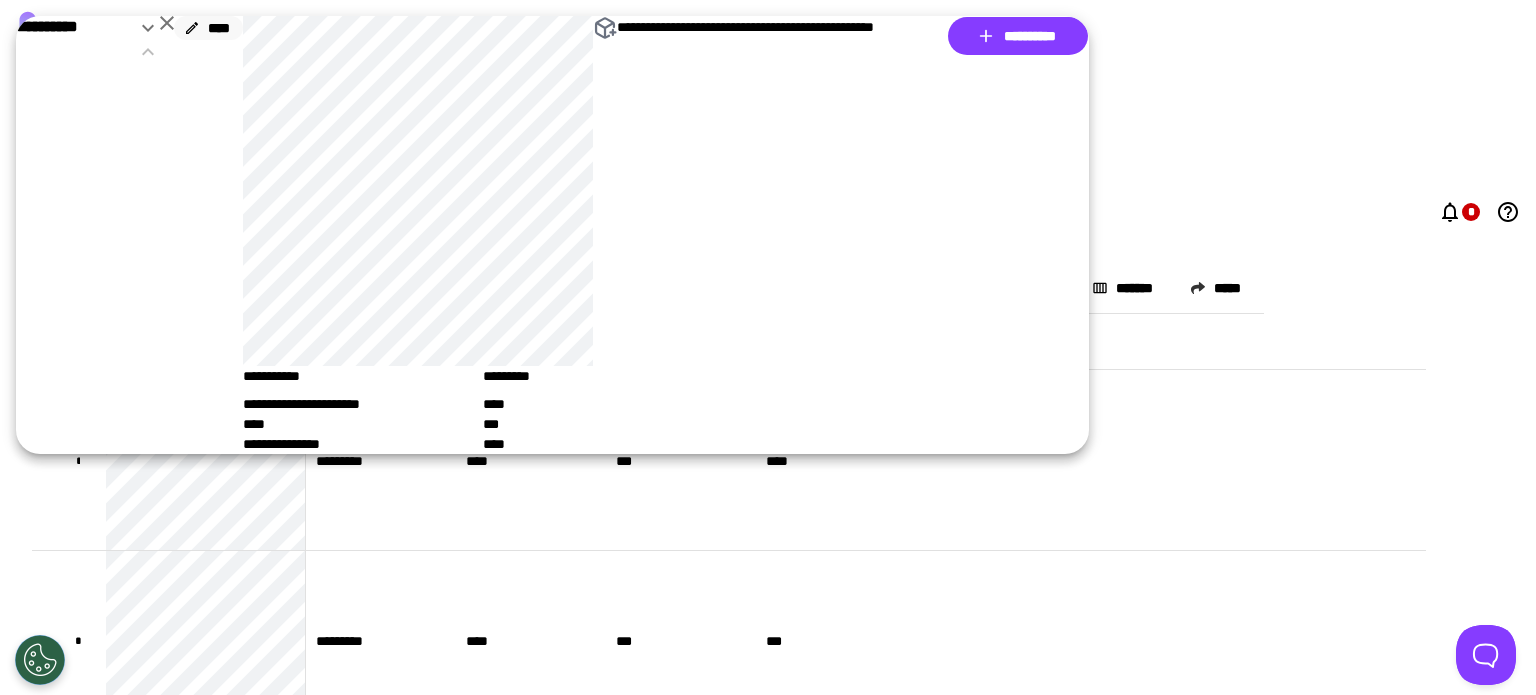 click at bounding box center [192, 28] 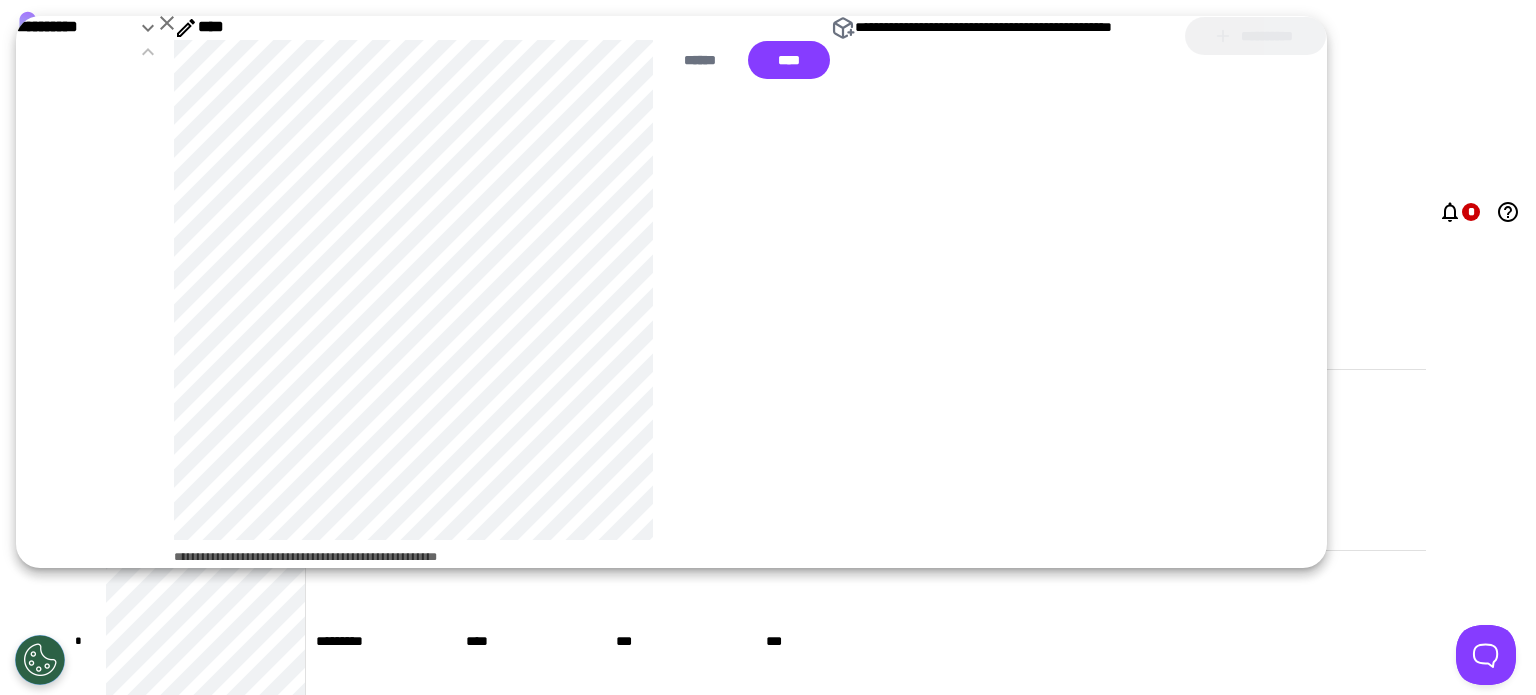 drag, startPoint x: 71, startPoint y: 131, endPoint x: 461, endPoint y: 658, distance: 655.61346 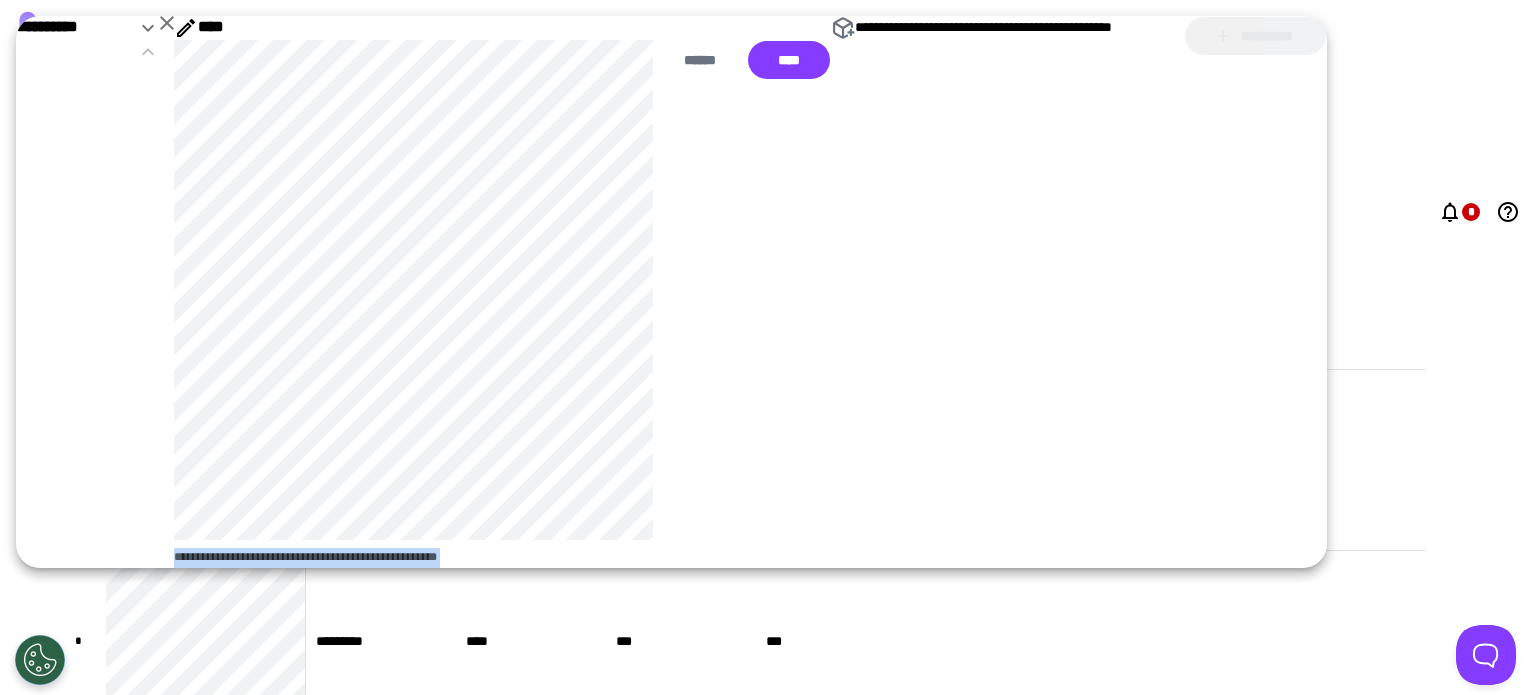 drag, startPoint x: 528, startPoint y: 647, endPoint x: 540, endPoint y: 515, distance: 132.54433 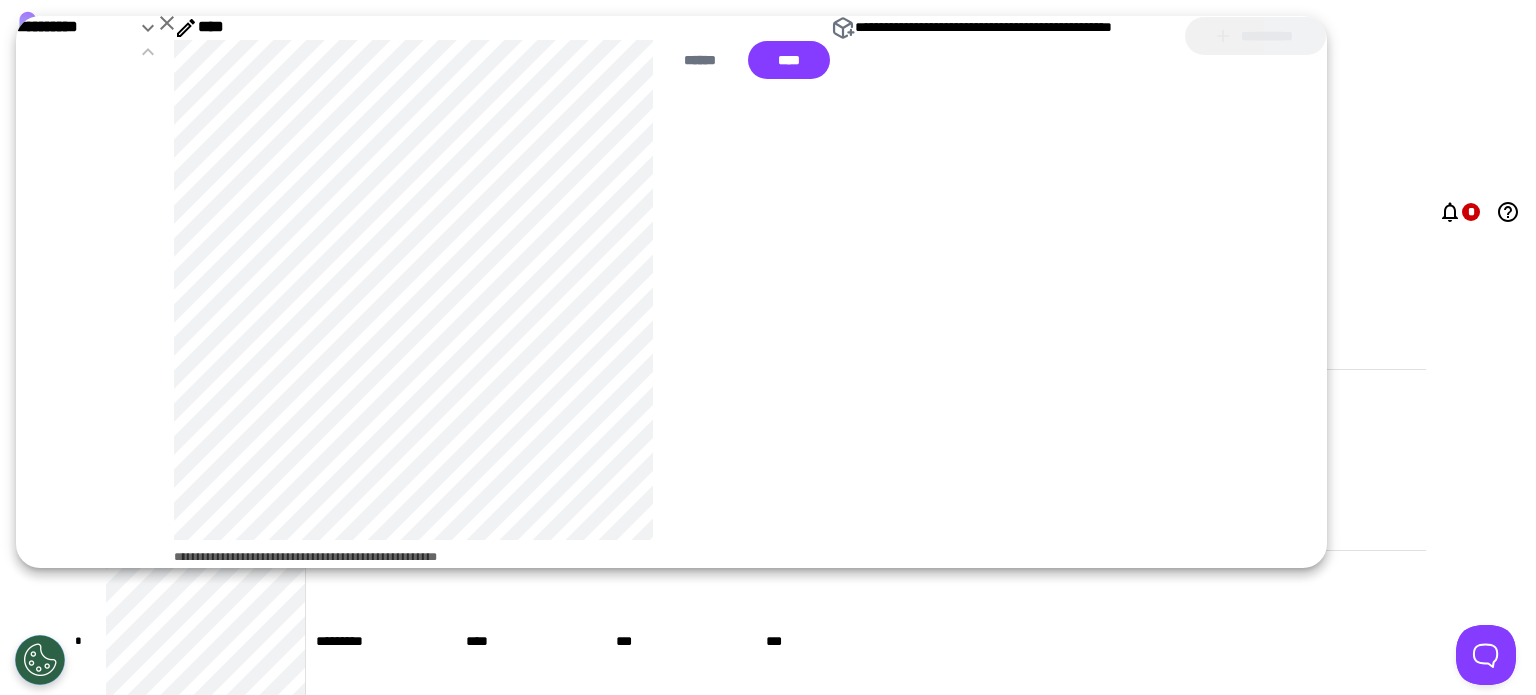 click on "**********" at bounding box center [750, 292] 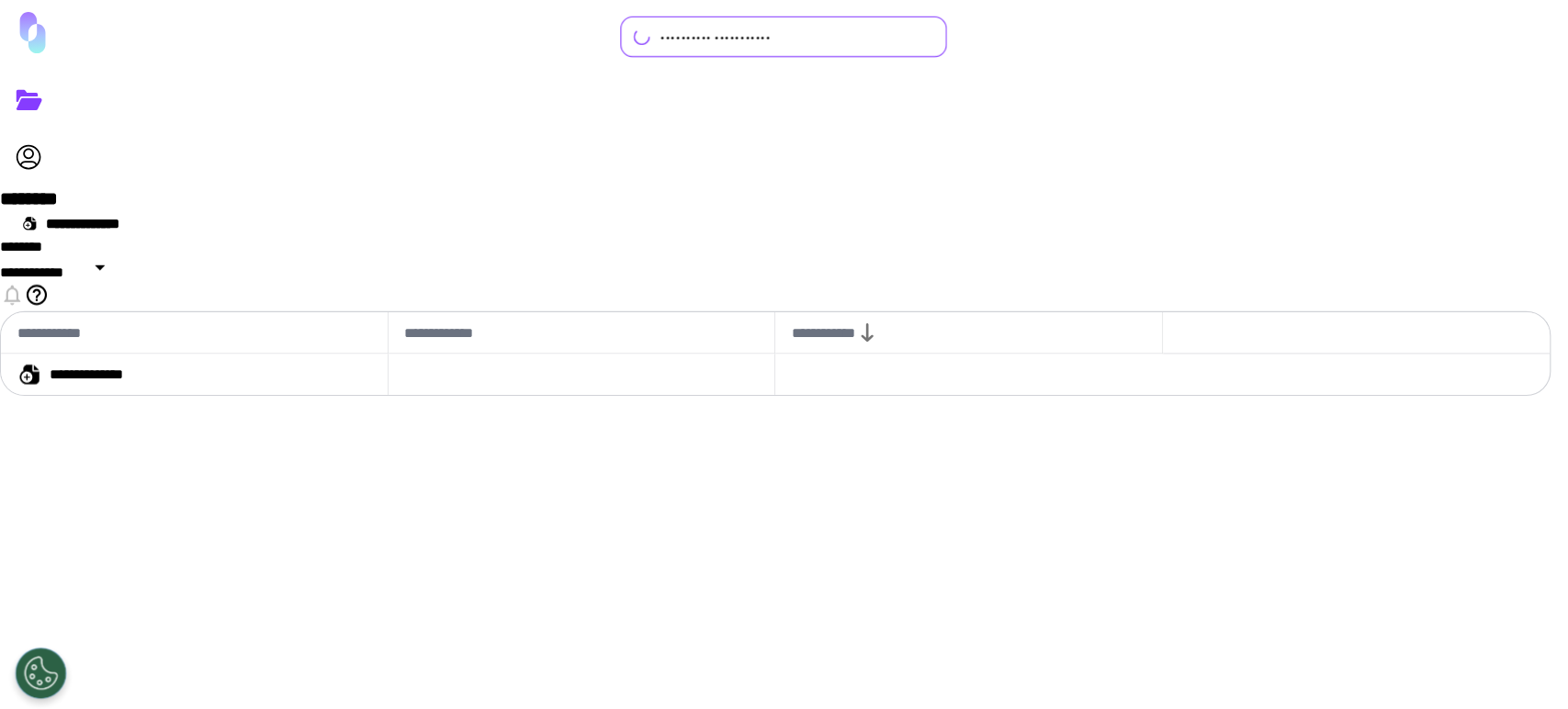 scroll, scrollTop: 0, scrollLeft: 0, axis: both 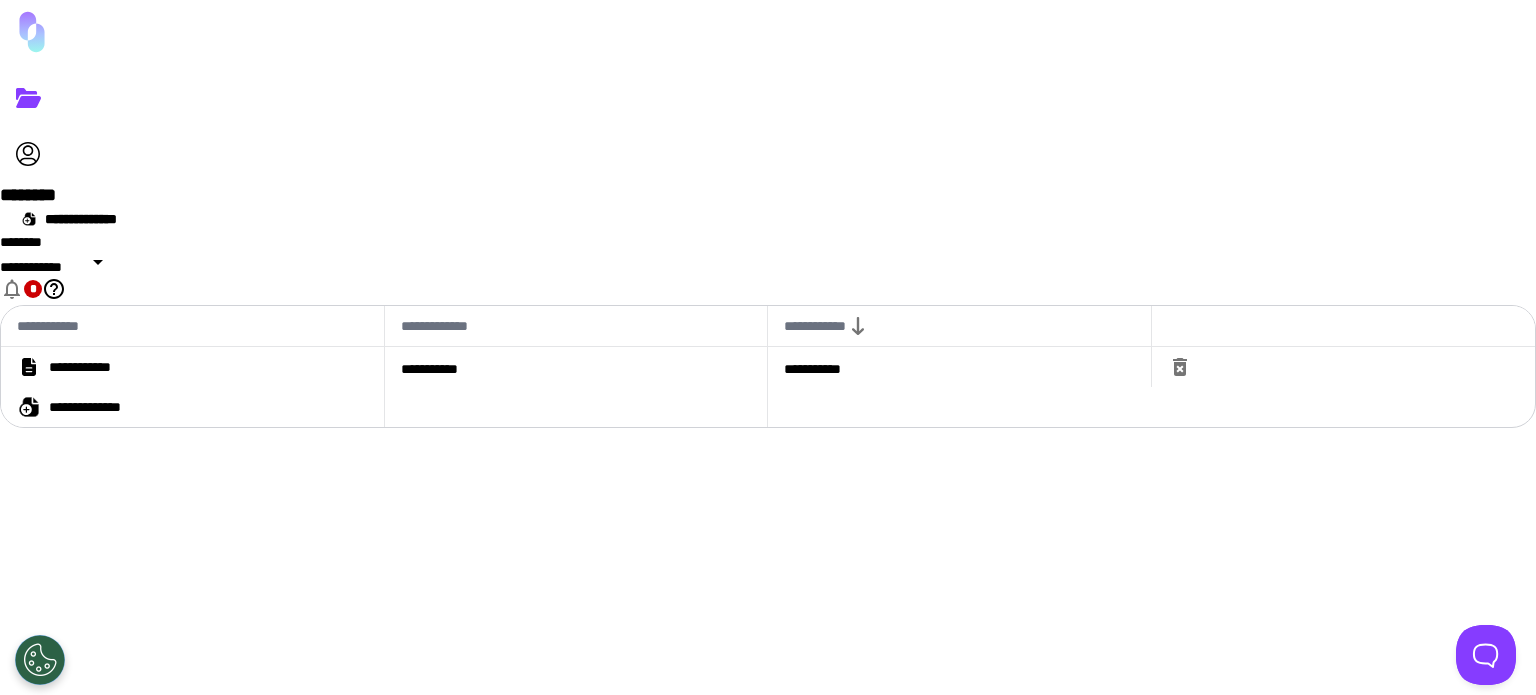 click on "••••••••••••" at bounding box center (192, 367) 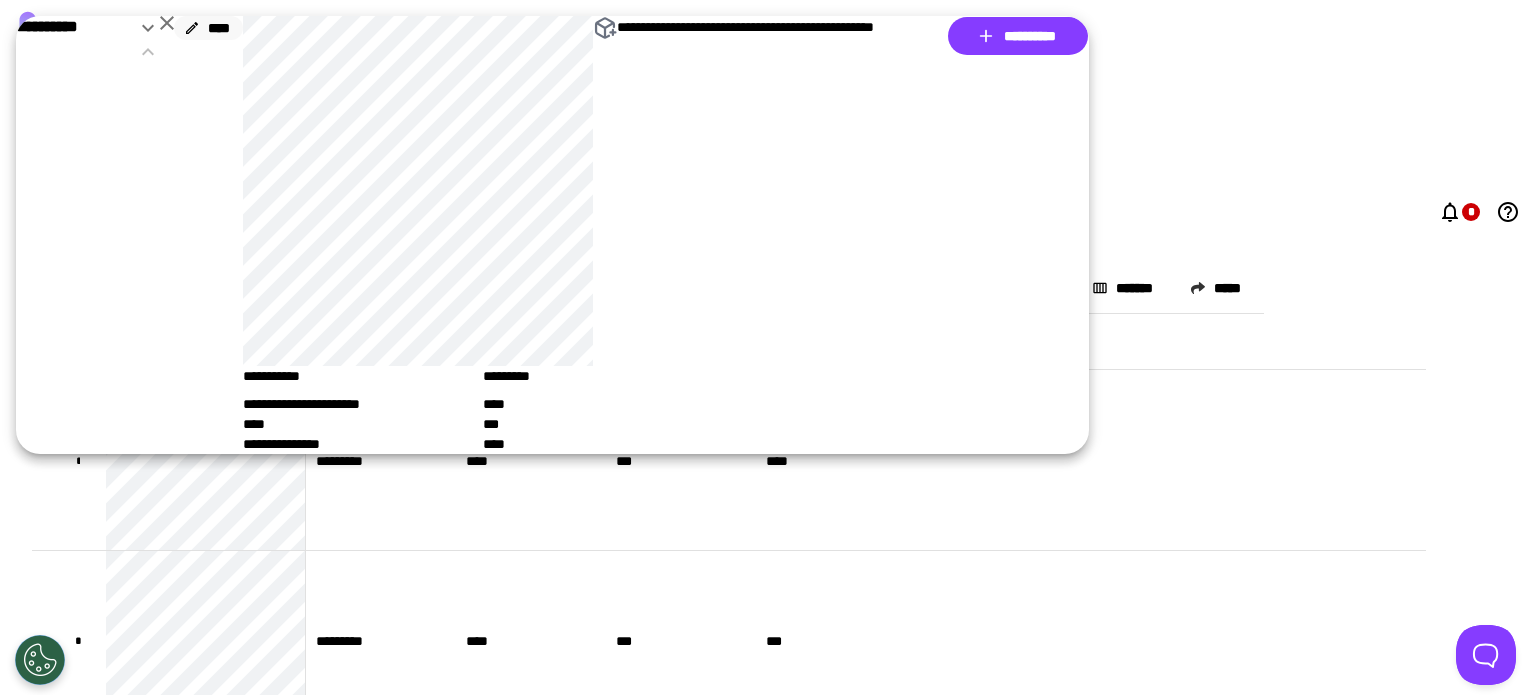 click on "••••" at bounding box center [208, 28] 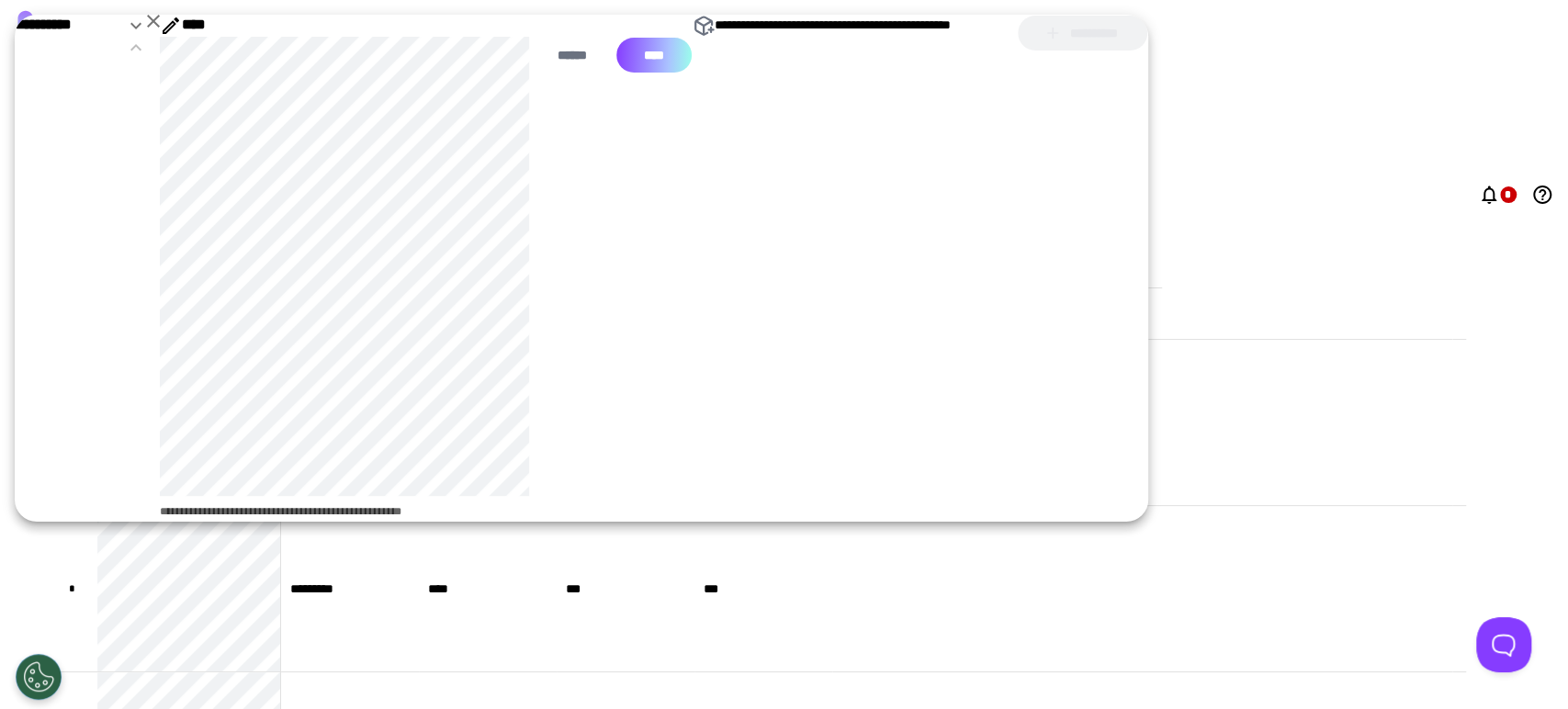 click on "••••" at bounding box center (654, 55) 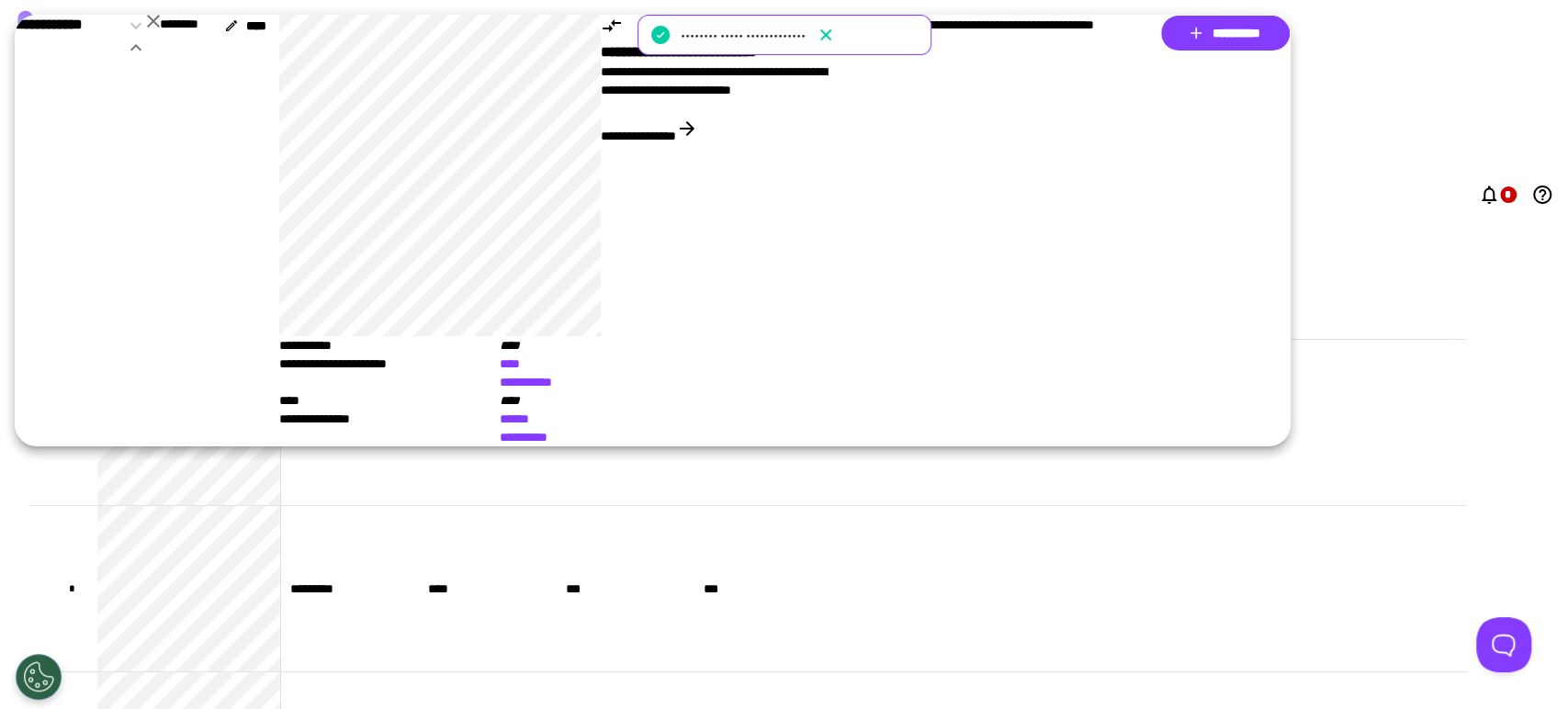 click at bounding box center (153, 21) 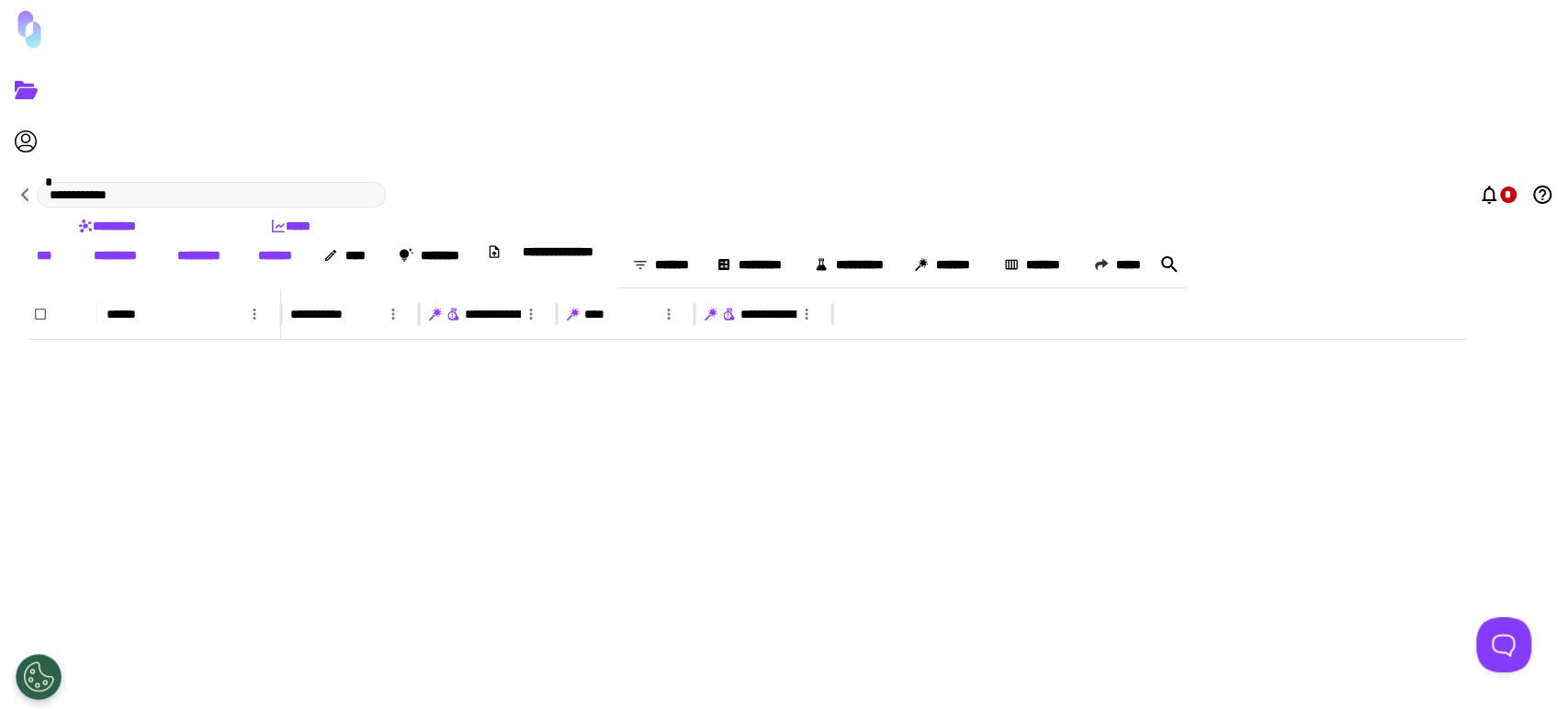 scroll, scrollTop: 32295, scrollLeft: 0, axis: vertical 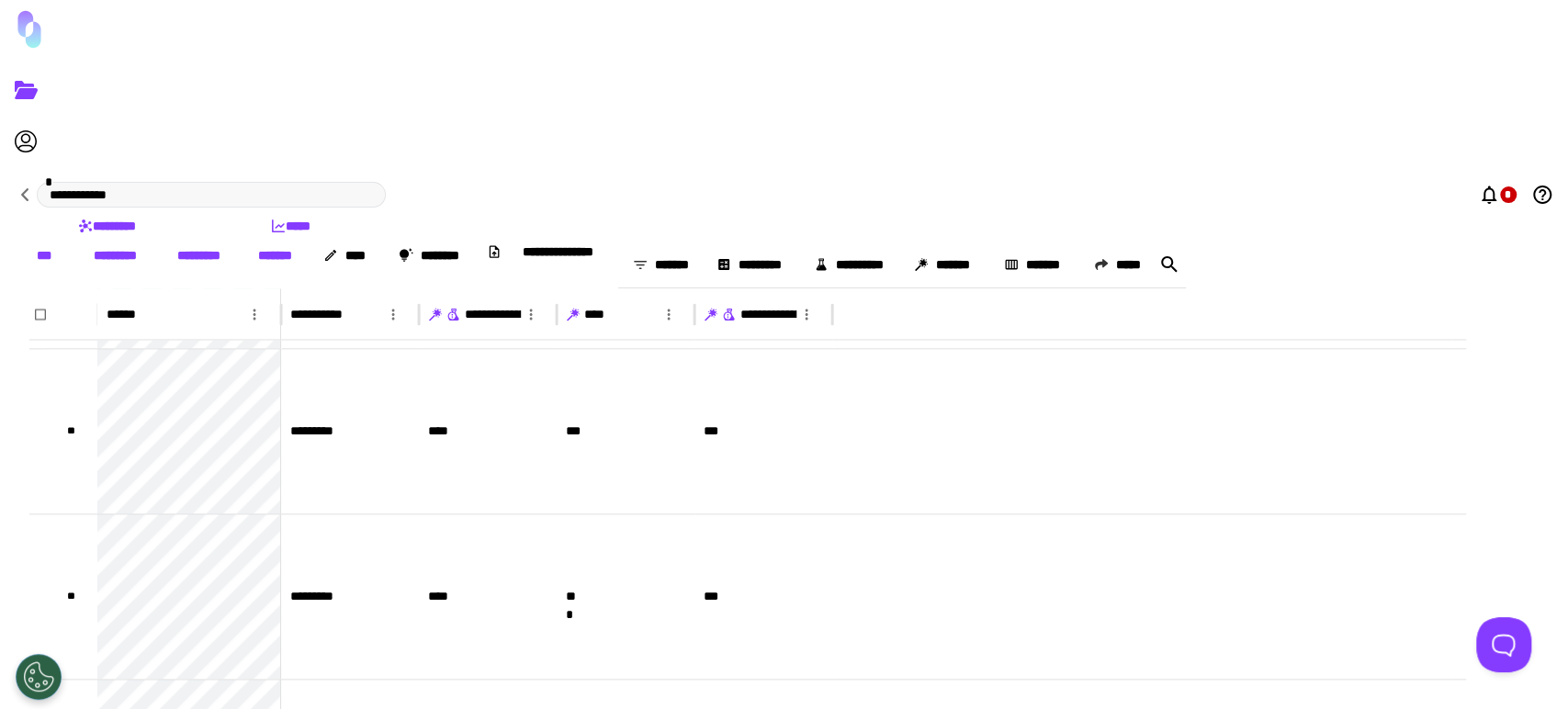 click on "•••••••••••• • •" at bounding box center (784, 195) 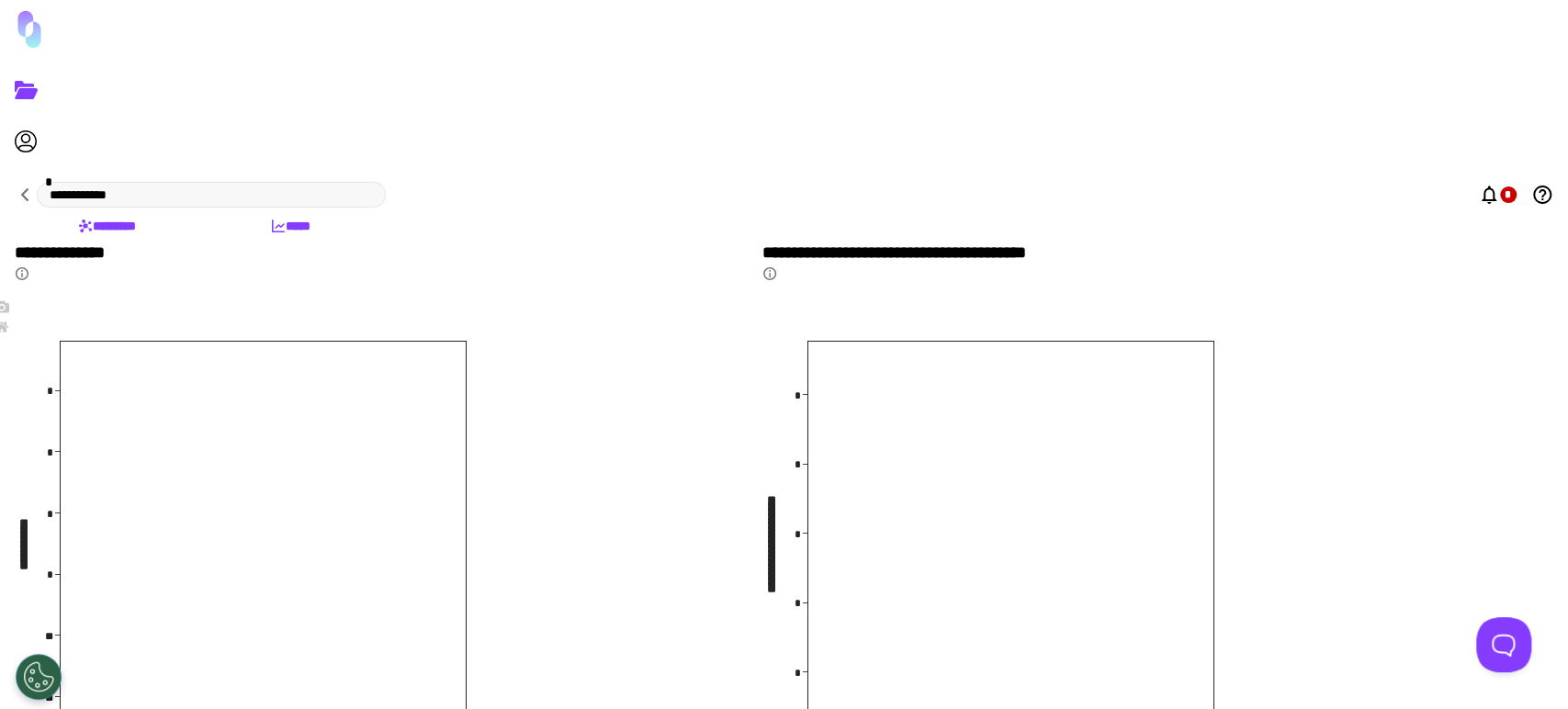 scroll, scrollTop: 15, scrollLeft: 0, axis: vertical 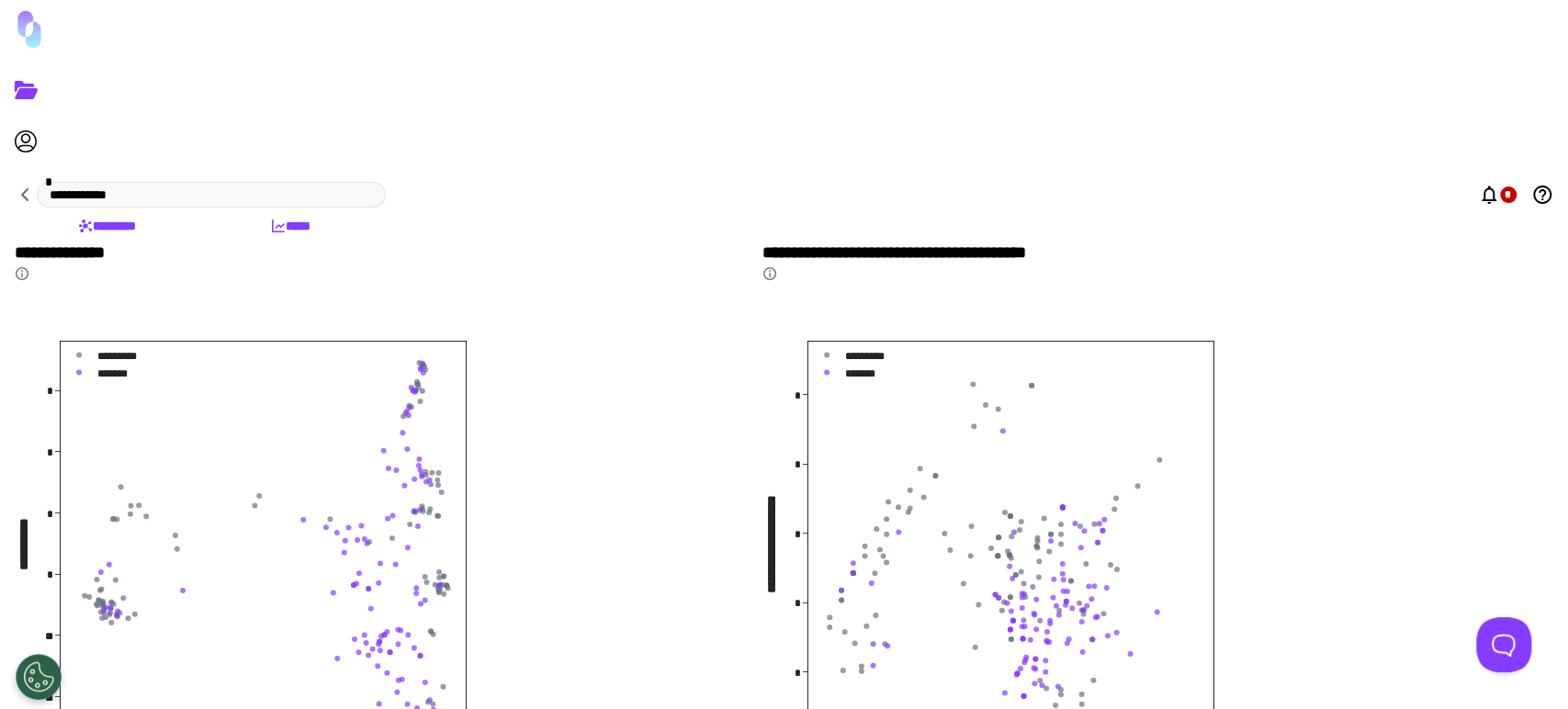 click on "•••••••••" at bounding box center [107, 226] 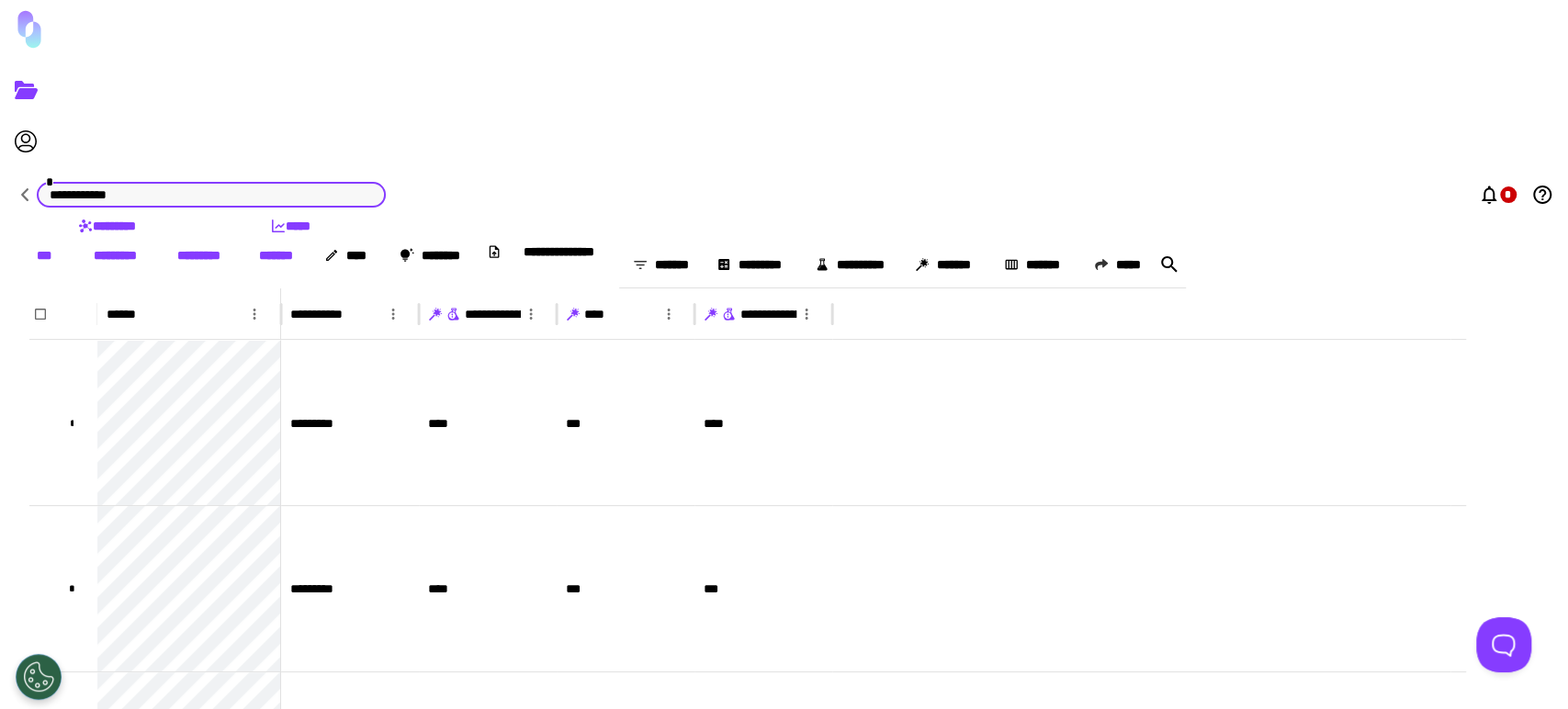 click on "••••••••••••" at bounding box center (211, 195) 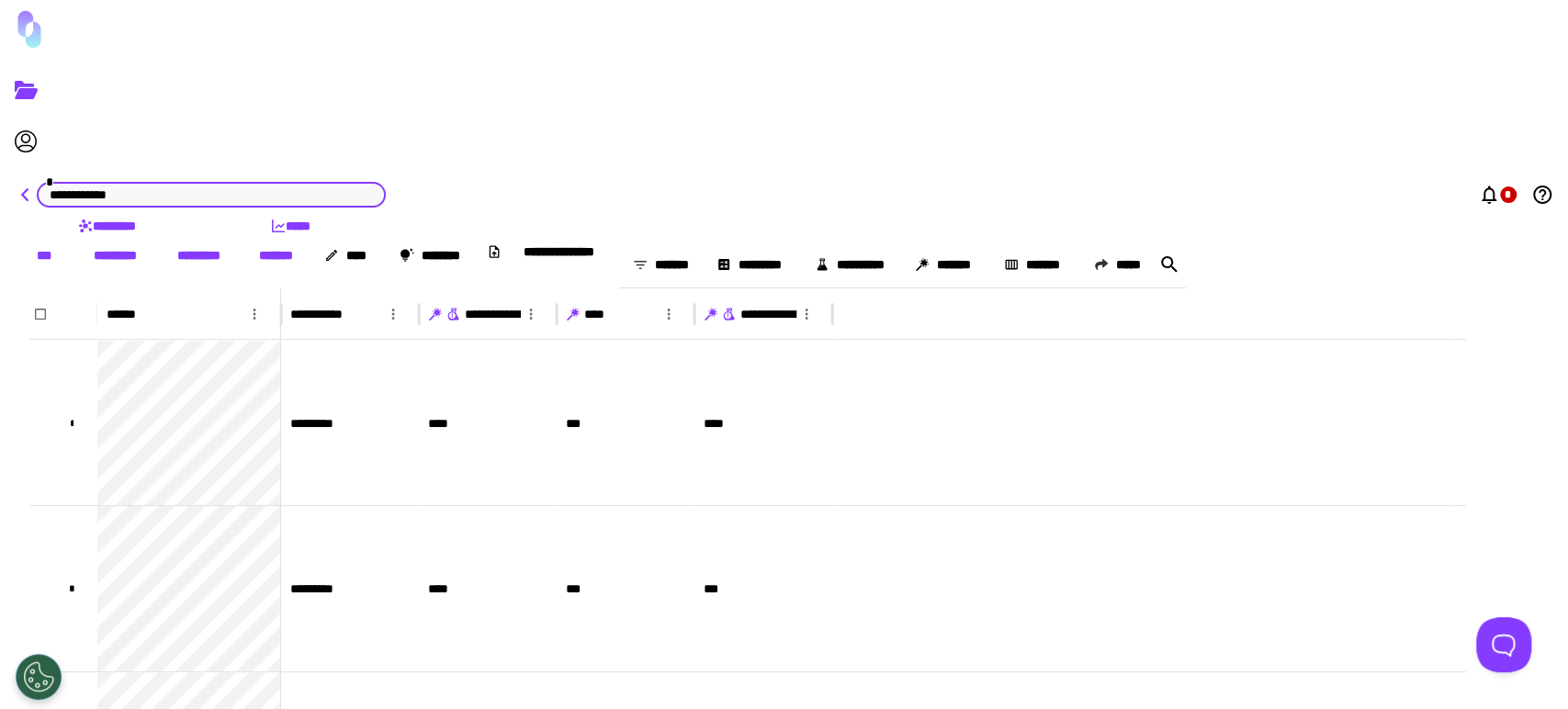 click at bounding box center [26, 195] 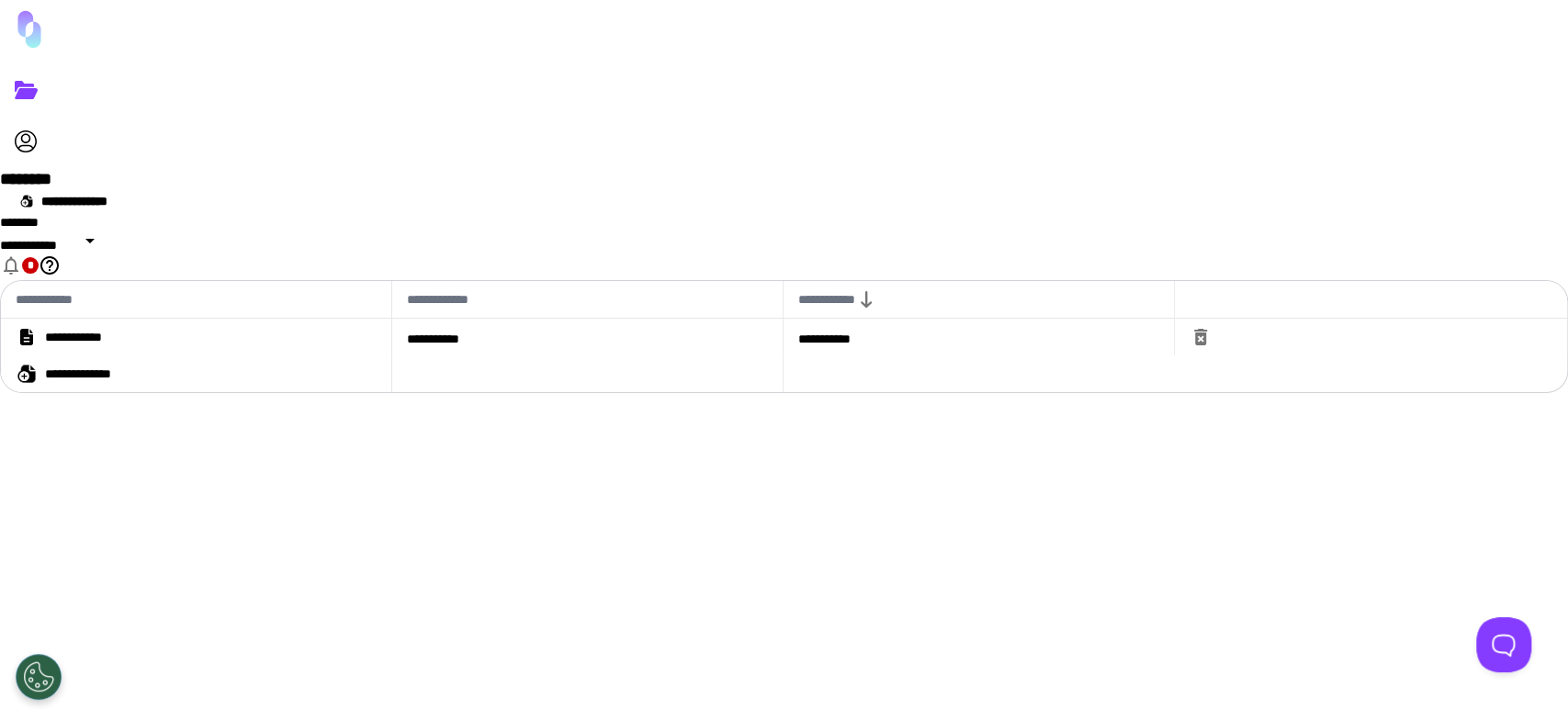 click on "••••••••••••" at bounding box center (90, 337) 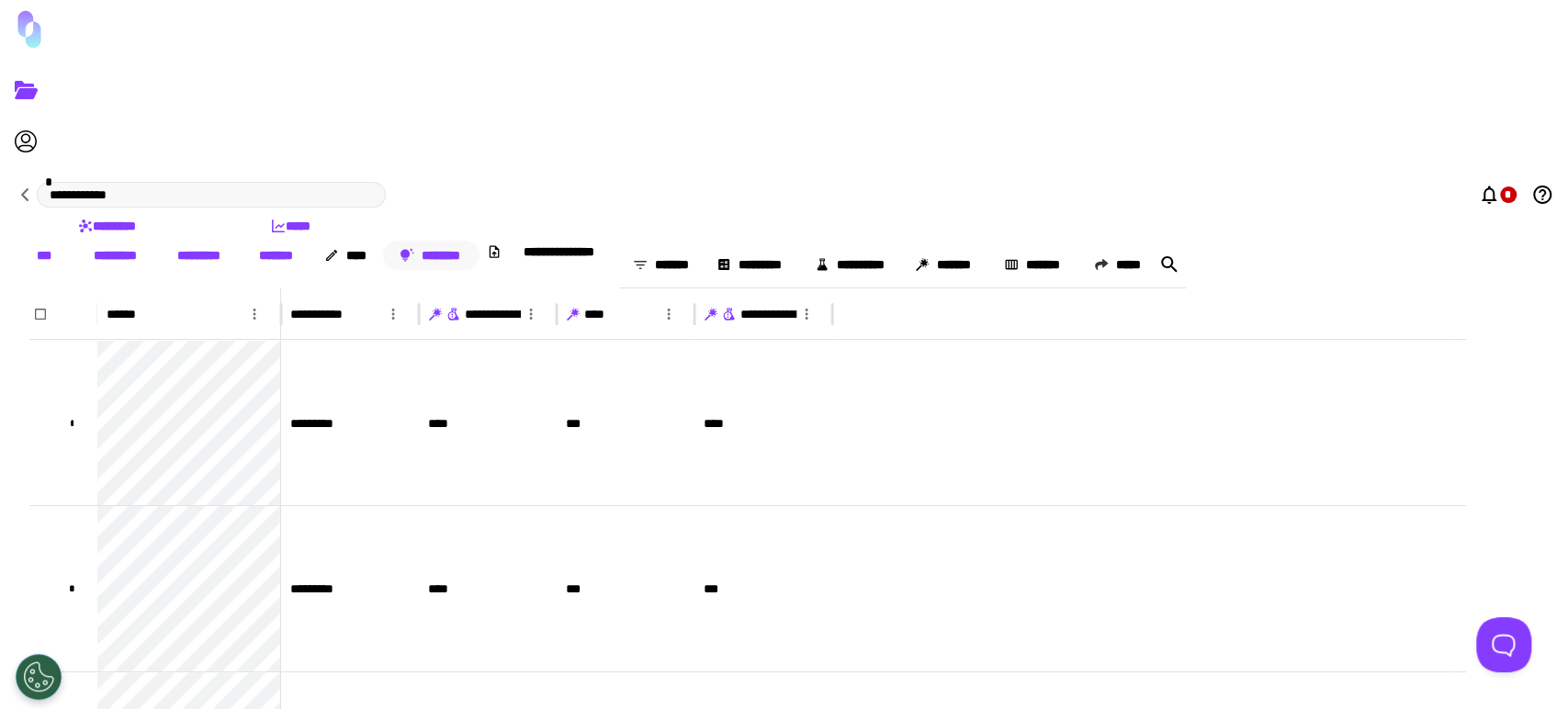 click on "••••••••" at bounding box center [432, 255] 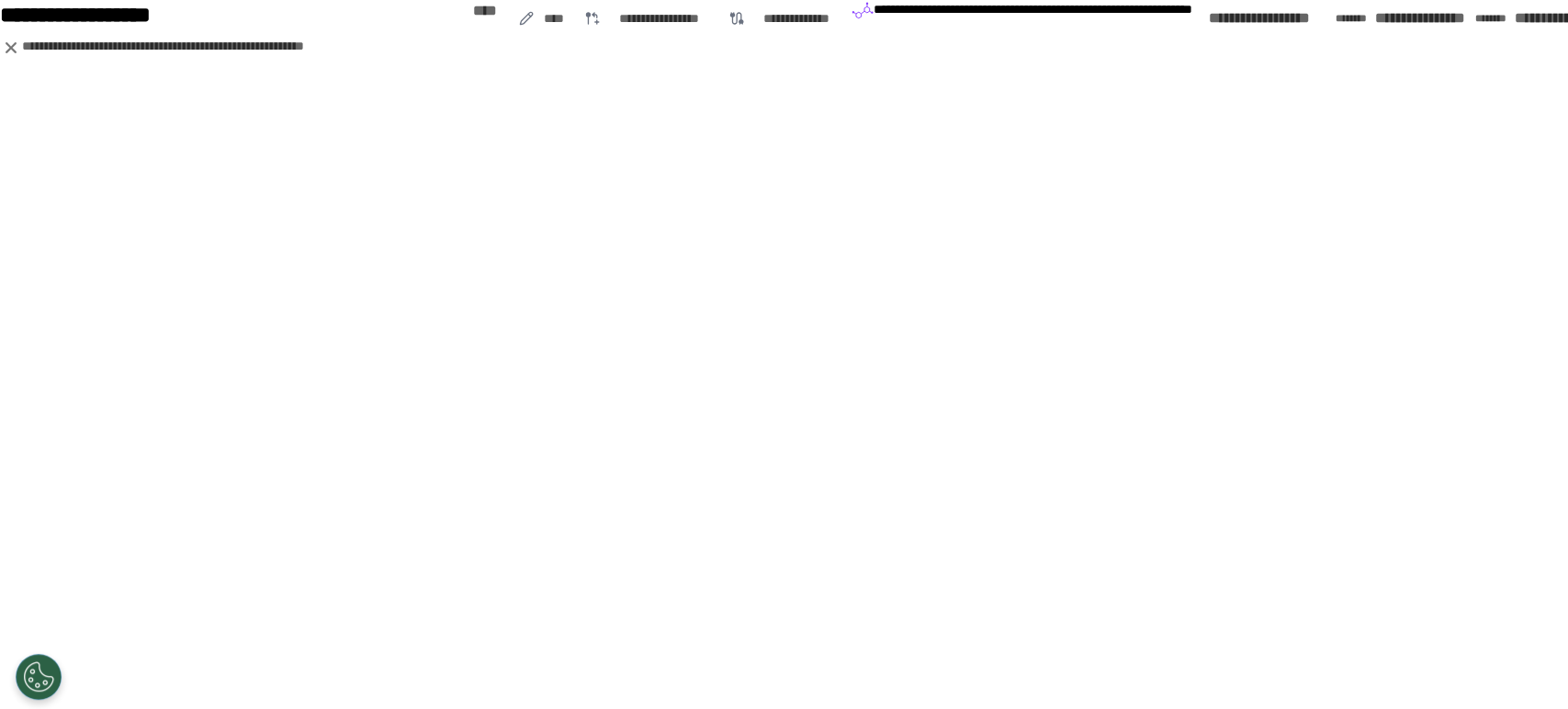 click on "••••••••••••••••" at bounding box center (1271, 18) 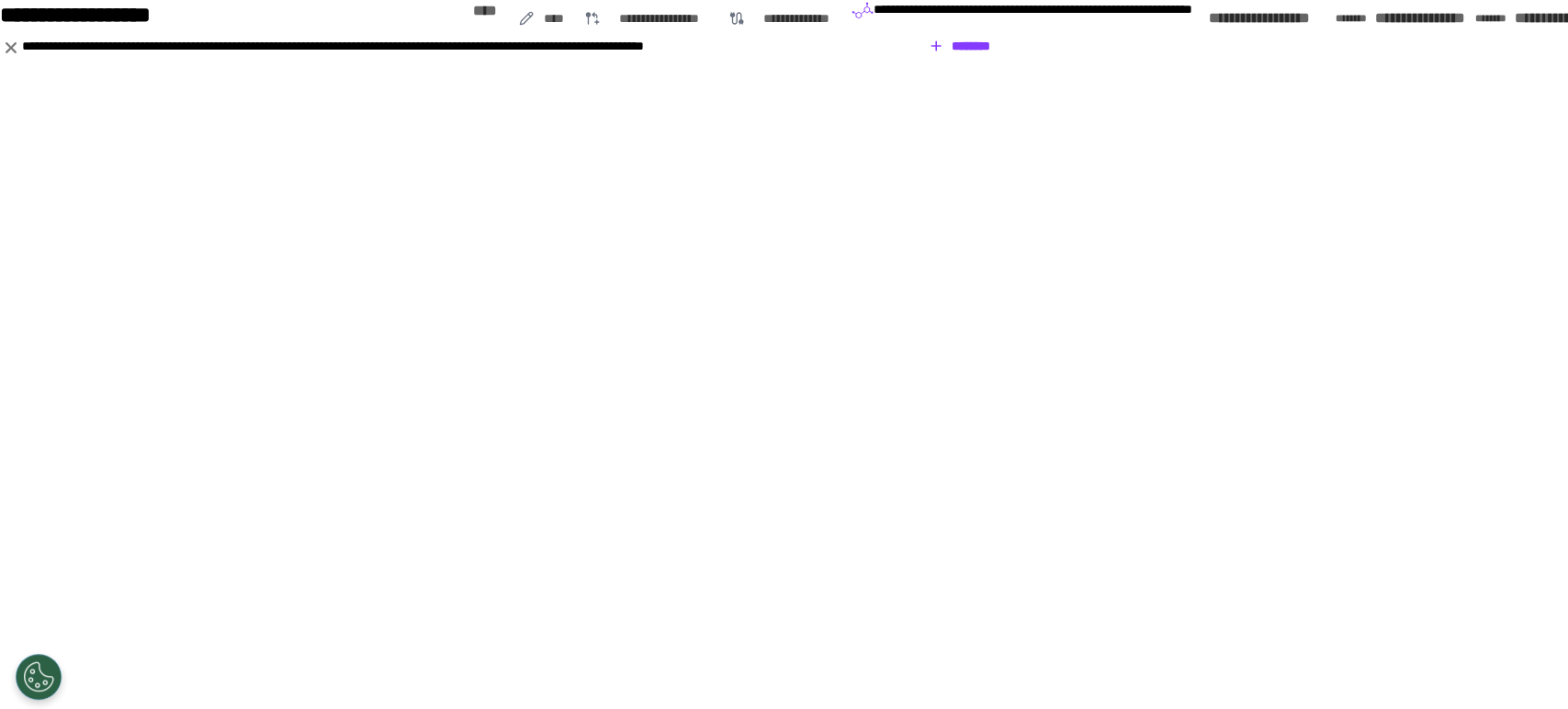 click on "••••••••" at bounding box center (960, 46) 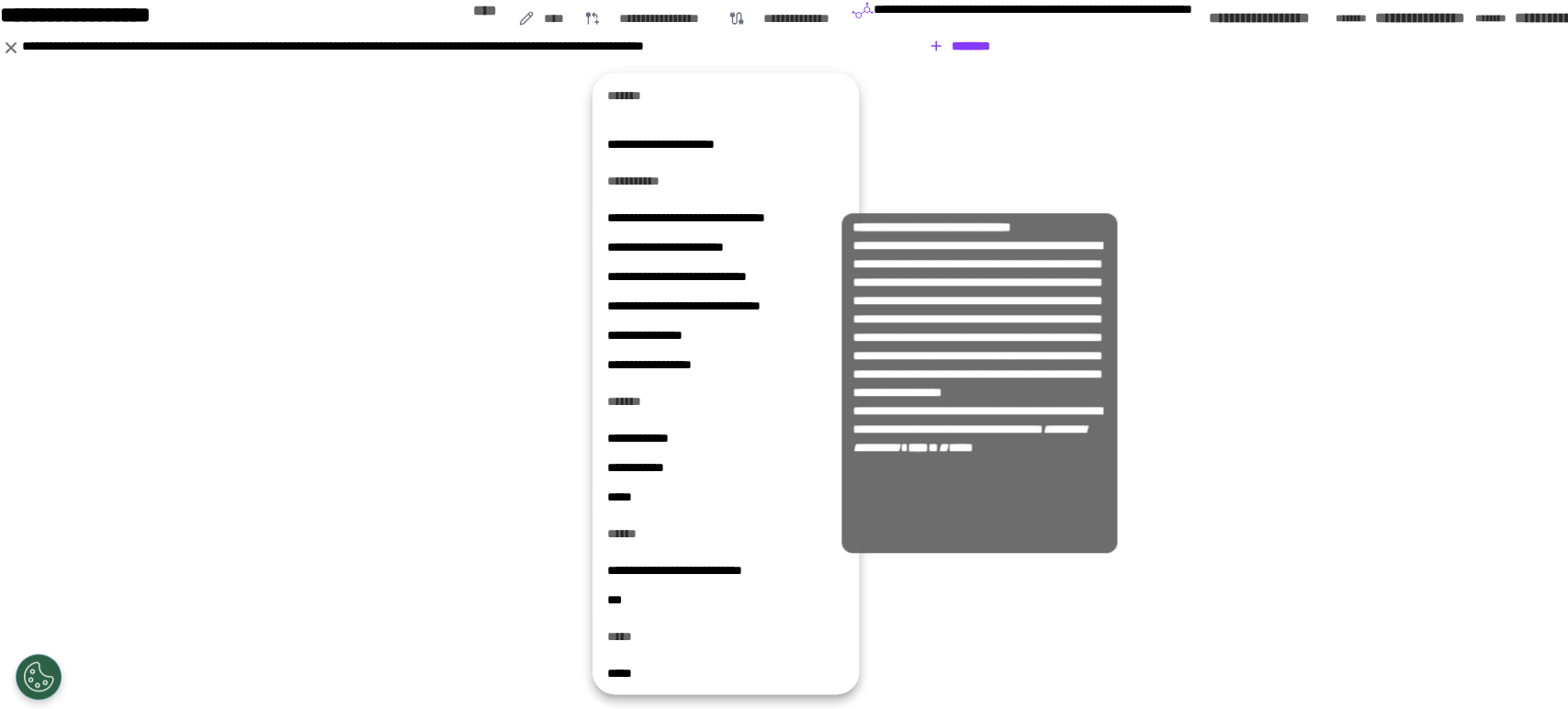scroll, scrollTop: 0, scrollLeft: 0, axis: both 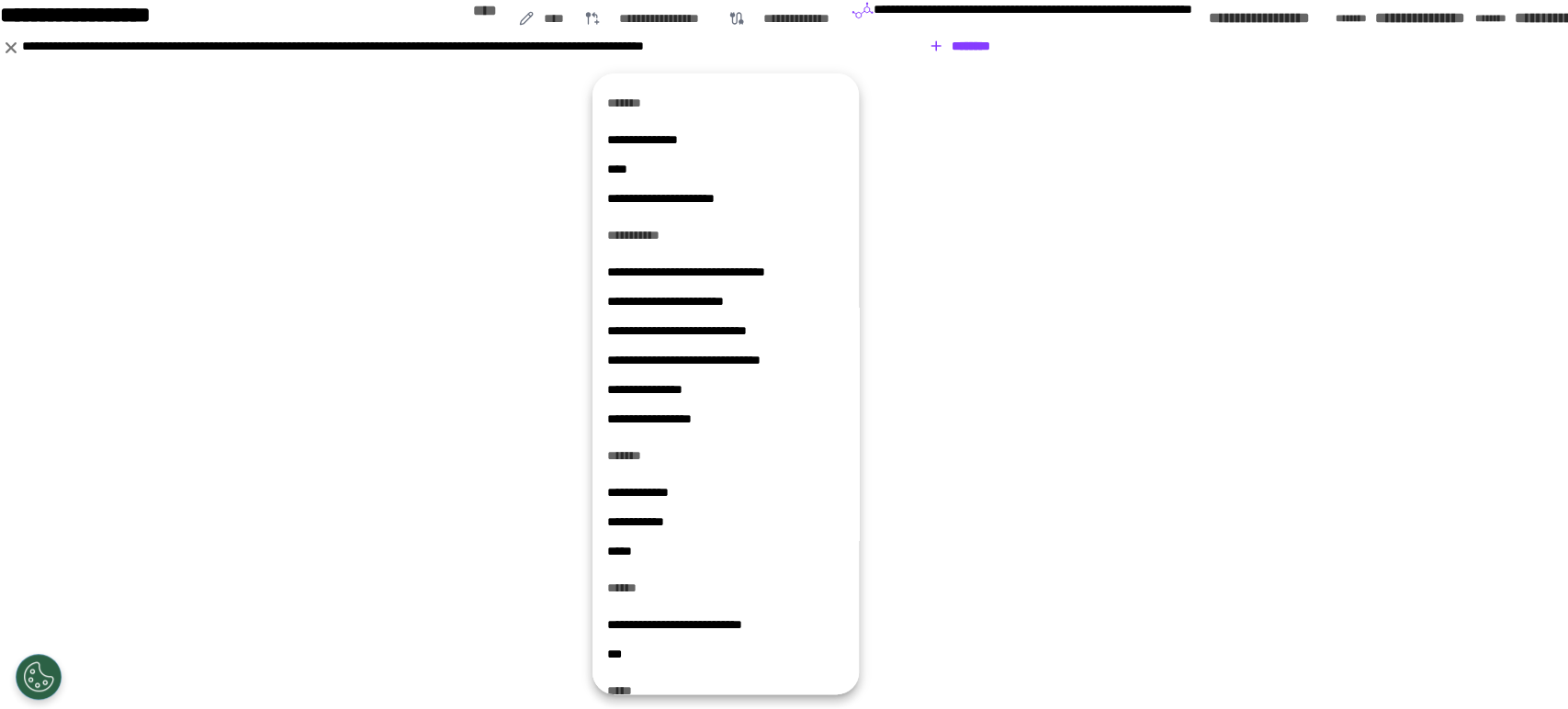 click at bounding box center [784, 354] 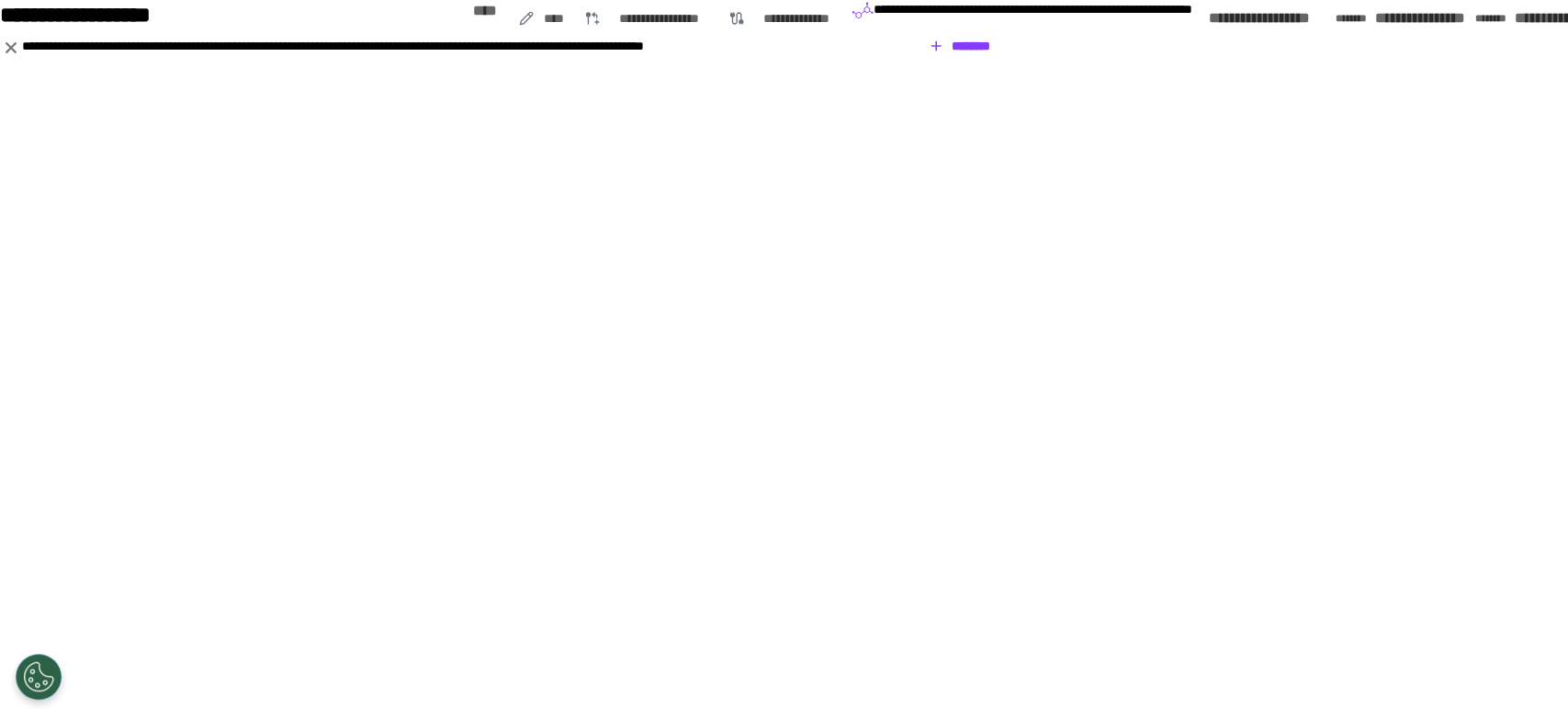 click on "•••••••••••••••••• ••••••••" at bounding box center (1292, 18) 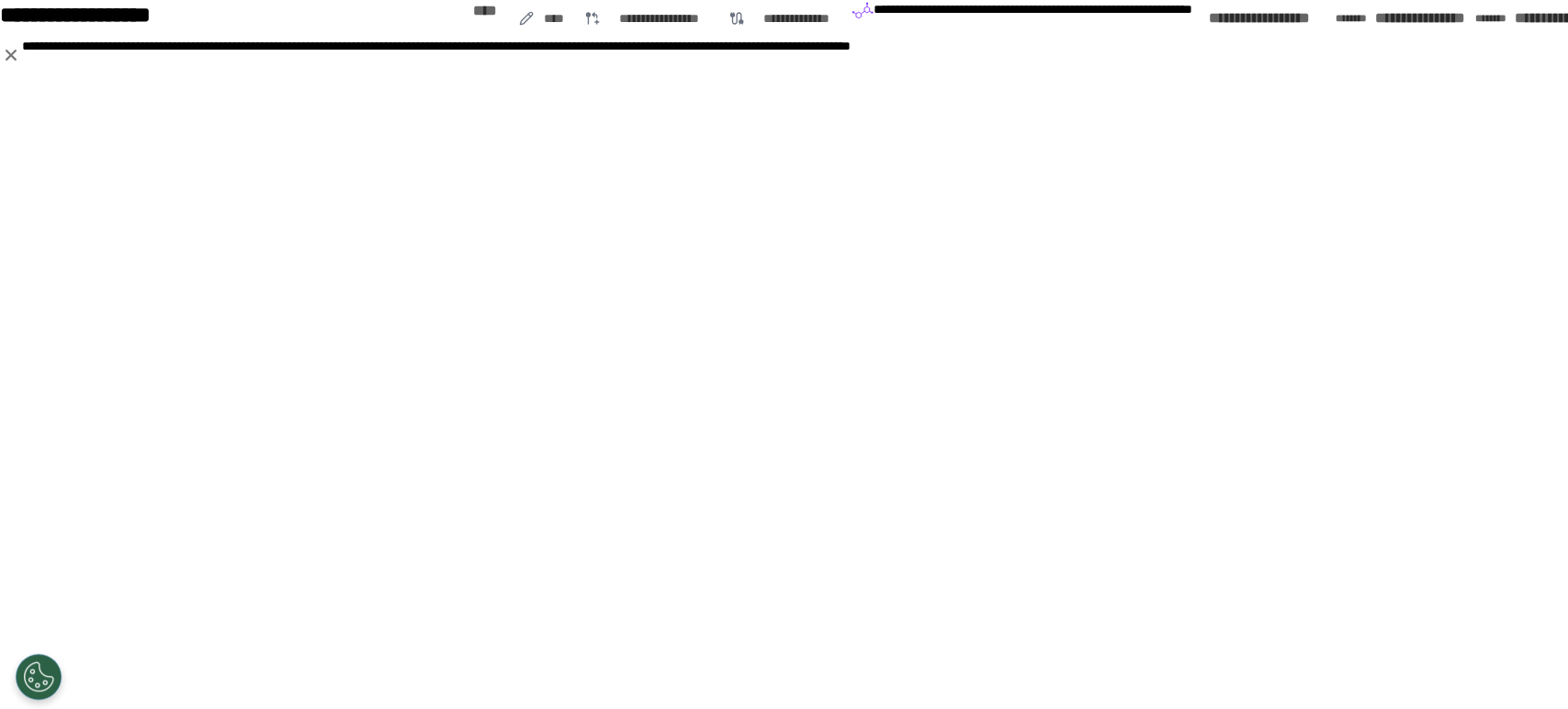 click on "••••••••••••••••" at bounding box center (1271, 18) 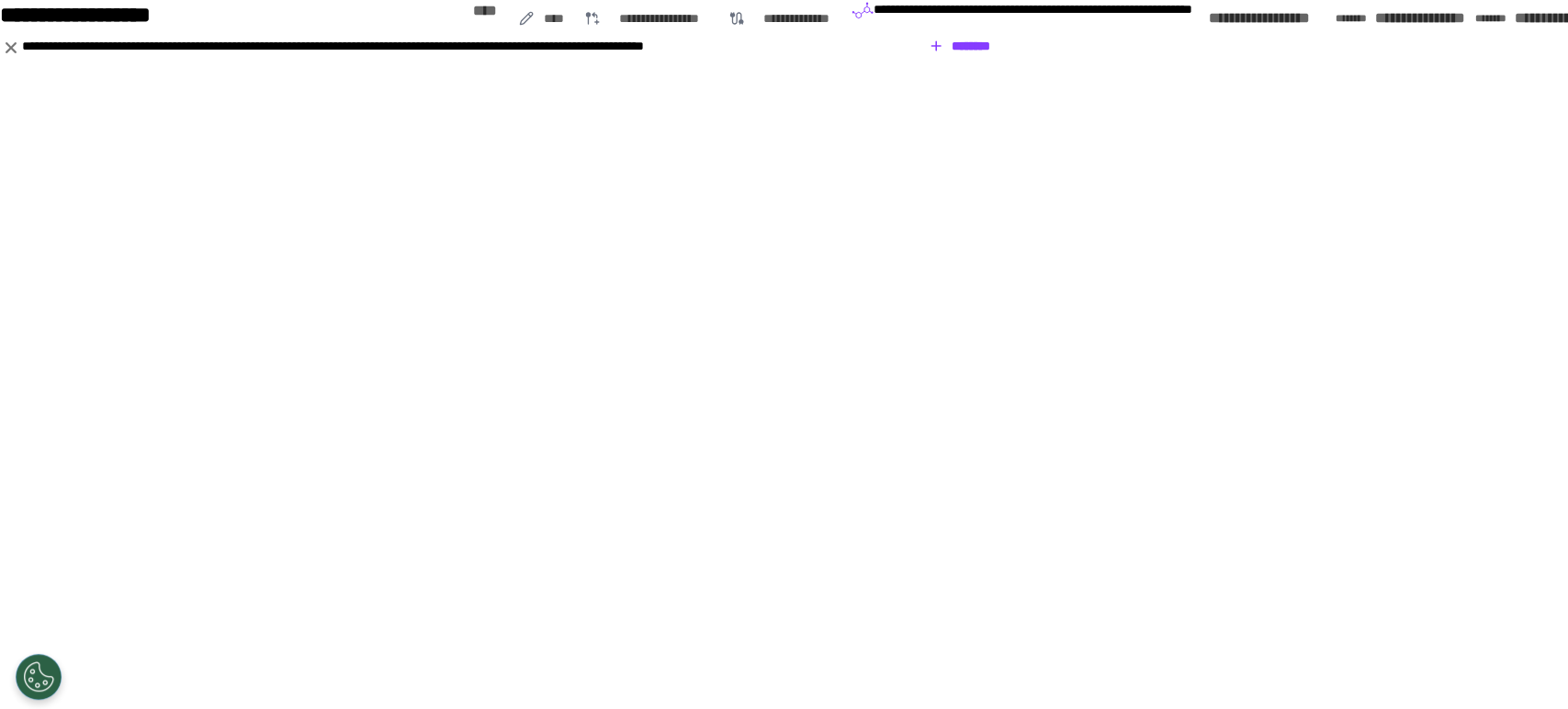 click on "•••••••••••••••••" at bounding box center [1271, 18] 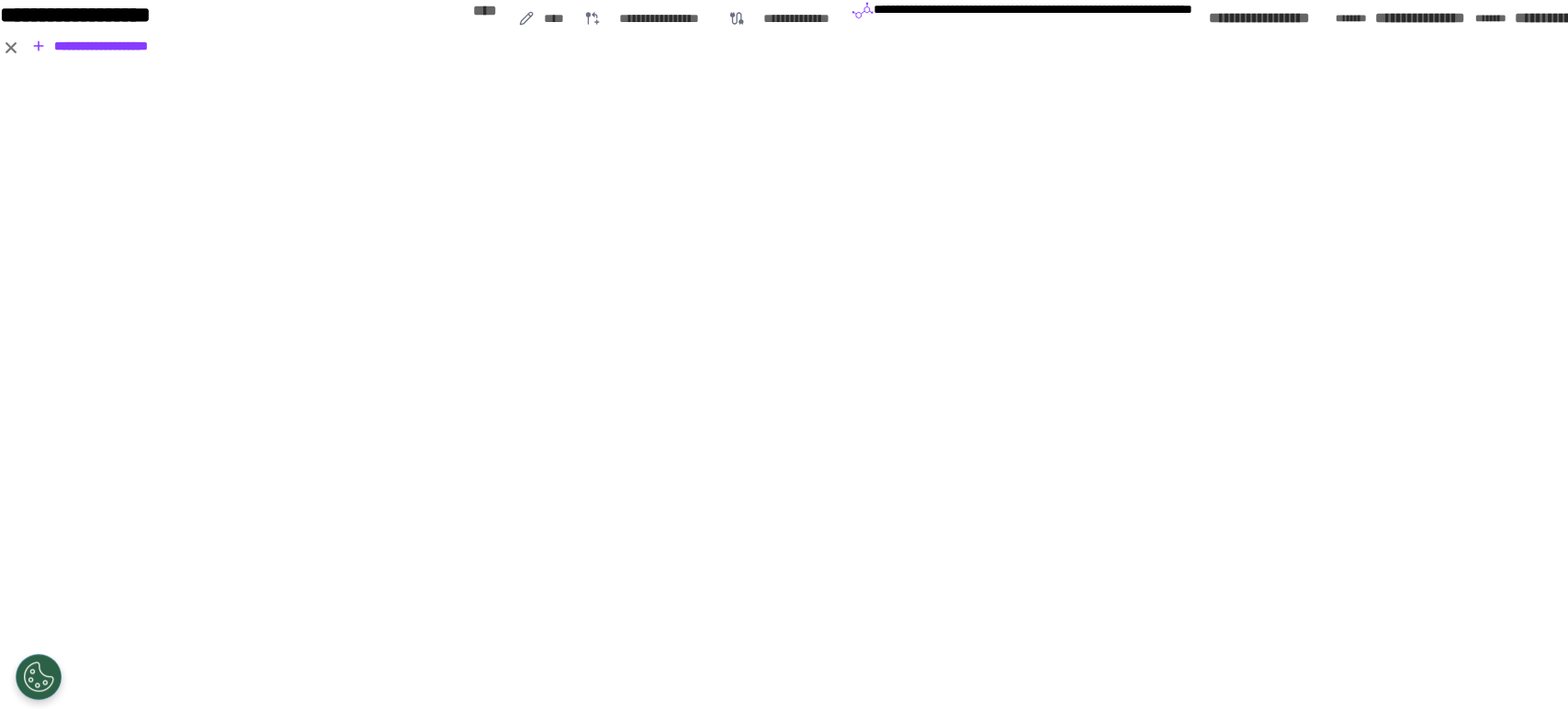 click on "•••••••••••••••• ••••••••" at bounding box center [1445, 18] 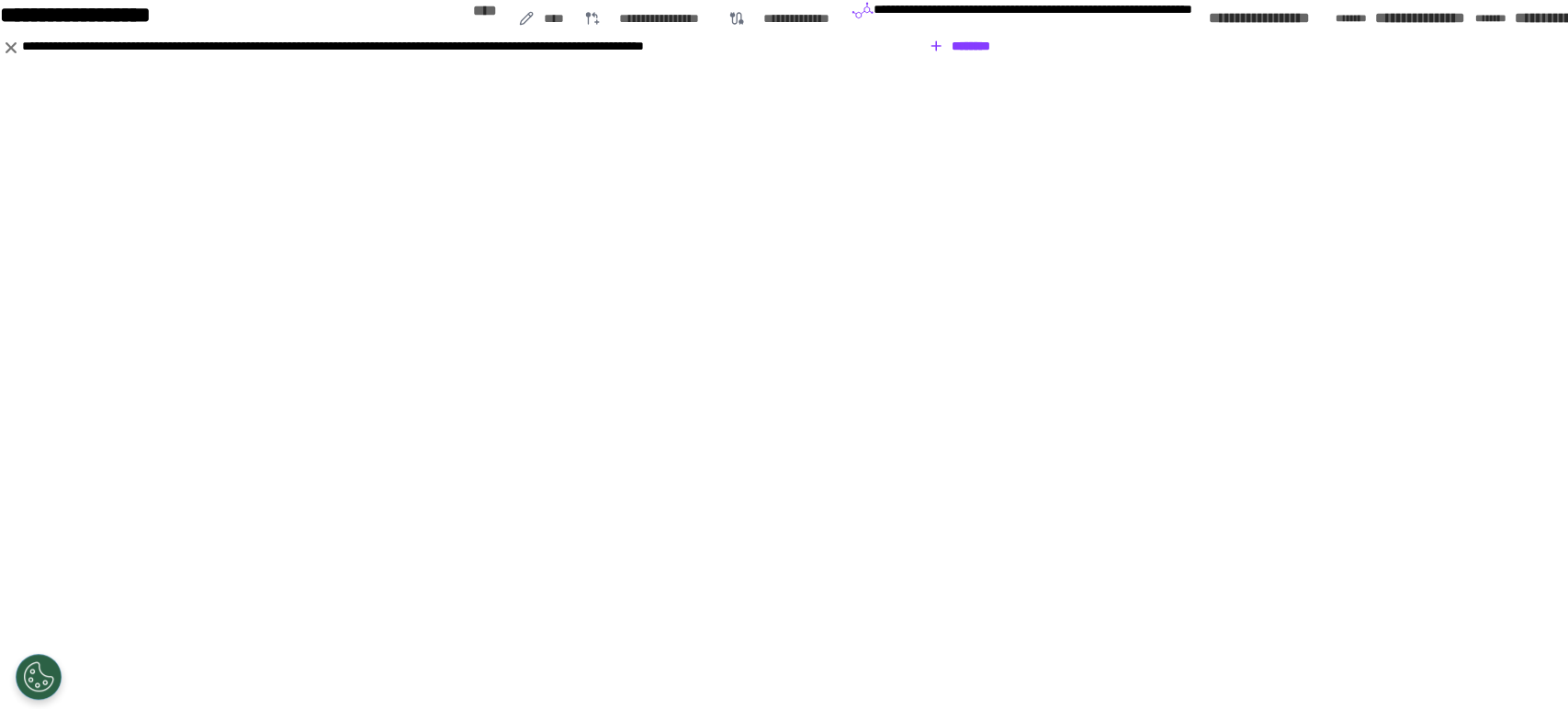 click on "••••••••" at bounding box center [960, 48] 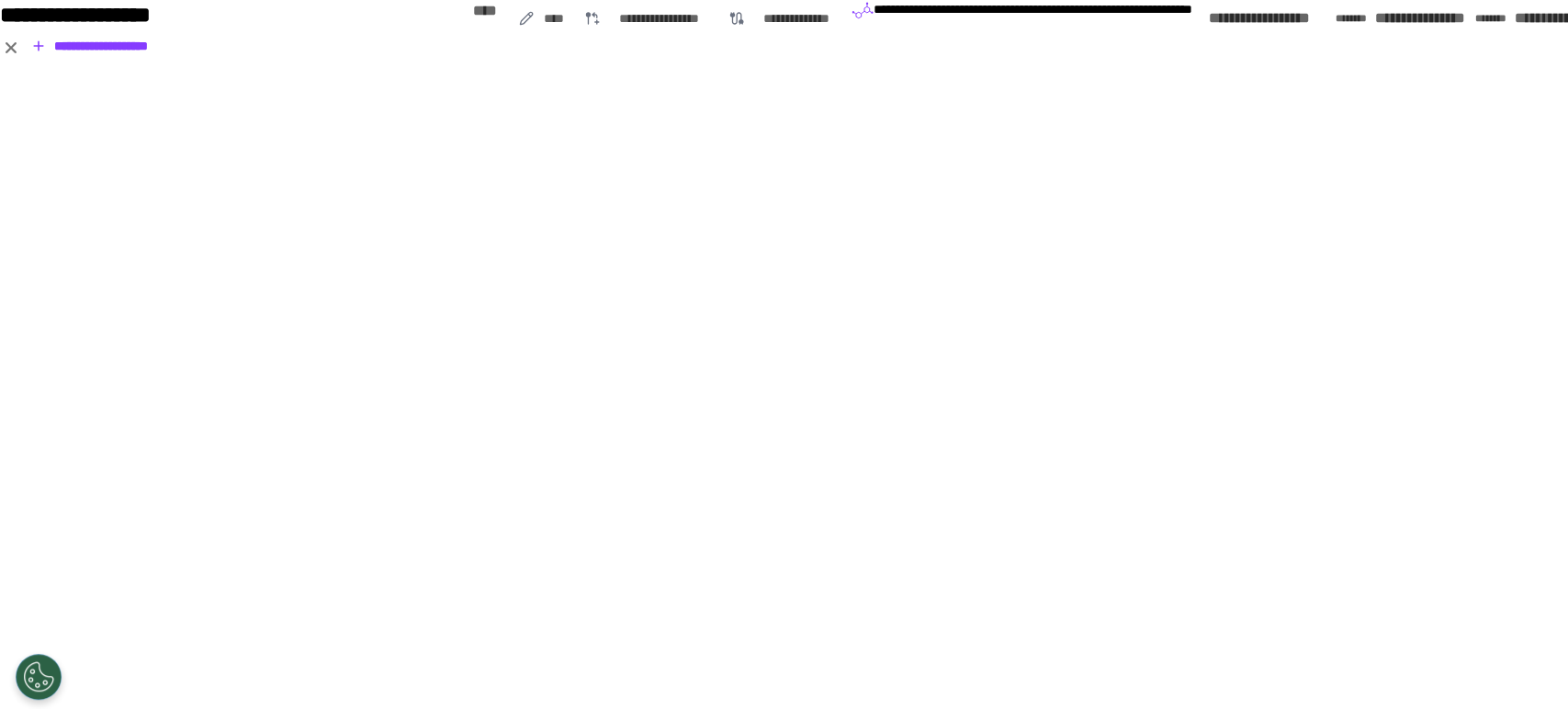 click on "•••••••••••••••••• ••••••••" at bounding box center [1292, 18] 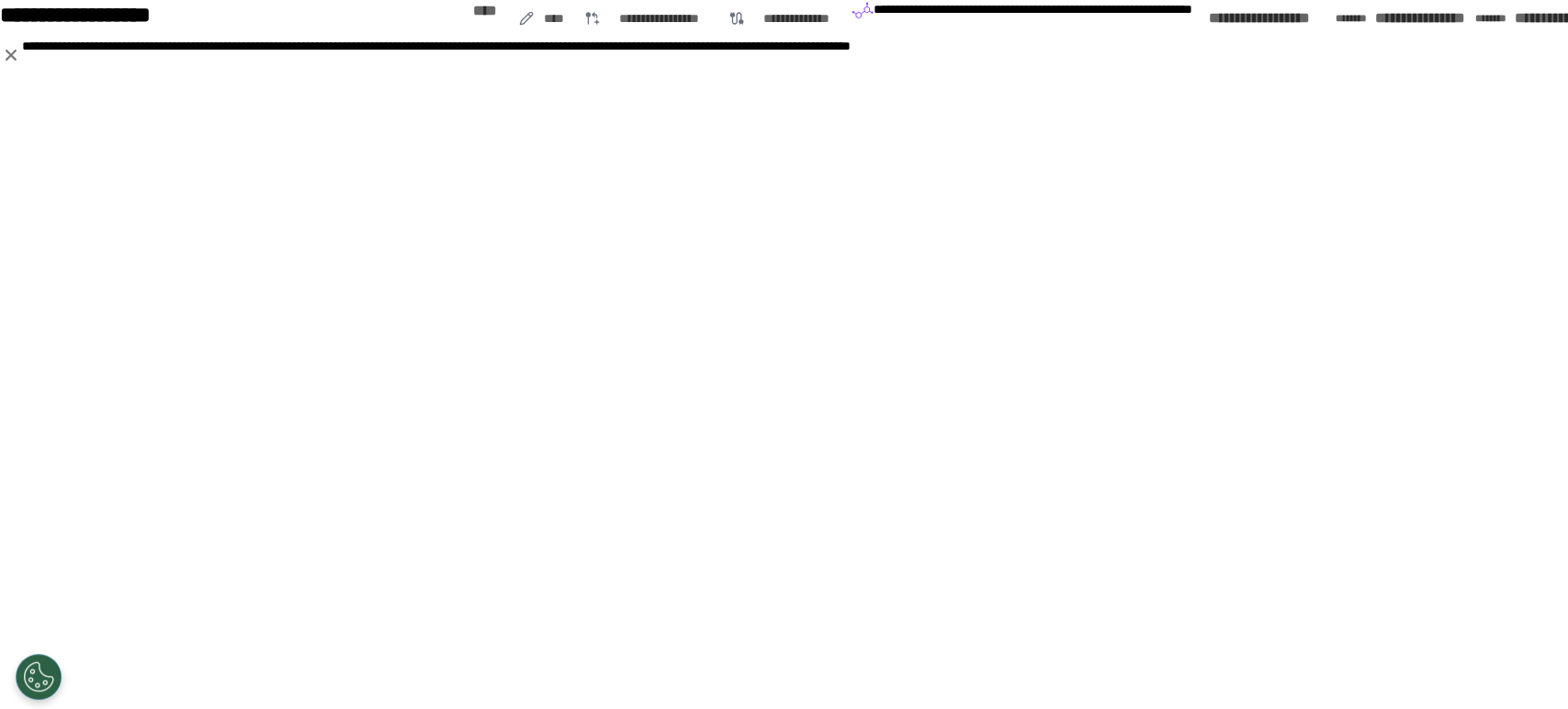 click on "•••••••••••••••• ••••••••" at bounding box center [1445, 18] 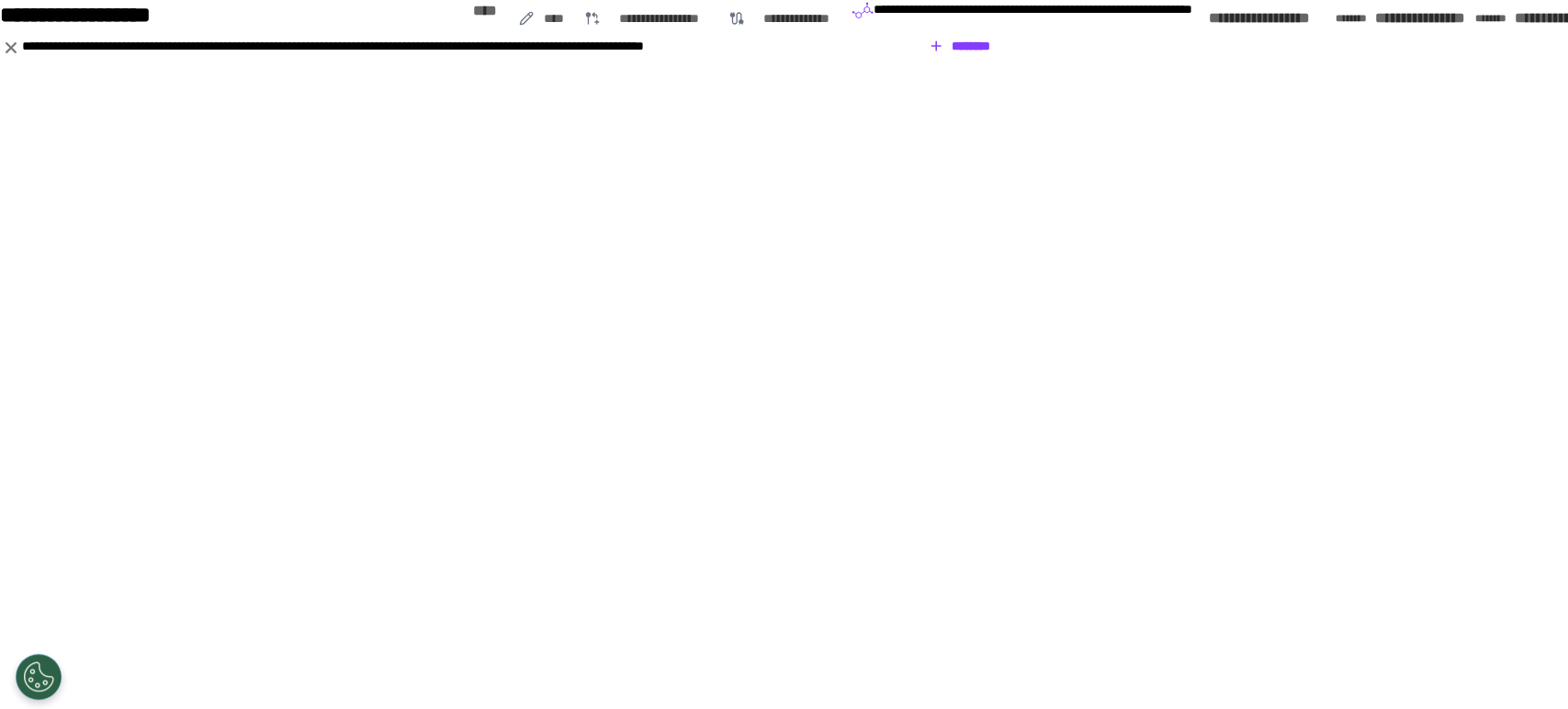 click at bounding box center [11, 48] 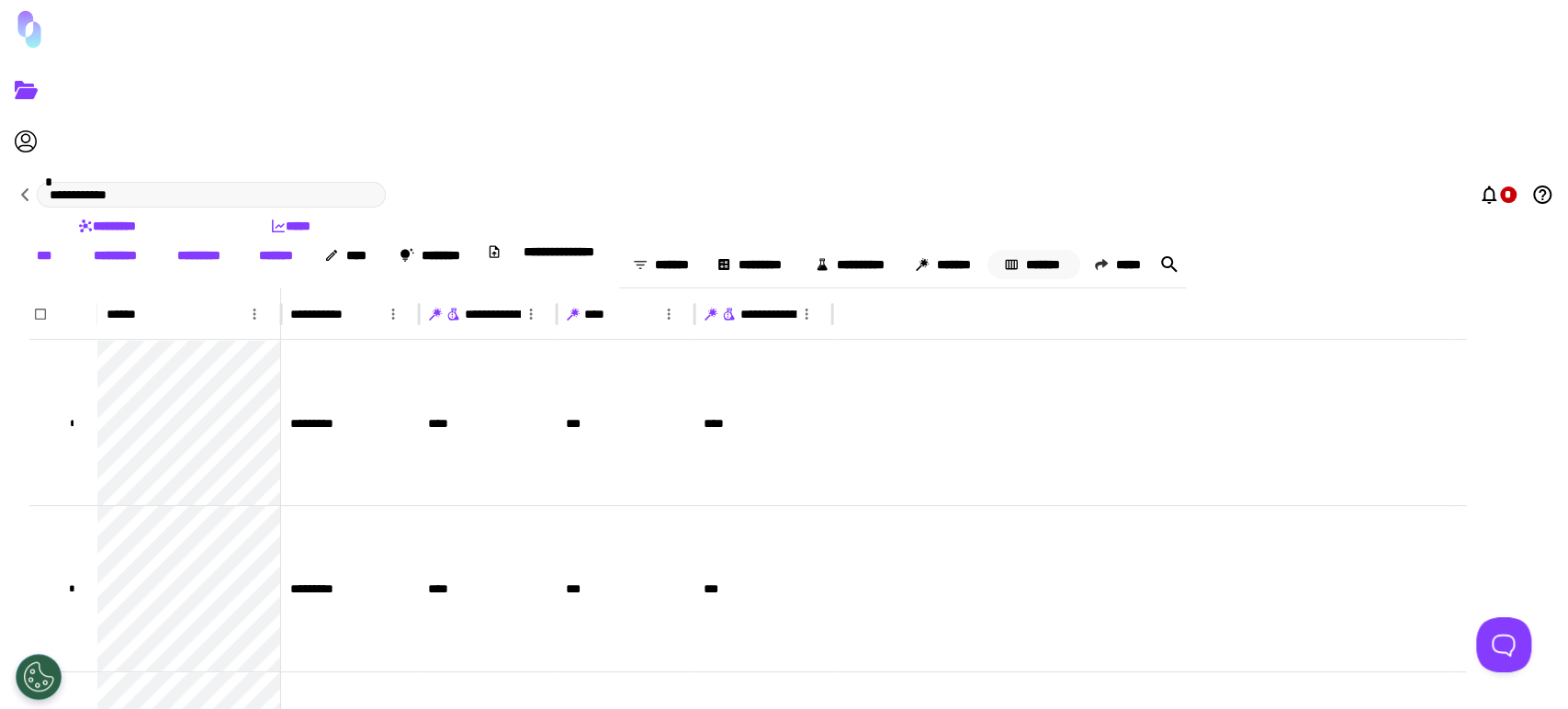 click on "•••••••" at bounding box center (1033, 264) 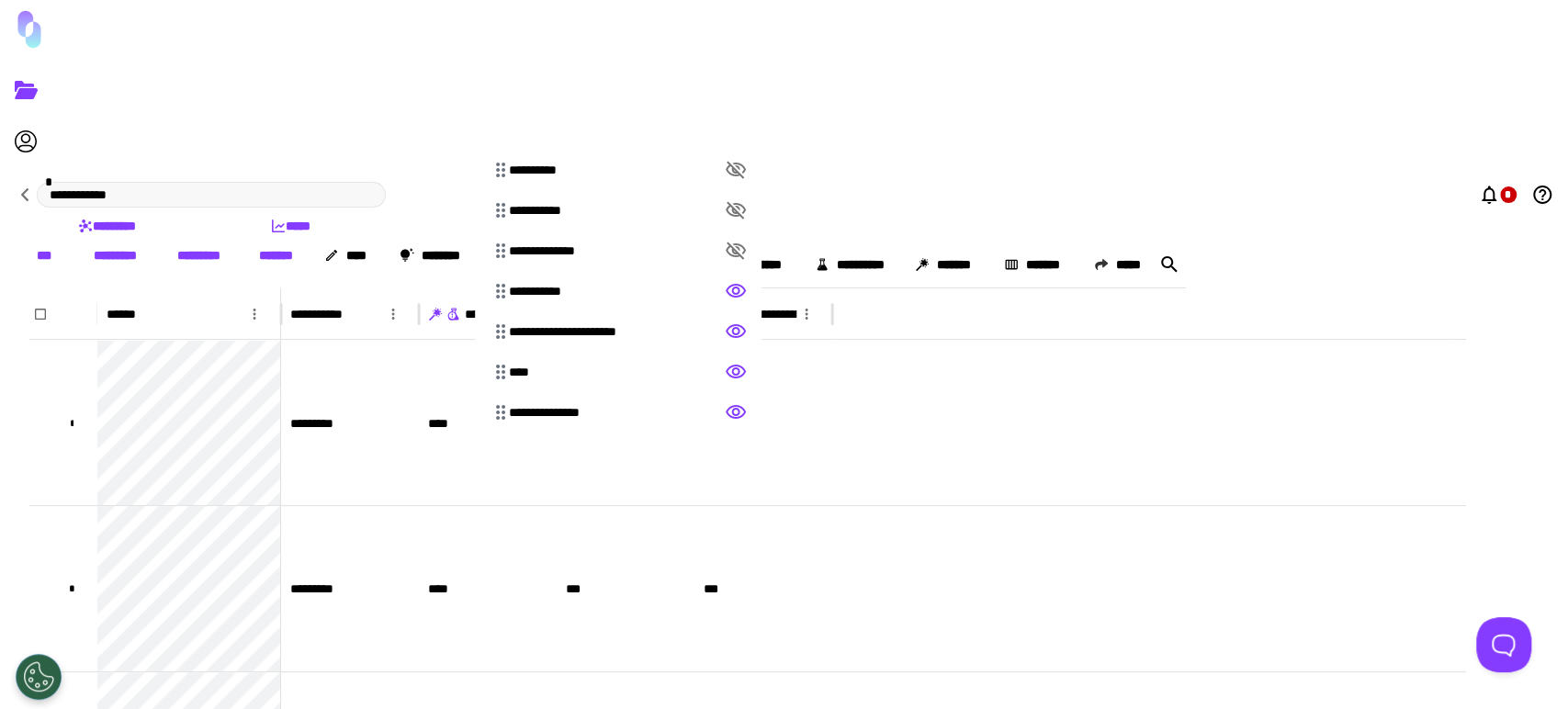 click at bounding box center (784, 354) 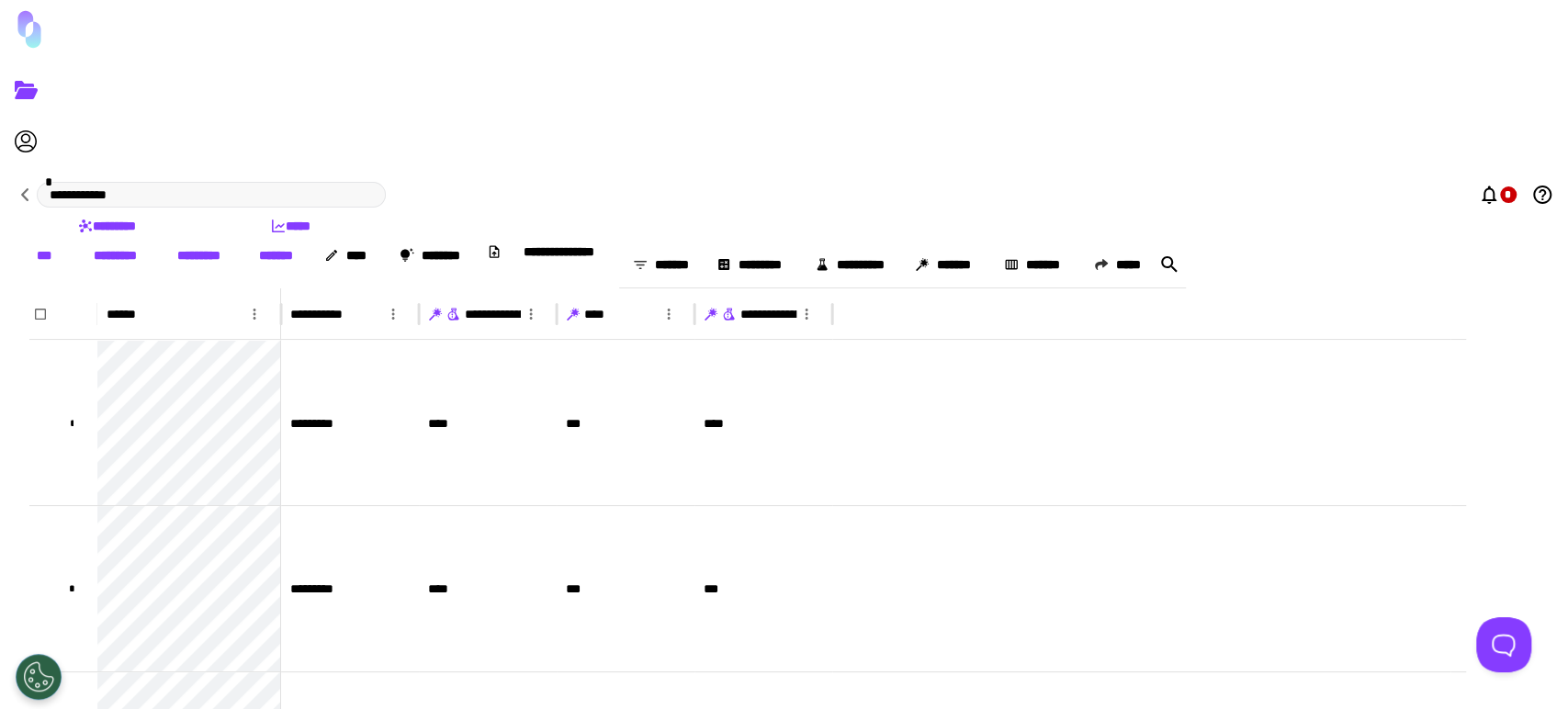 click on "••••••••••" at bounding box center (851, 264) 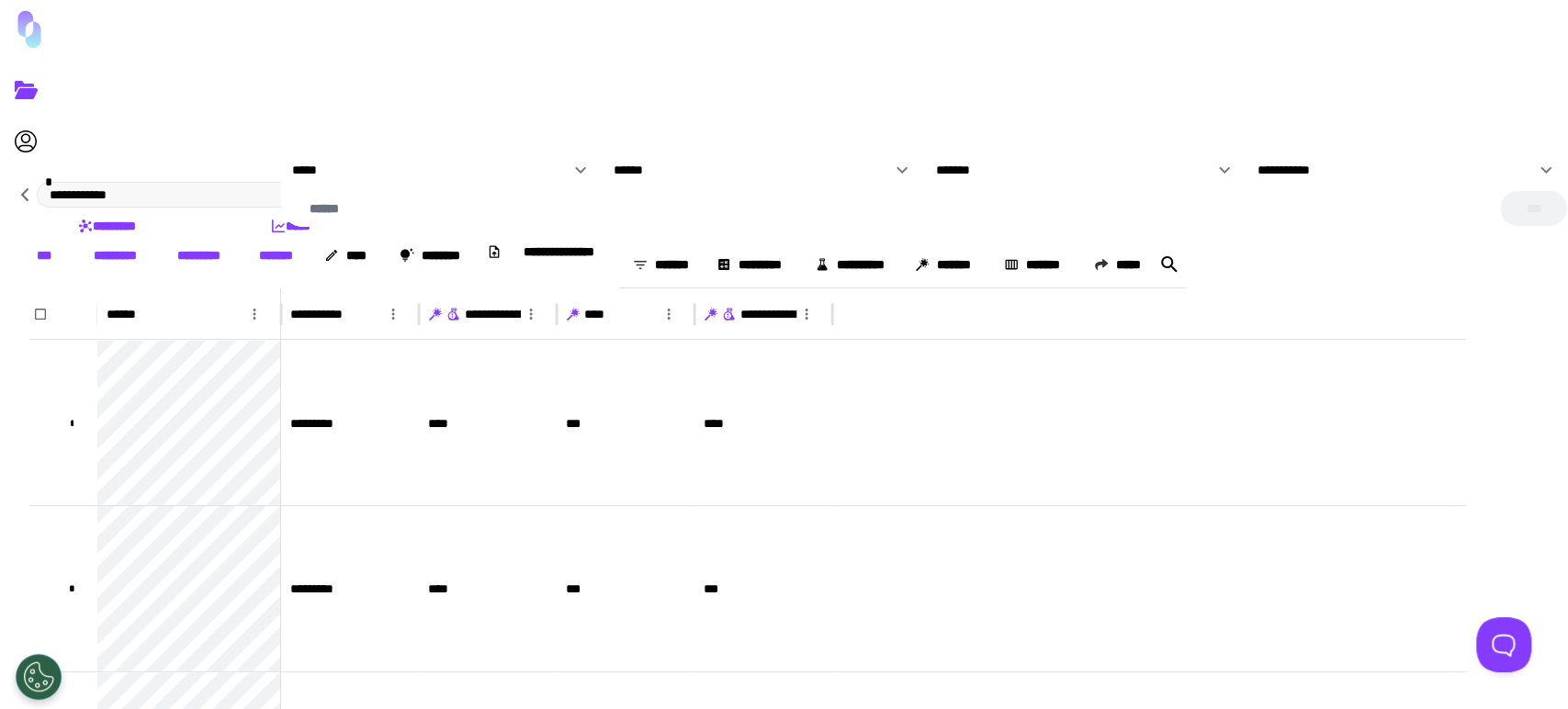 click at bounding box center (784, 354) 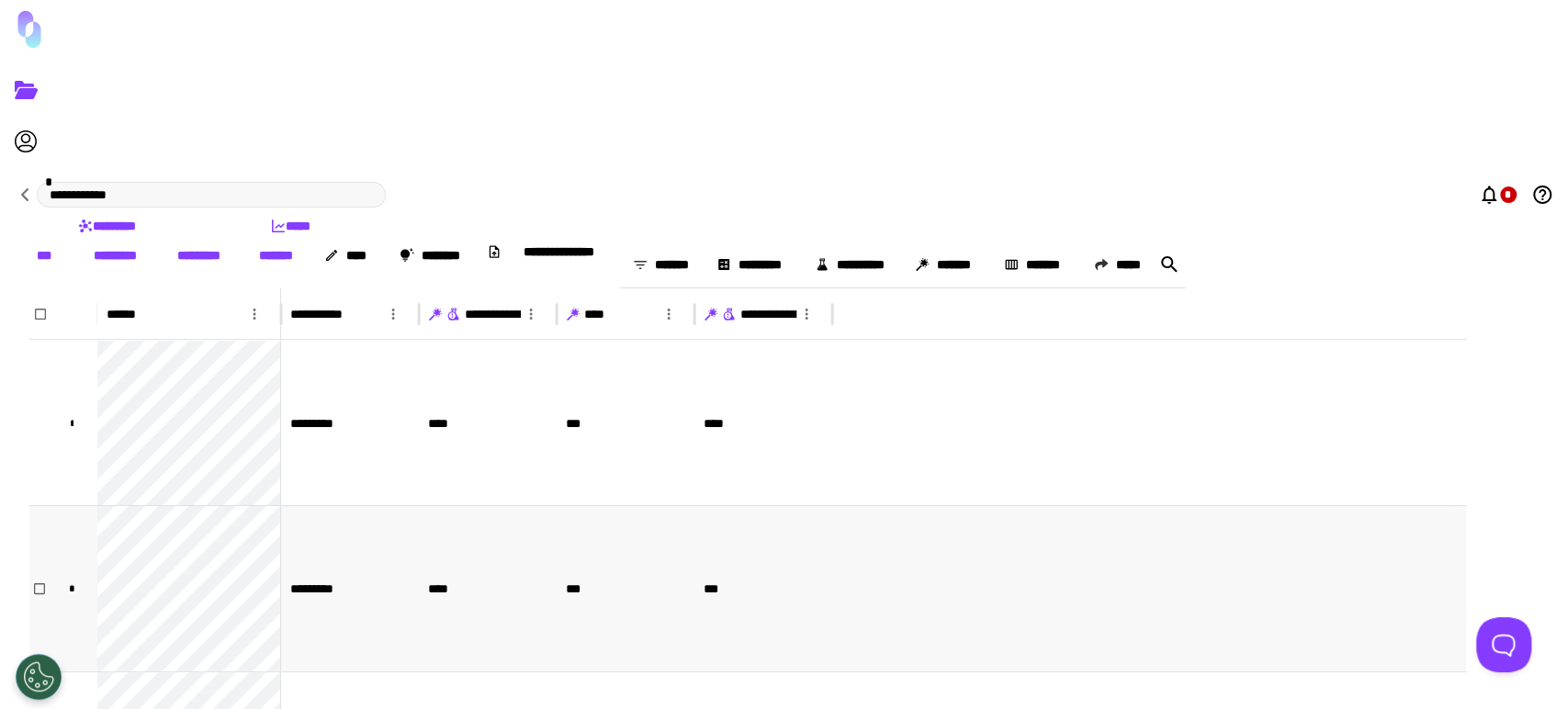 scroll, scrollTop: 389, scrollLeft: 0, axis: vertical 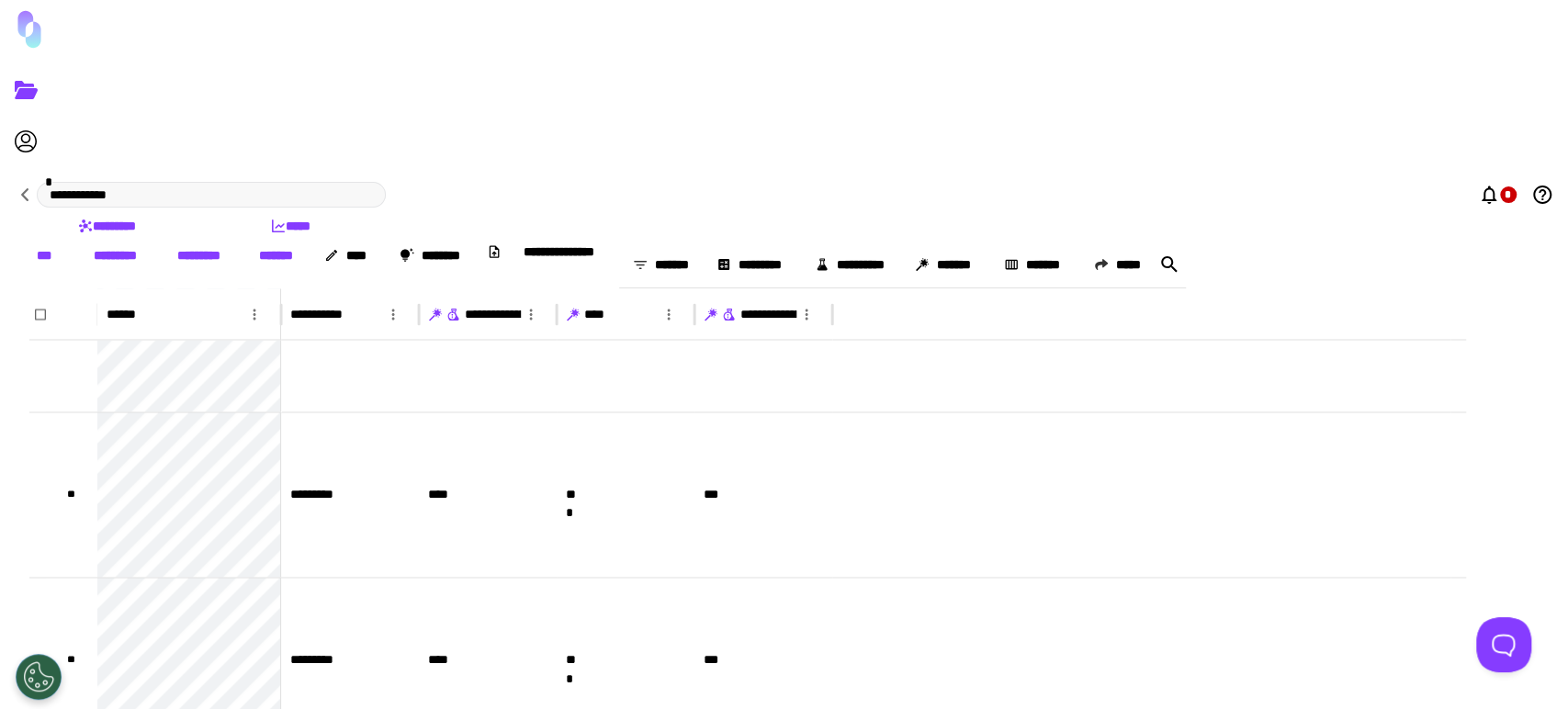 click on "•••••••" at bounding box center (276, 255) 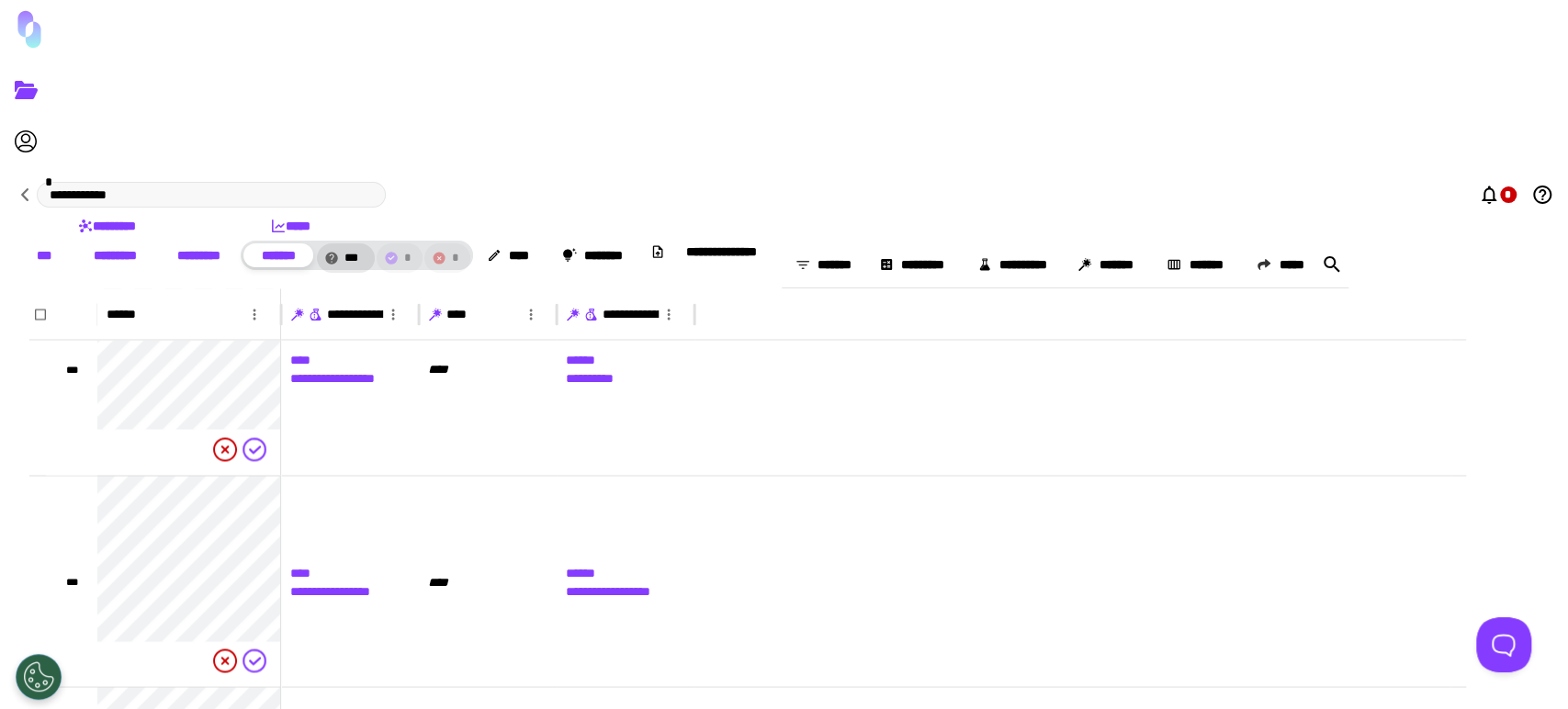 scroll, scrollTop: 1822, scrollLeft: 0, axis: vertical 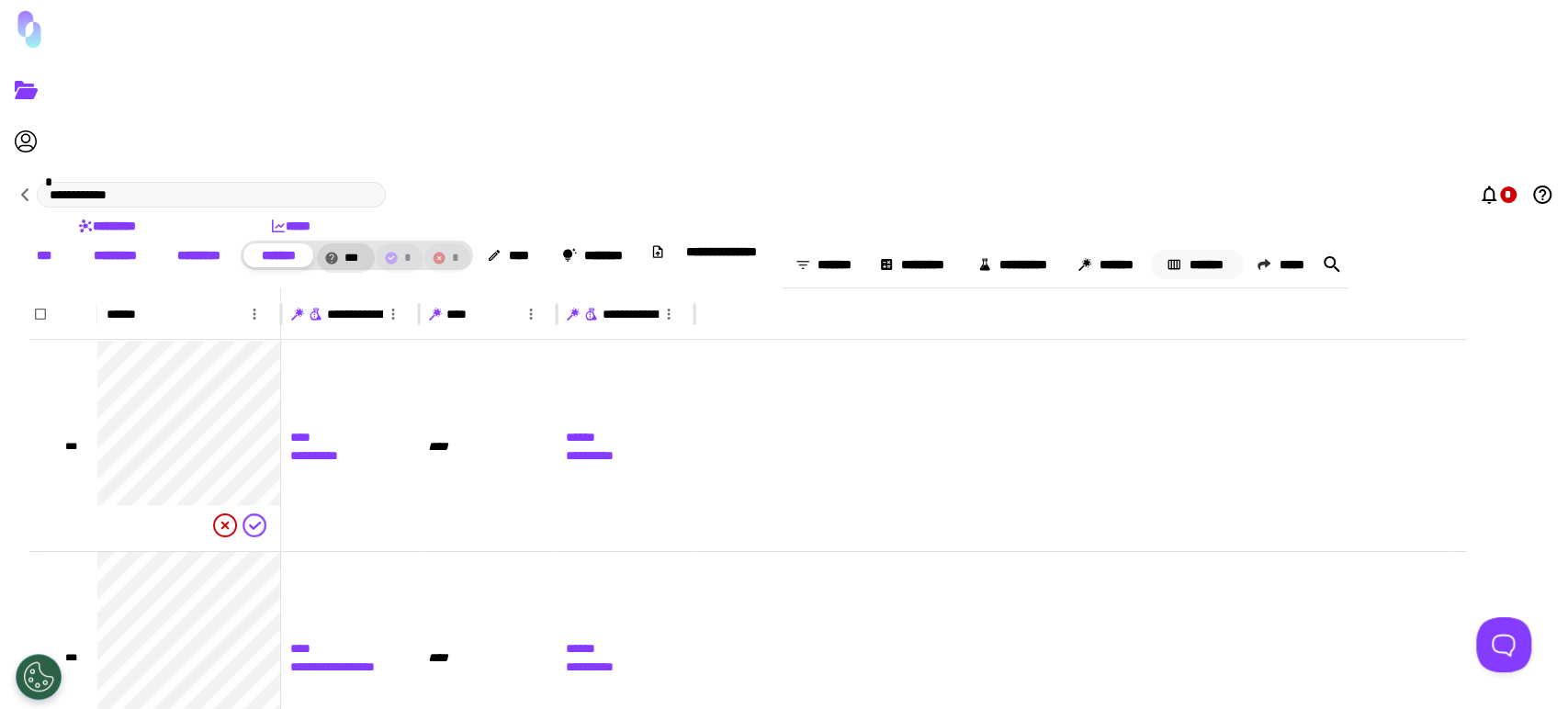 click on "•••••••" at bounding box center [1196, 264] 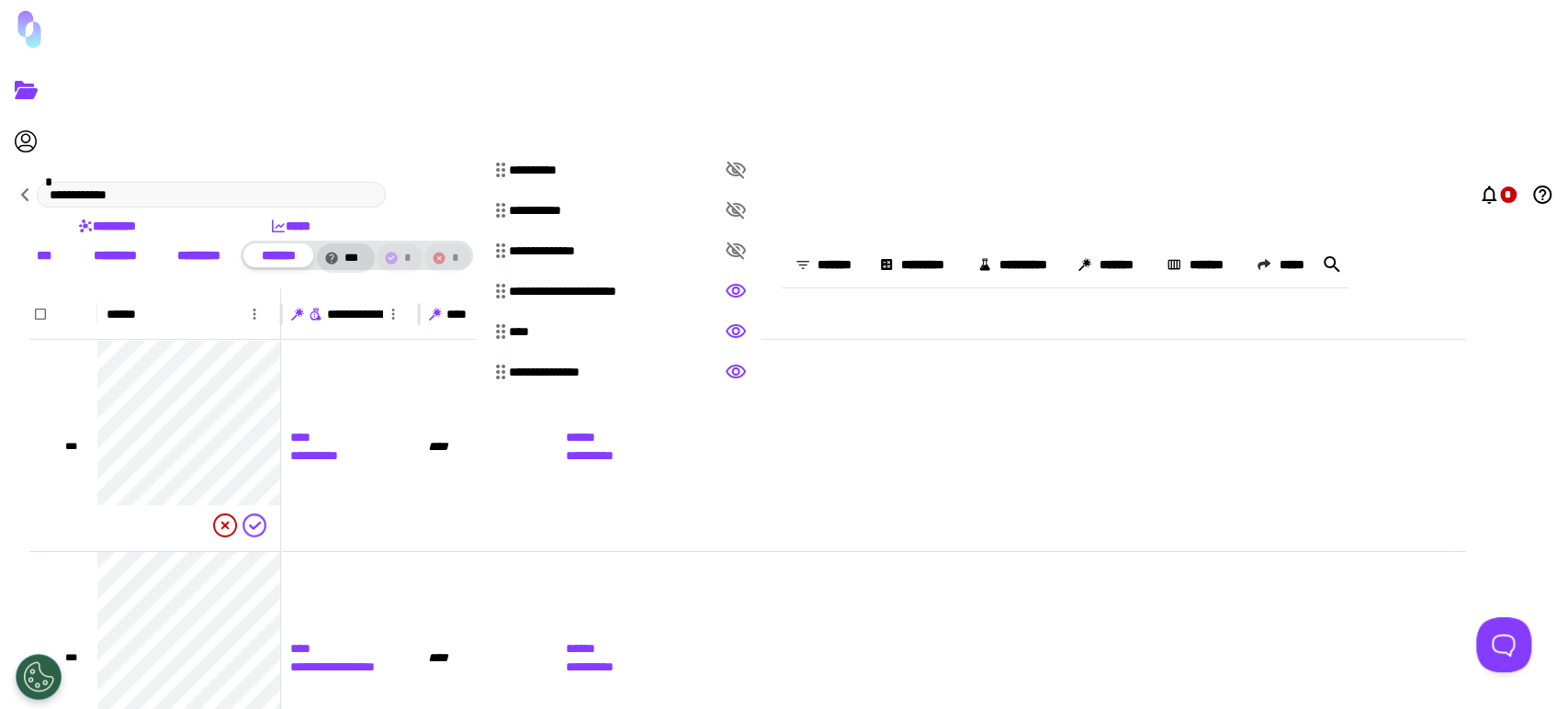 click on "•••••••••••" at bounding box center [622, 170] 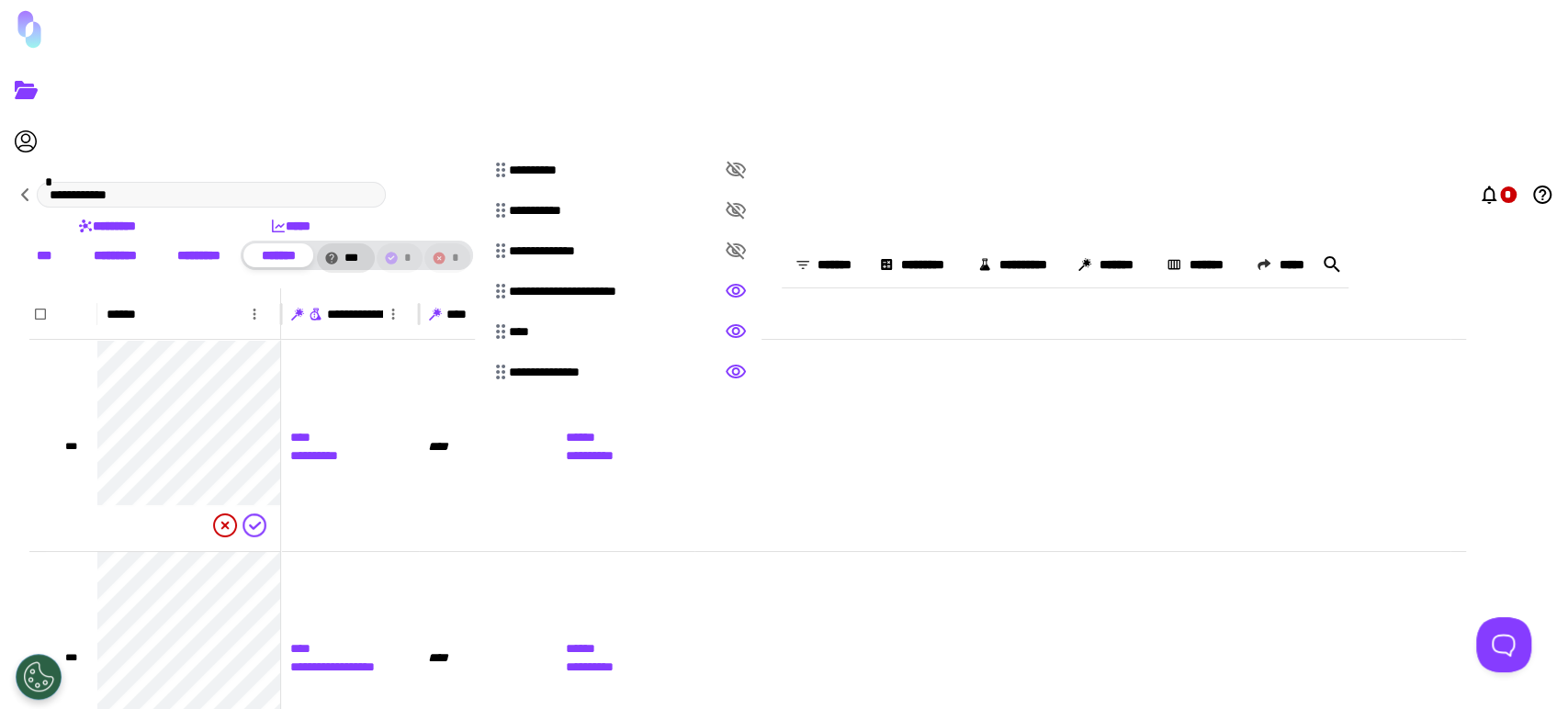 click on "•••••••••••" at bounding box center [622, 170] 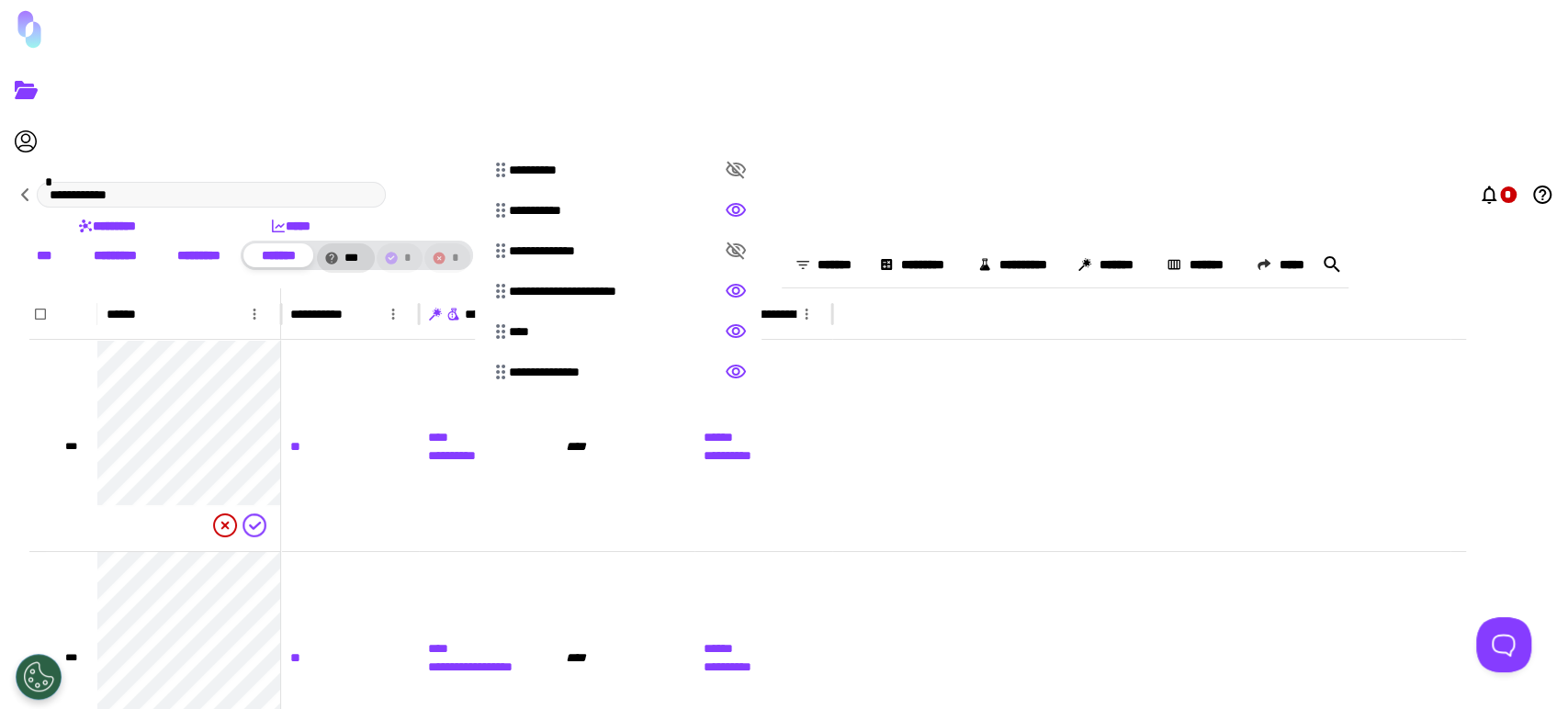 click at bounding box center (784, 354) 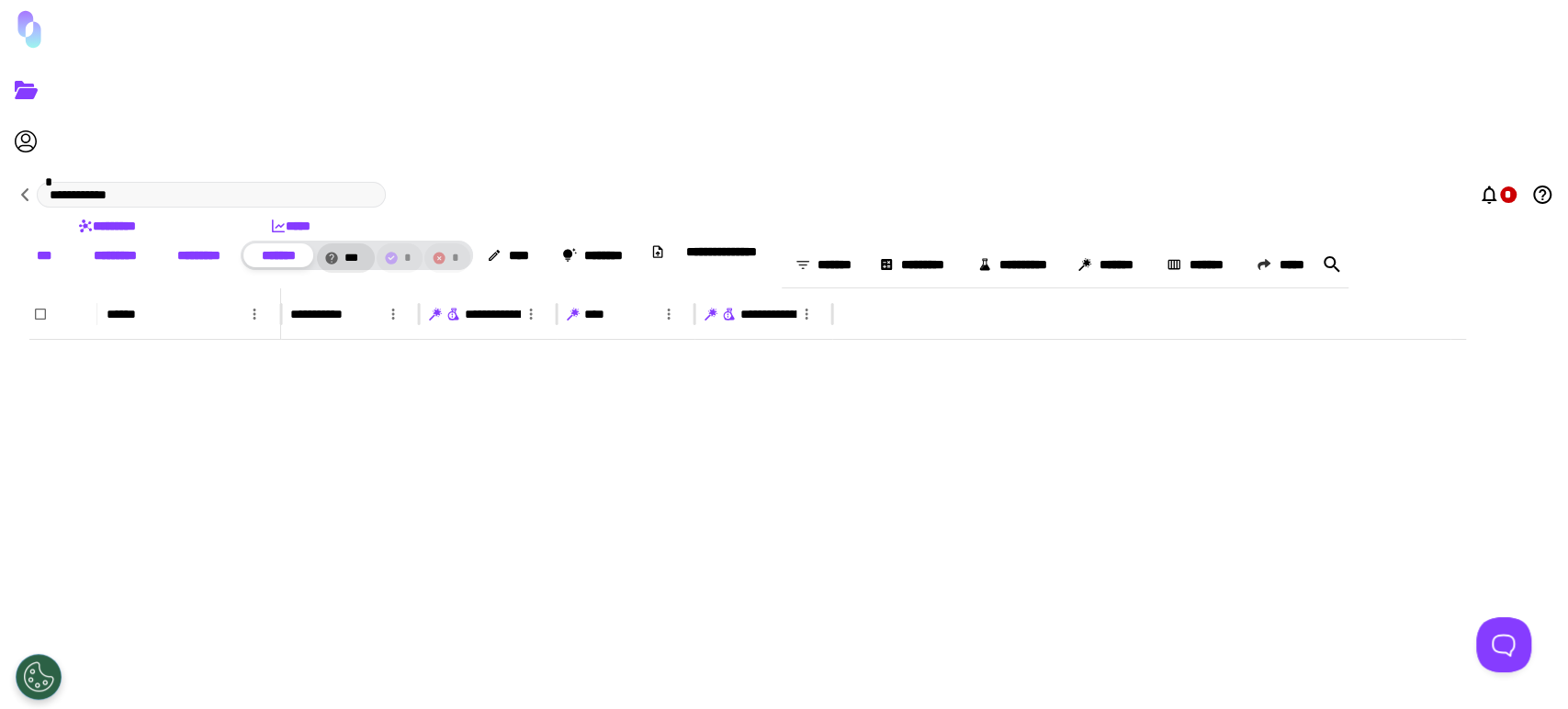 scroll, scrollTop: 3314, scrollLeft: 0, axis: vertical 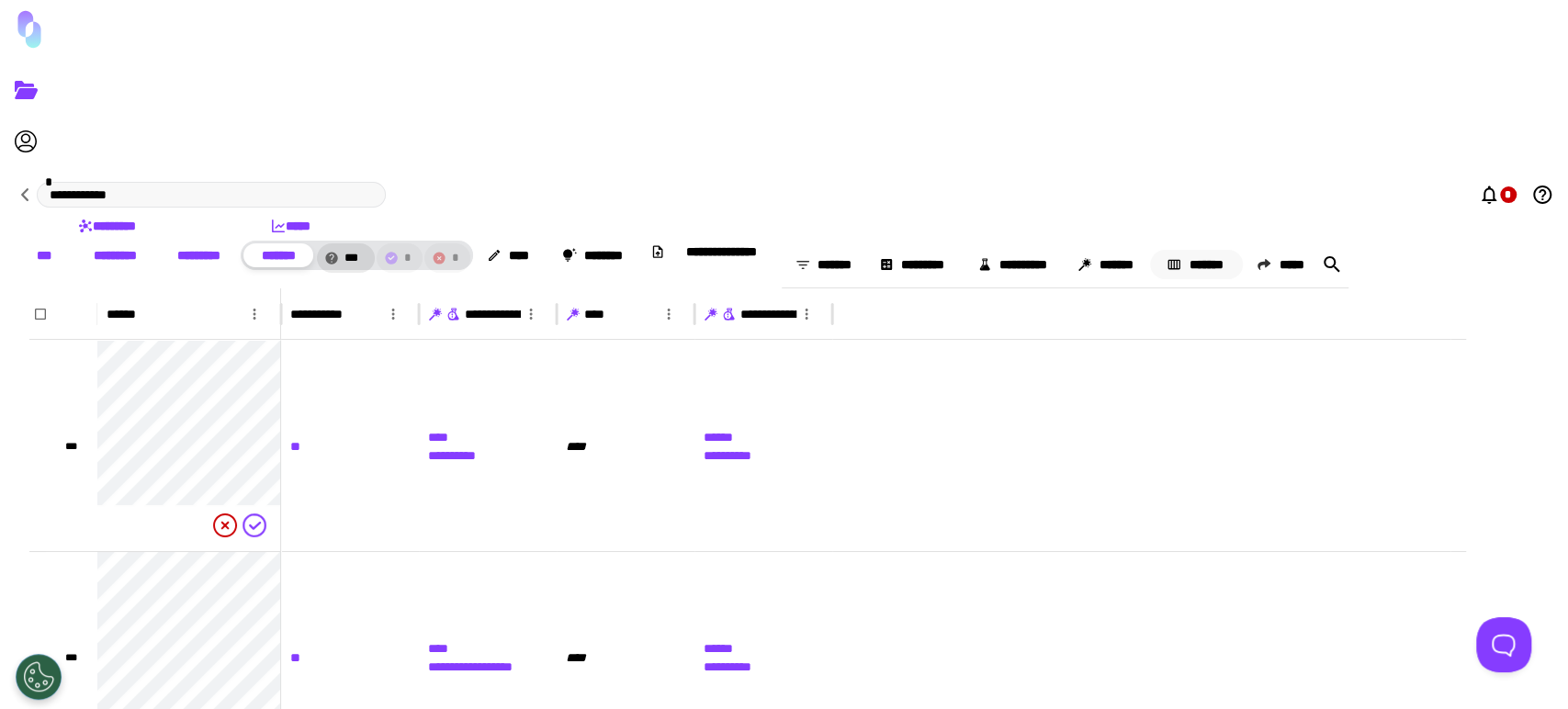 click on "•••••••" at bounding box center [1196, 264] 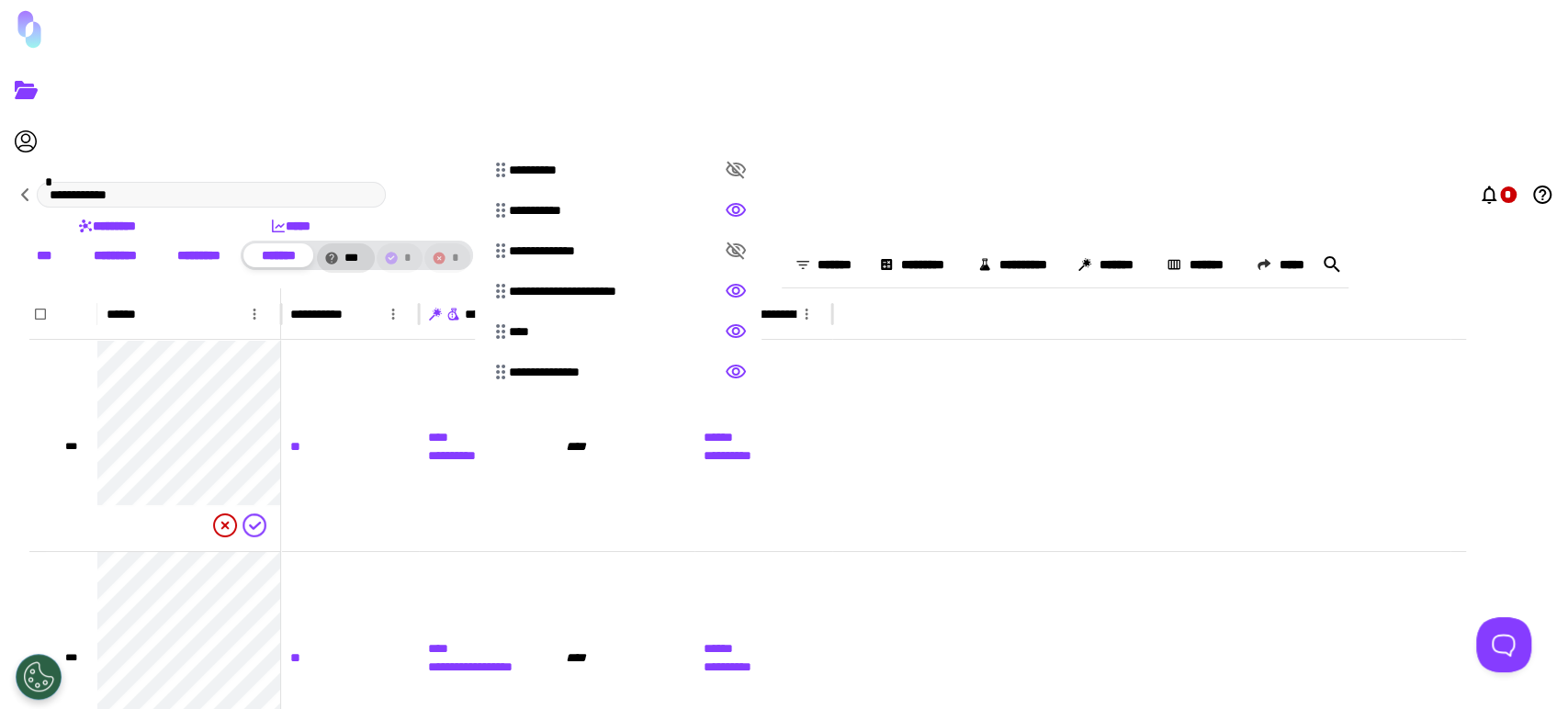 drag, startPoint x: 1543, startPoint y: 241, endPoint x: 1538, endPoint y: 412, distance: 171.07308 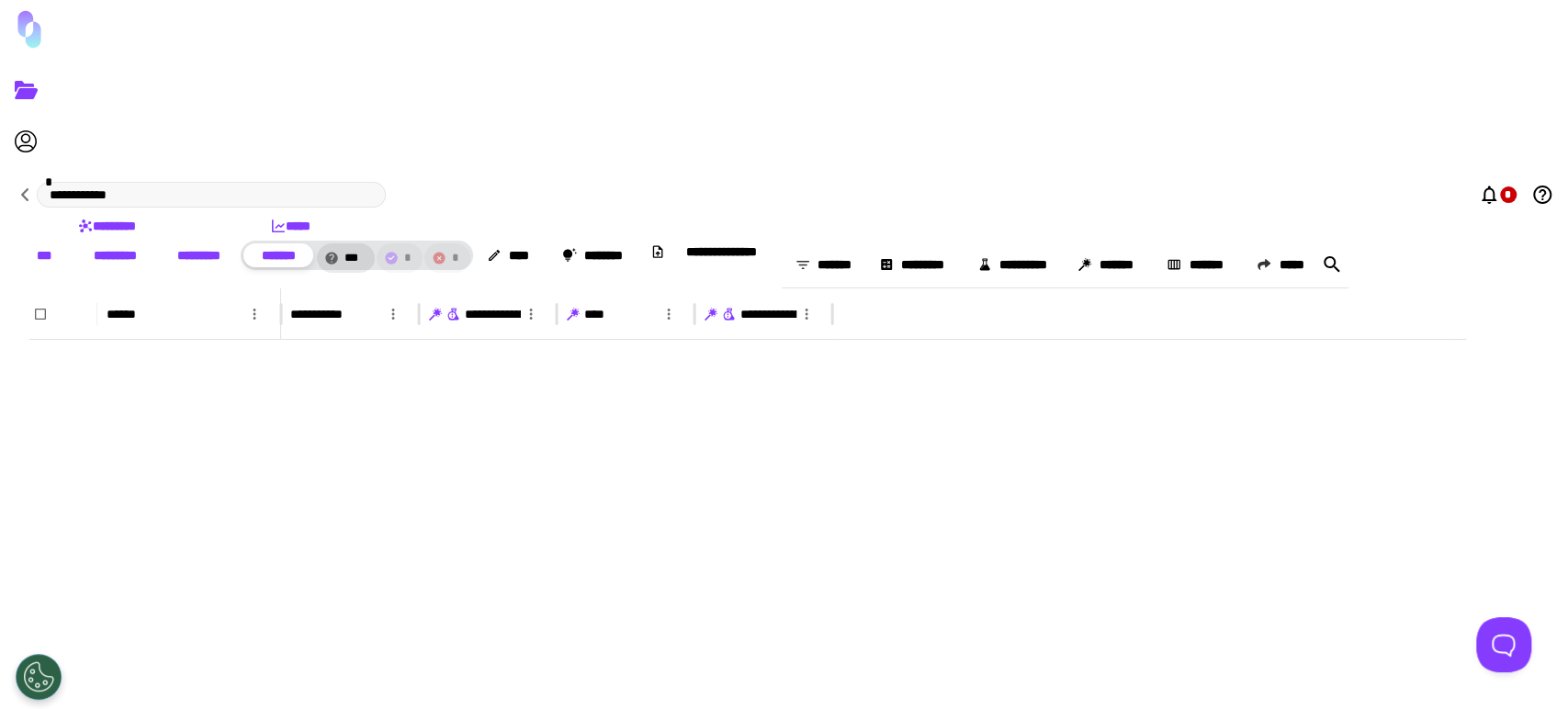 scroll, scrollTop: 6030, scrollLeft: 0, axis: vertical 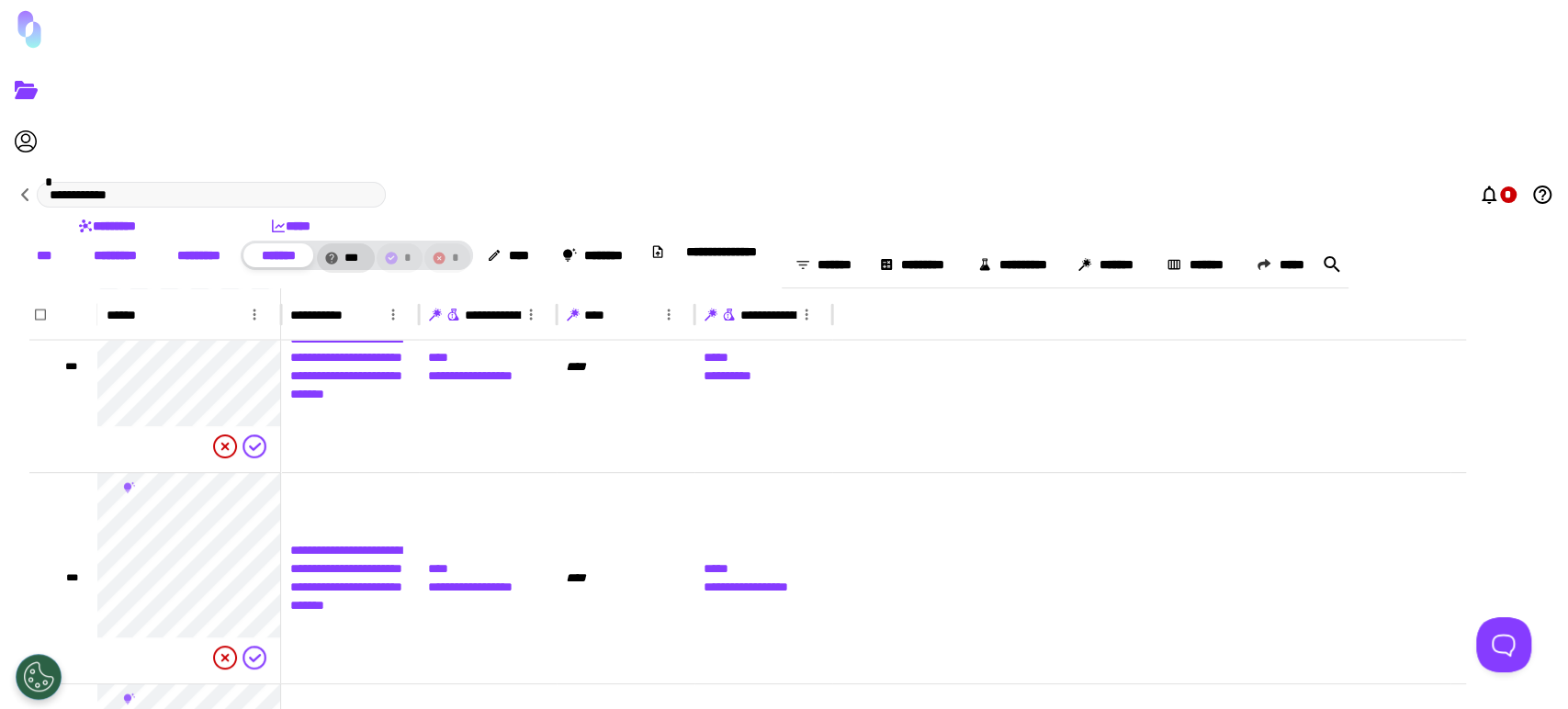 drag, startPoint x: 1533, startPoint y: 383, endPoint x: 1547, endPoint y: 382, distance: 14.035669 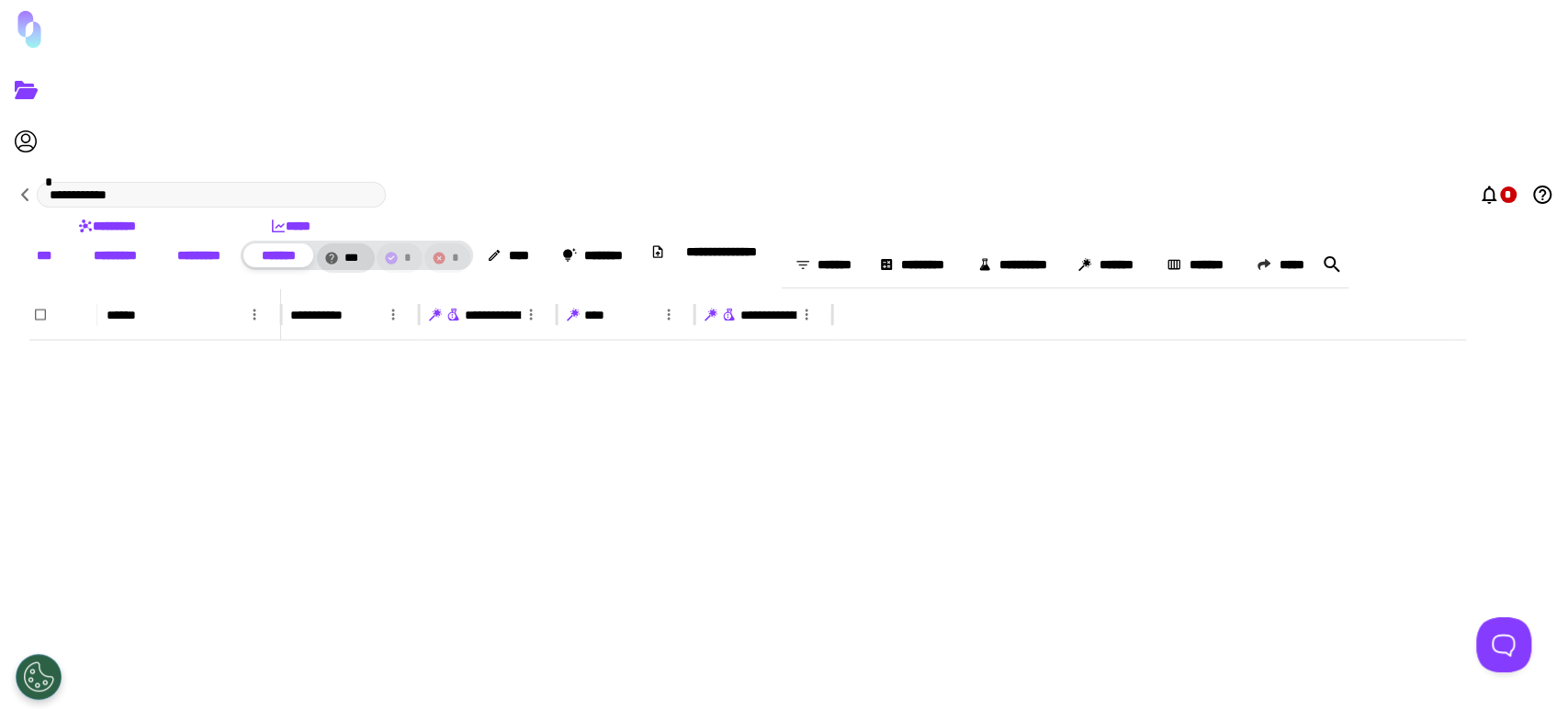 scroll, scrollTop: 10533, scrollLeft: 0, axis: vertical 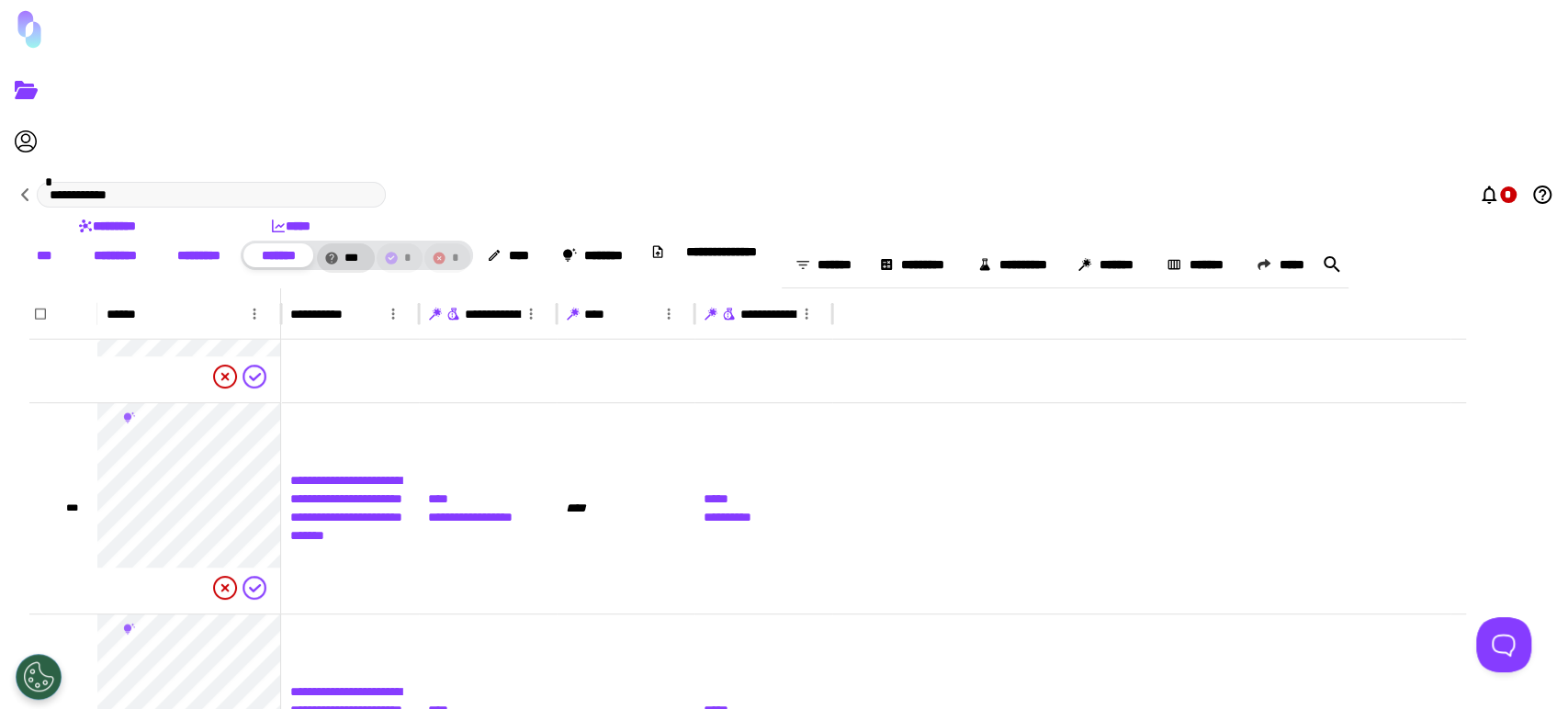 click on "••••••• •••••••••   •••••••••• •••••••   ••••••• •••••" at bounding box center [1065, 264] 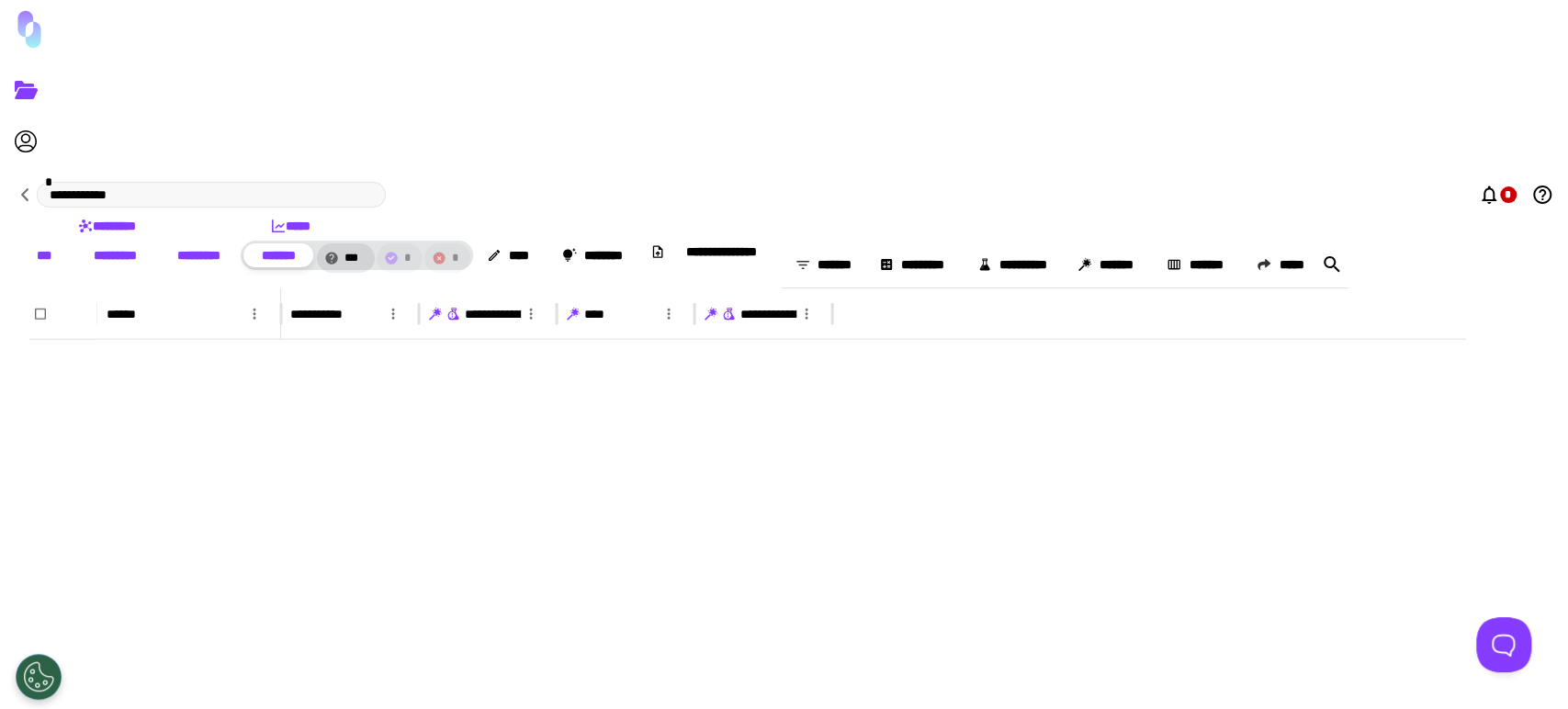 scroll, scrollTop: 14469, scrollLeft: 0, axis: vertical 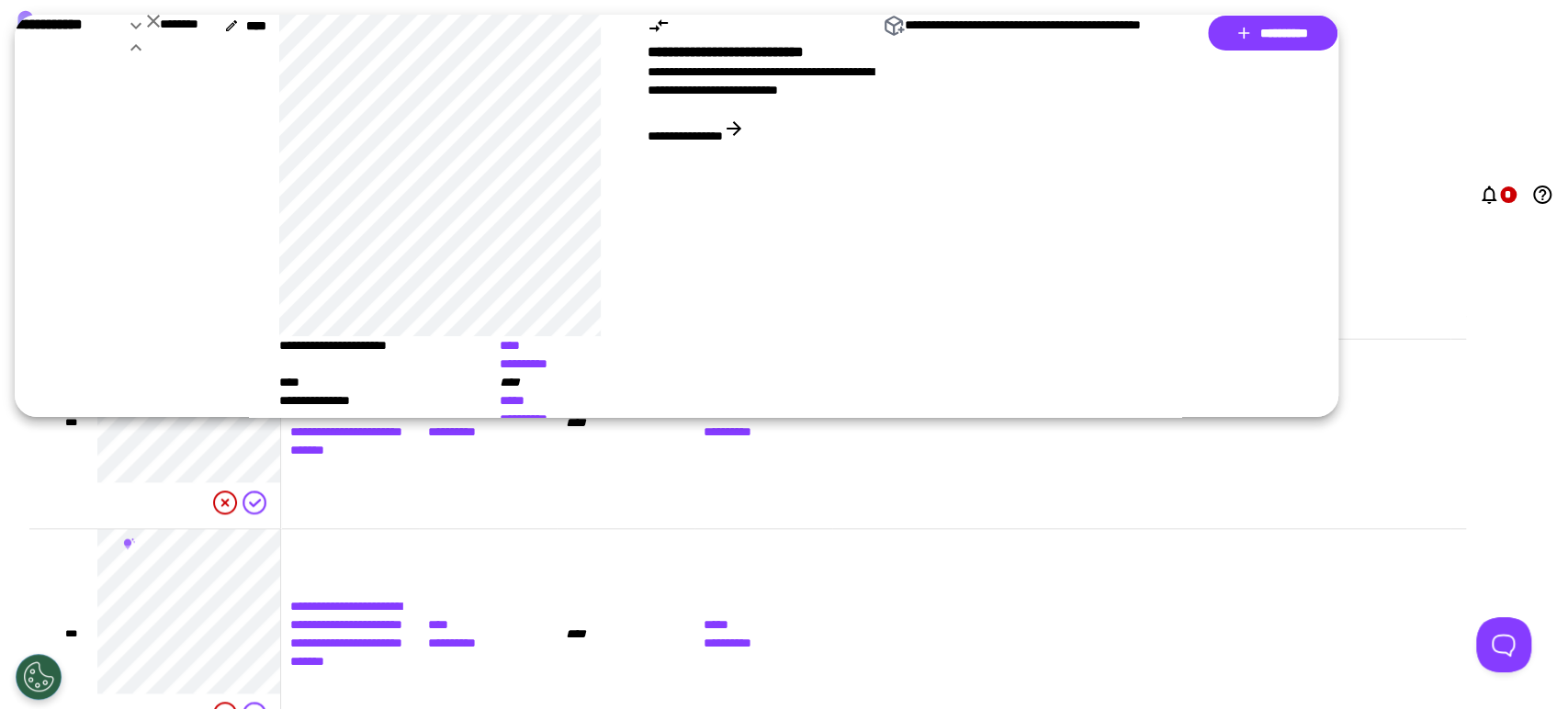 click on "••••••••••••••••" at bounding box center [685, 136] 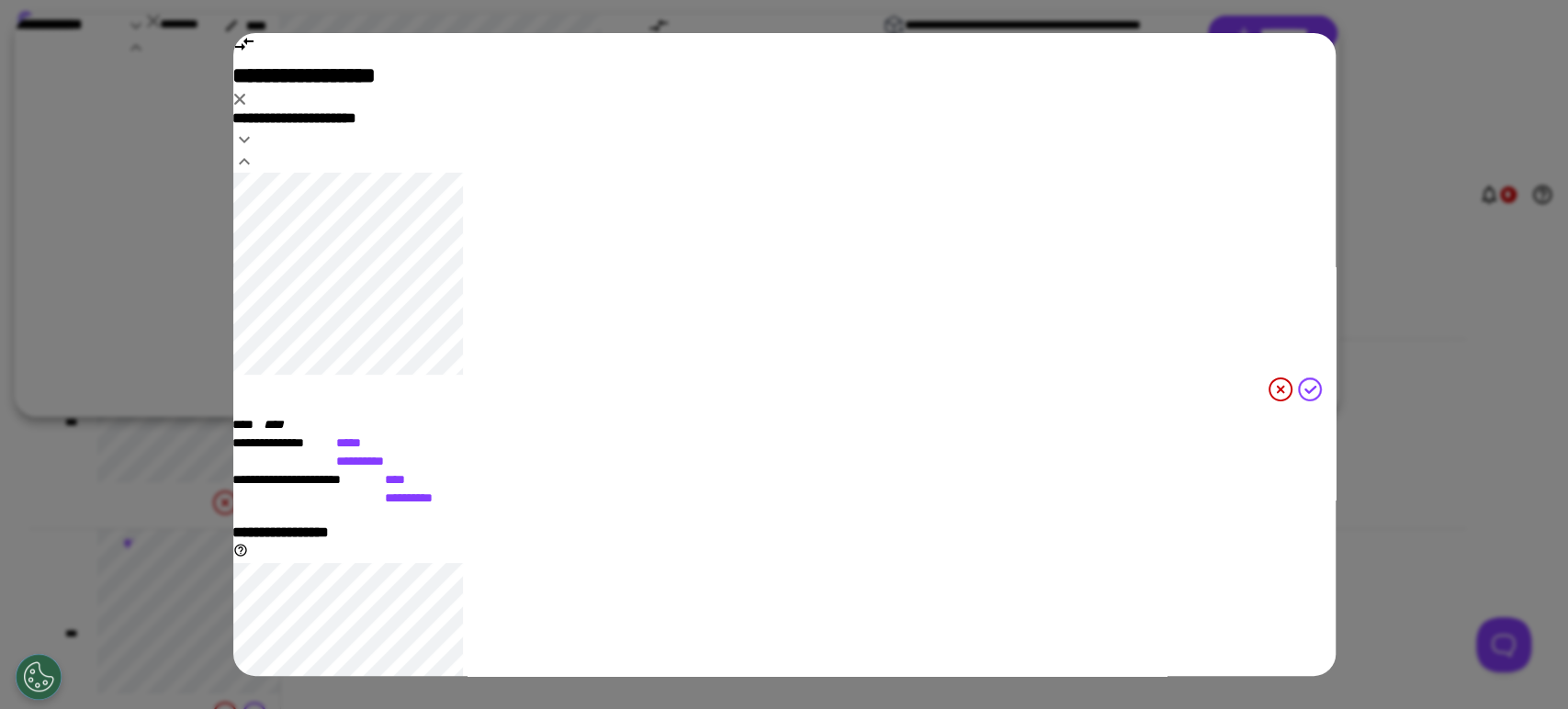 scroll, scrollTop: 0, scrollLeft: 0, axis: both 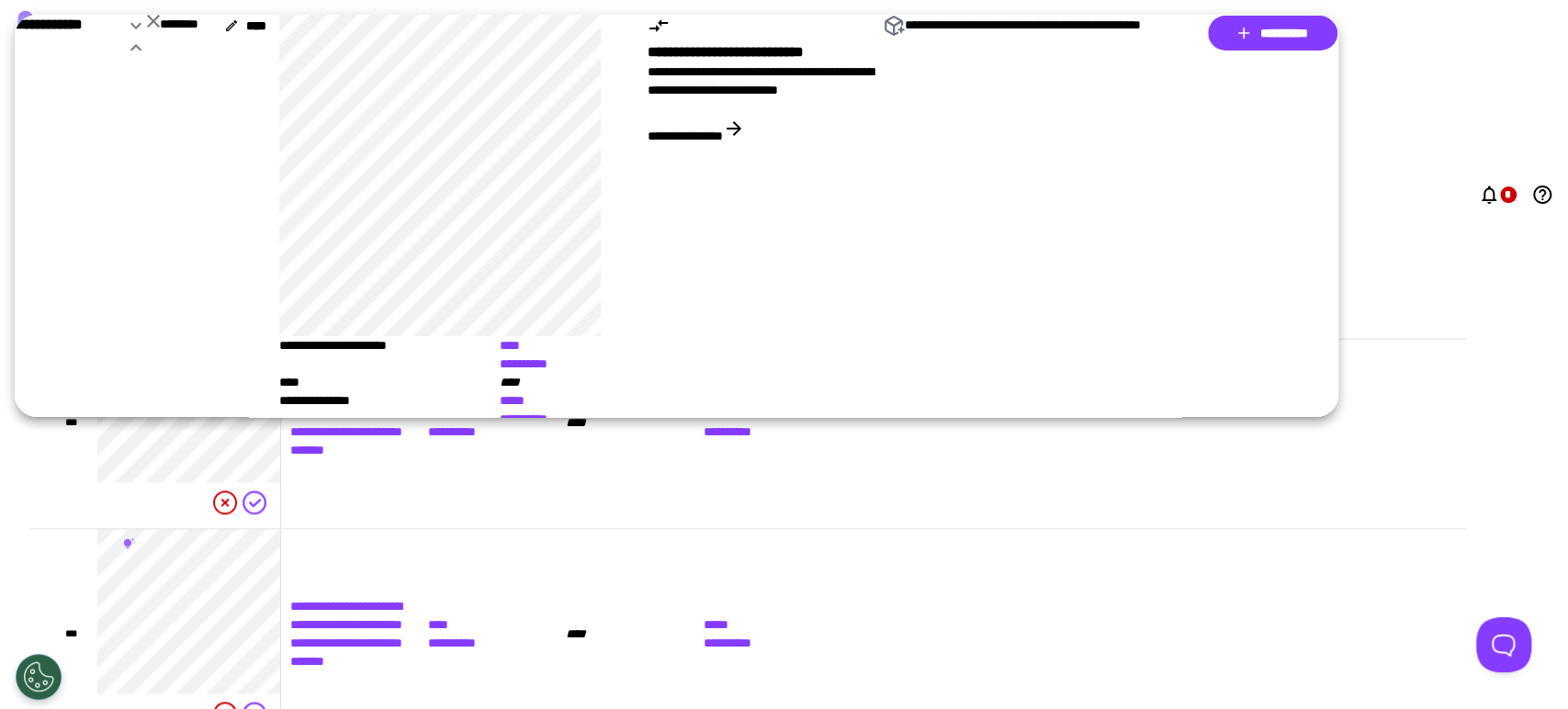 click at bounding box center [136, 47] 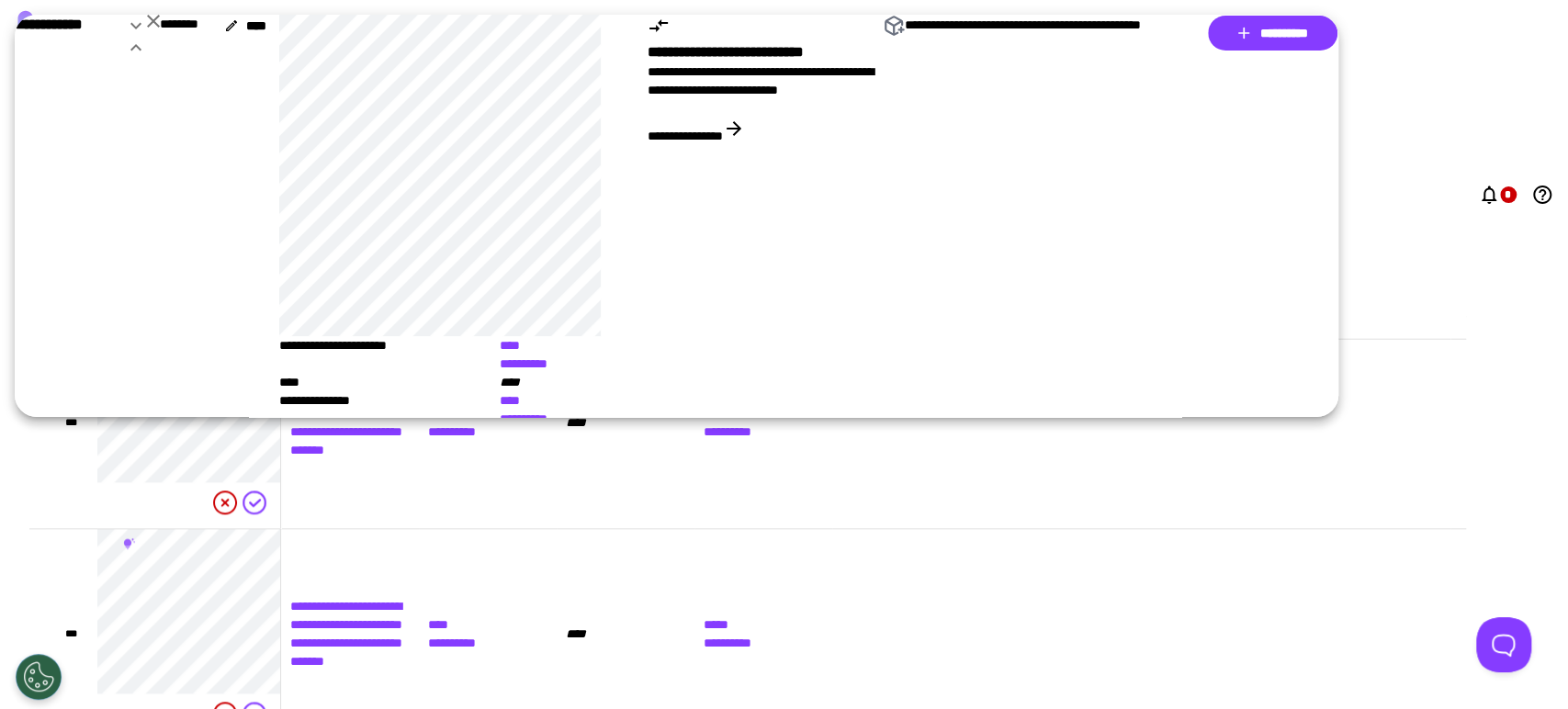 click at bounding box center (136, 47) 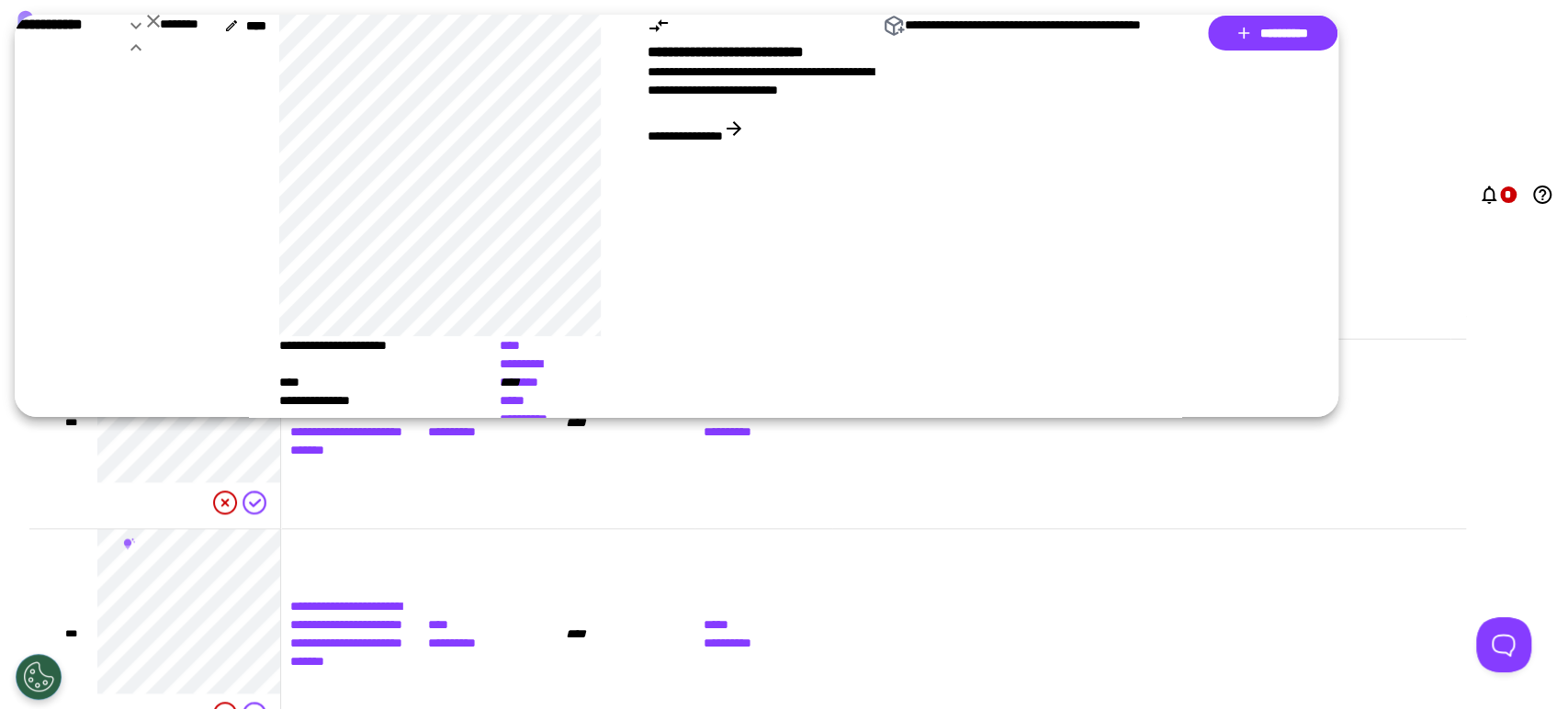 click at bounding box center [136, 47] 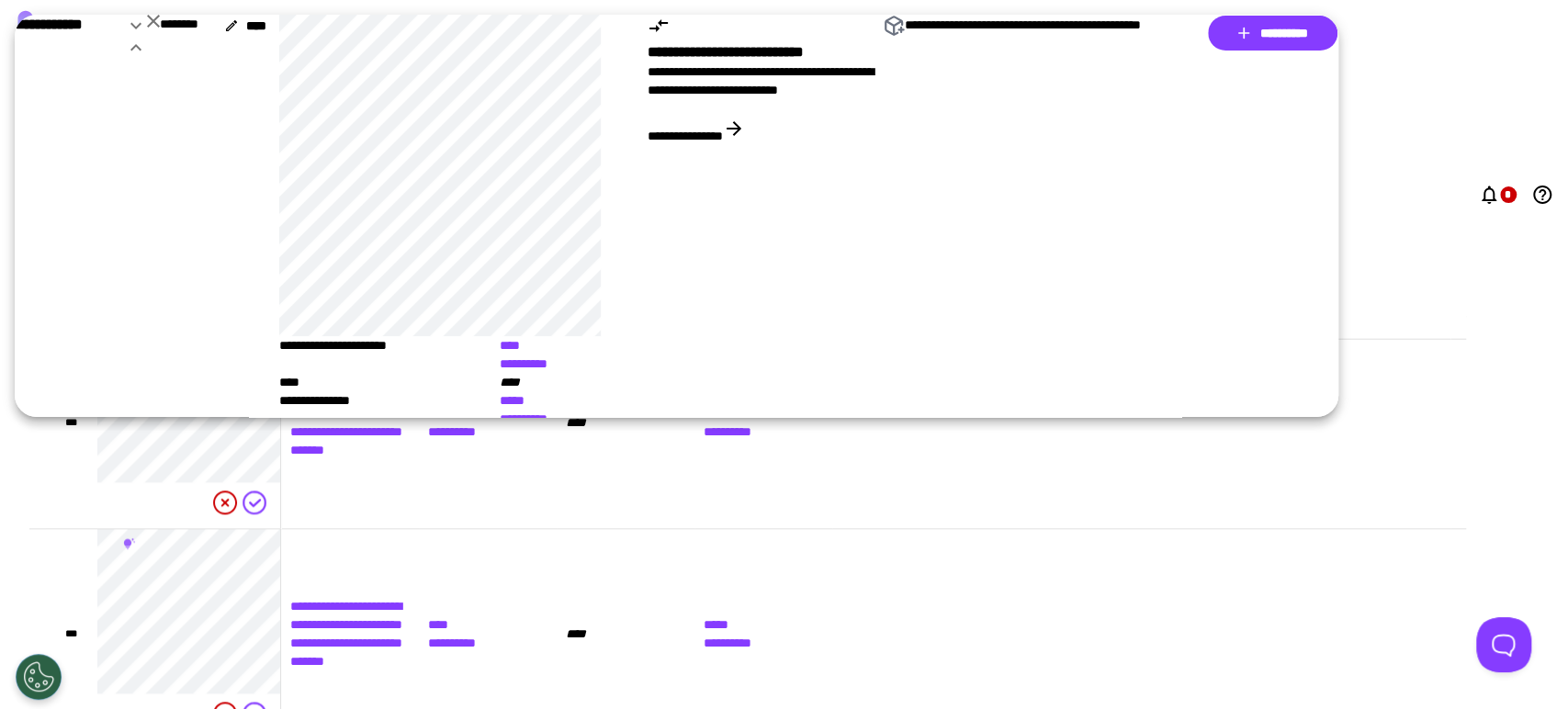 click at bounding box center [153, 21] 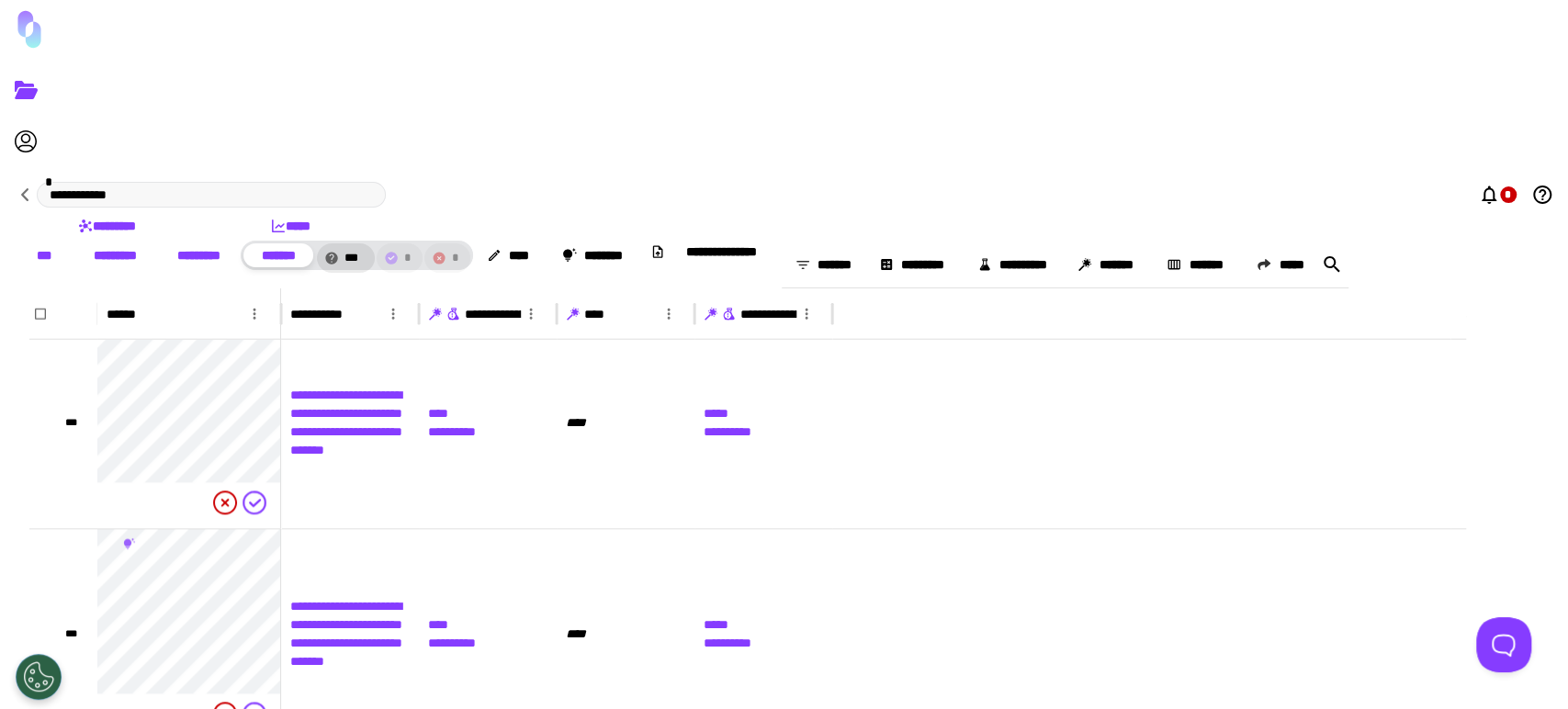 click on "•••" at bounding box center (44, 255) 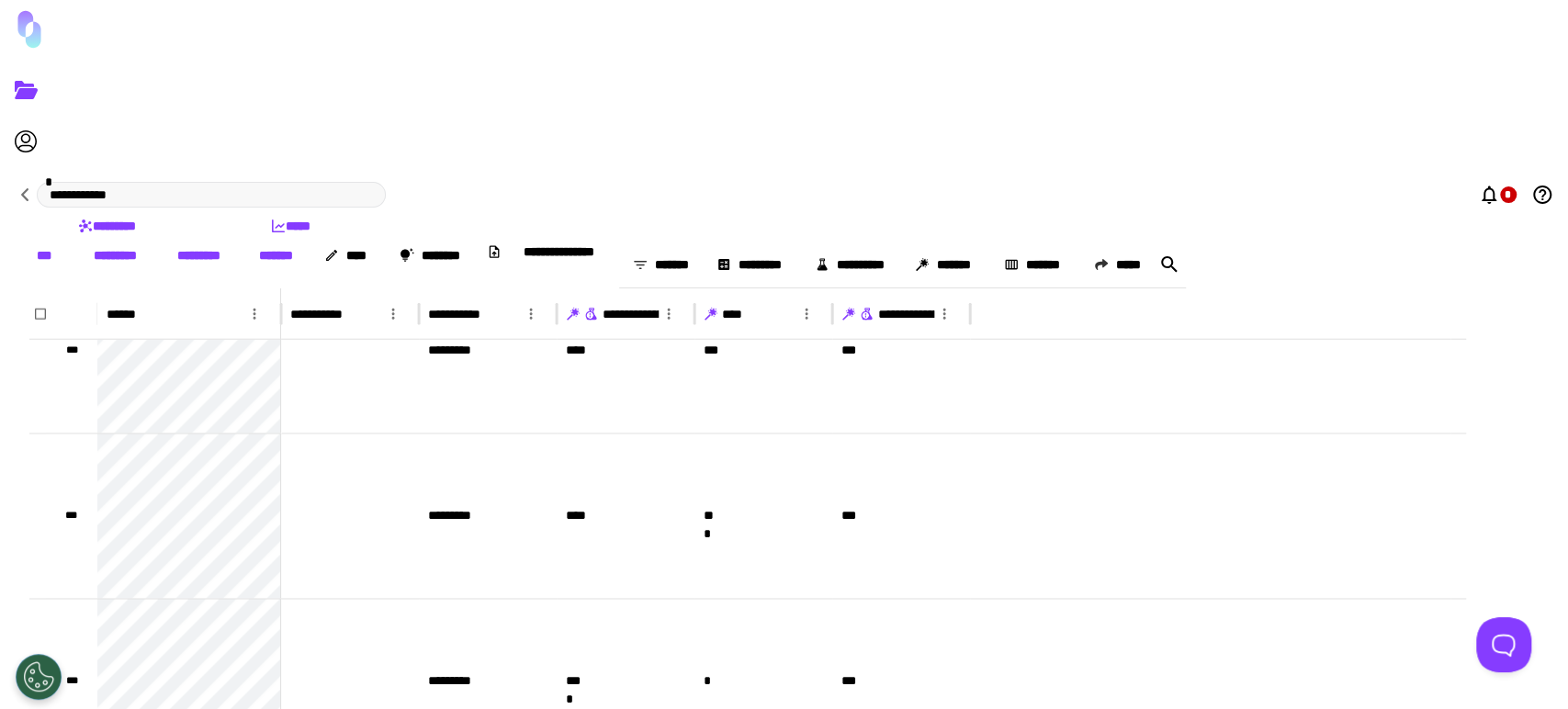 click on "•••" at bounding box center (44, 255) 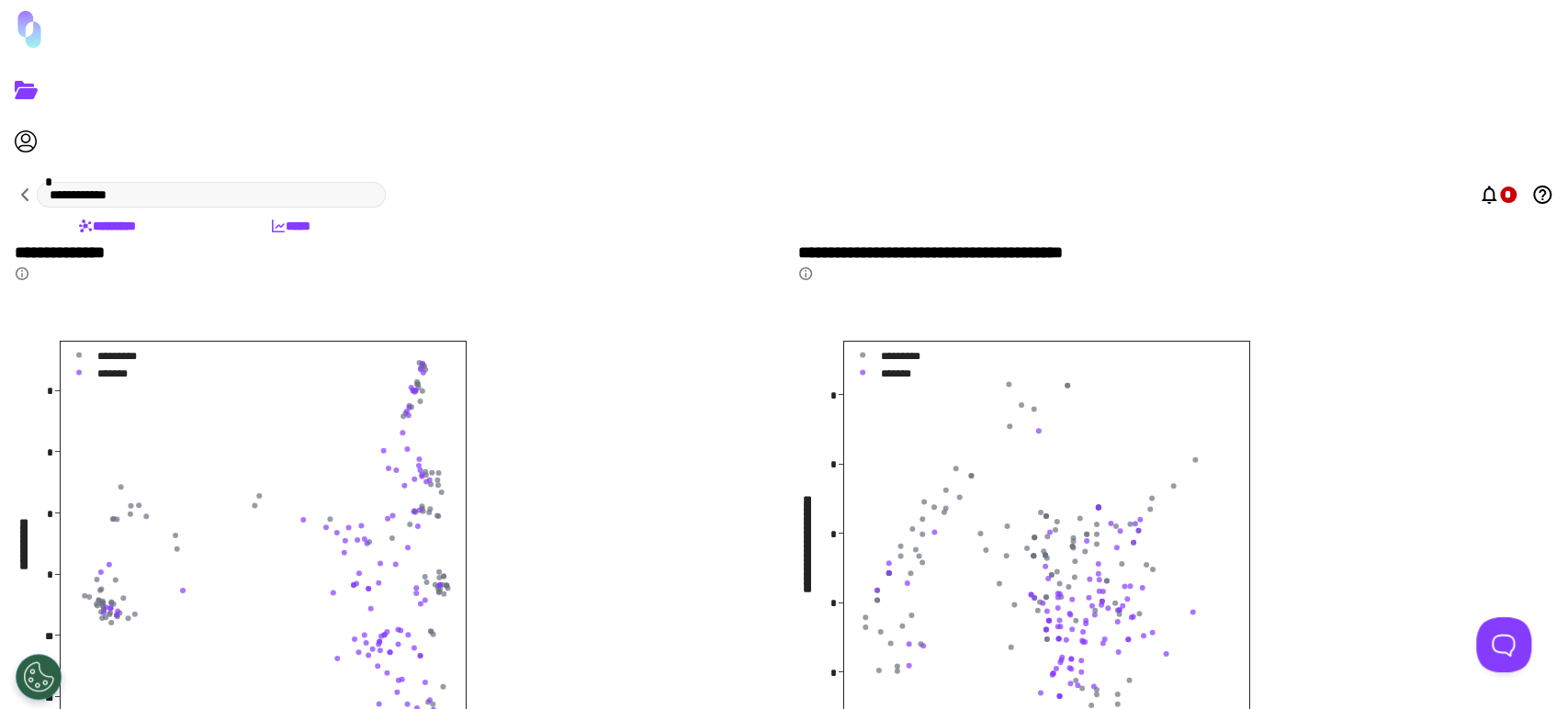 click on "•••••••••" at bounding box center [107, 226] 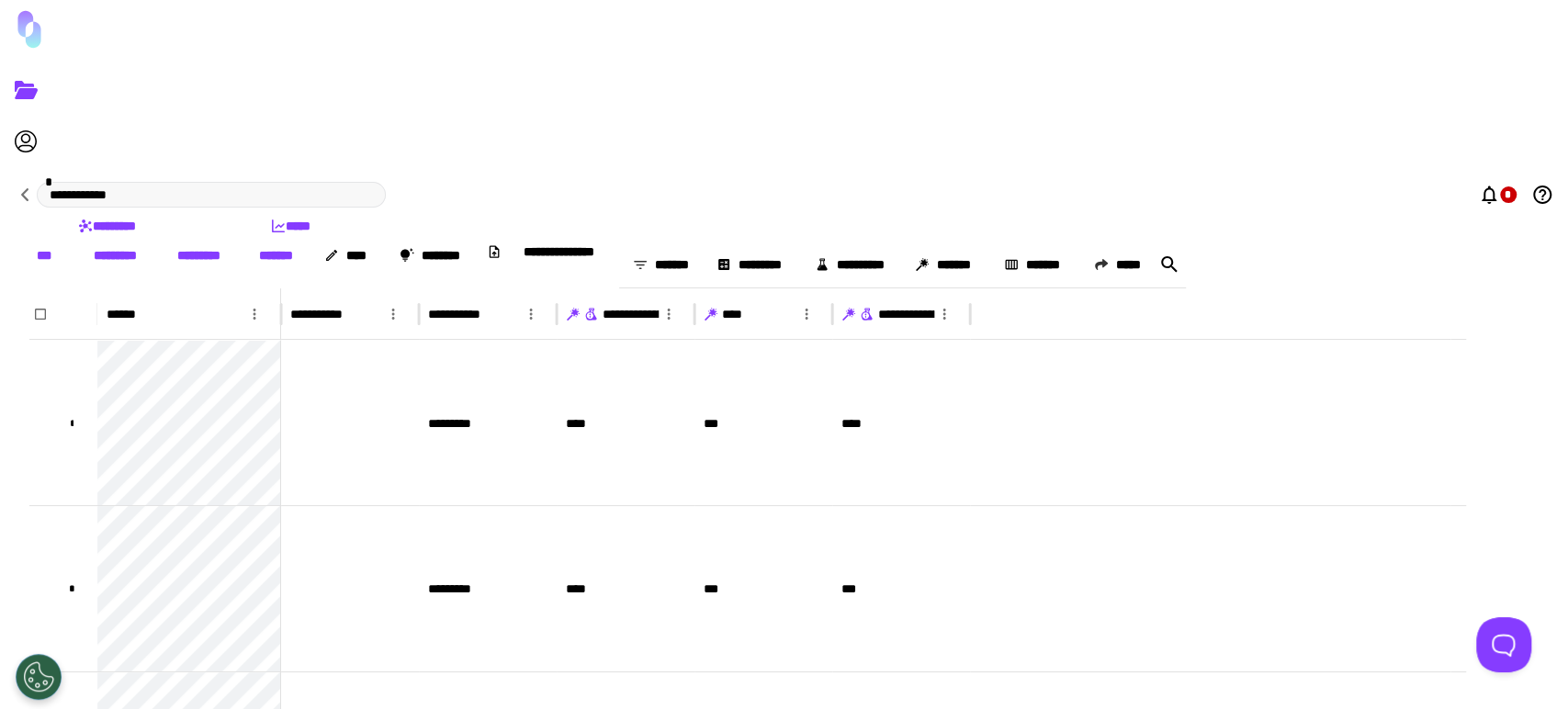 click on "•••••••" at bounding box center (276, 255) 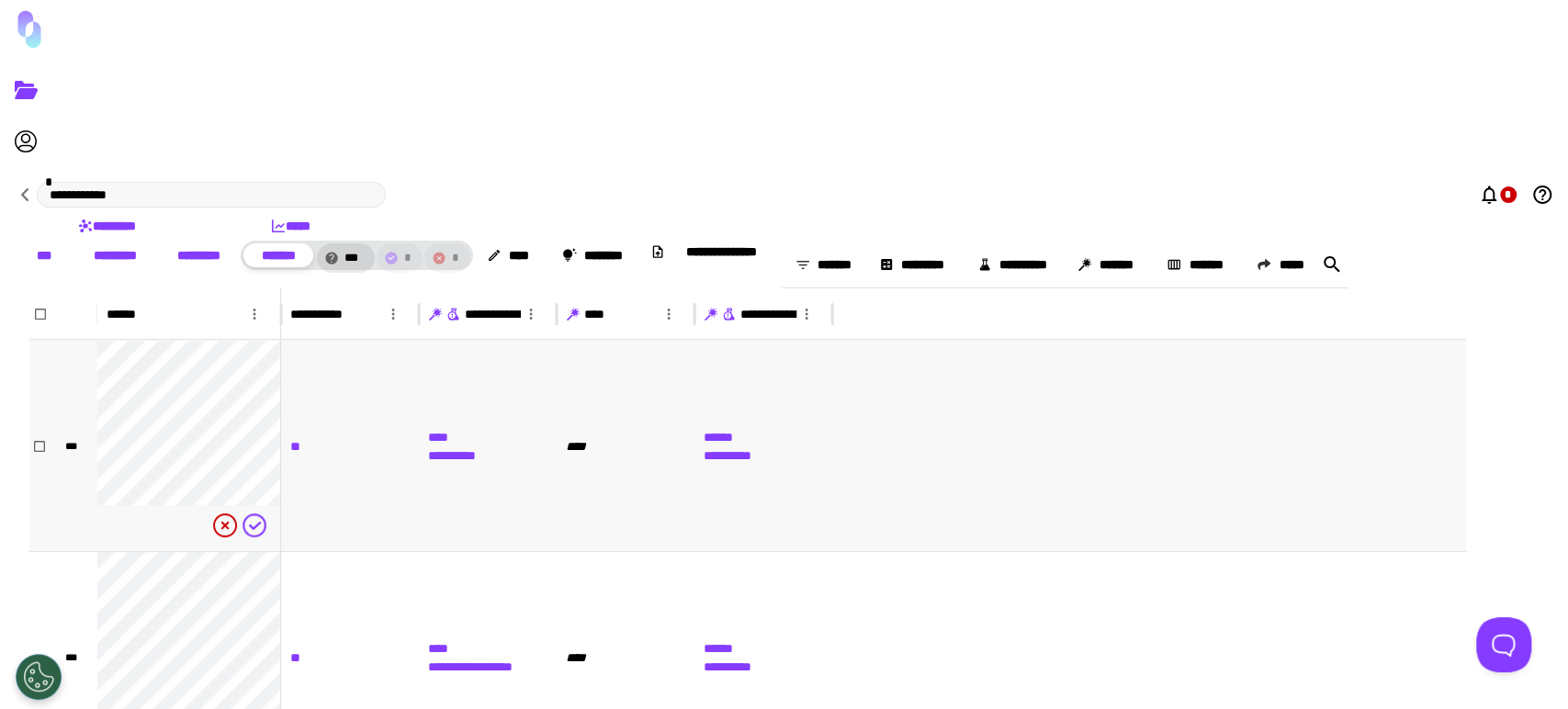 scroll, scrollTop: 705, scrollLeft: 0, axis: vertical 